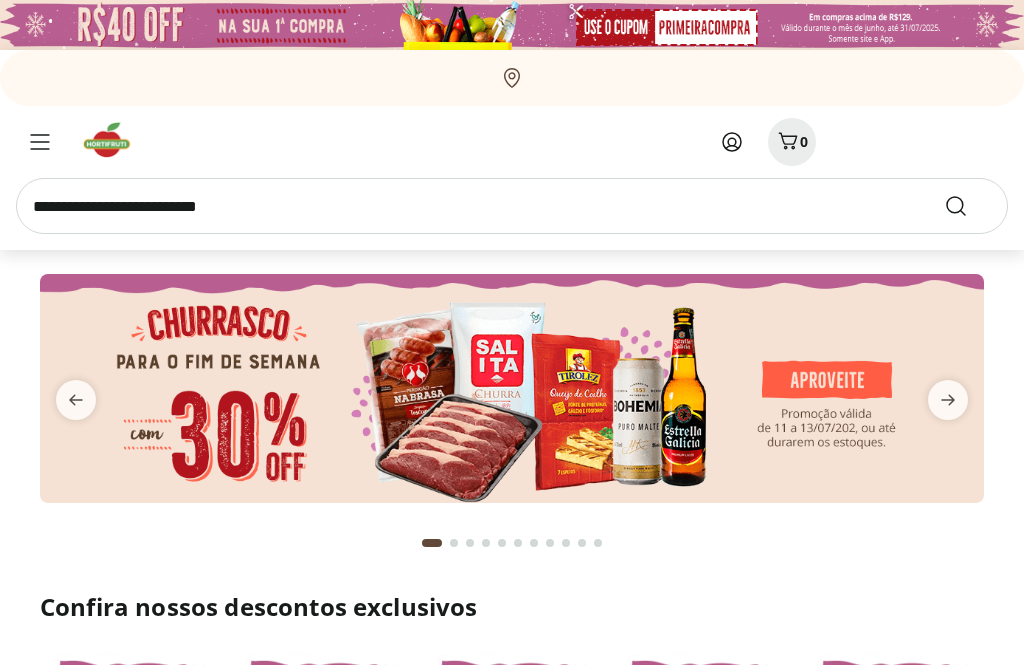 scroll, scrollTop: 0, scrollLeft: 0, axis: both 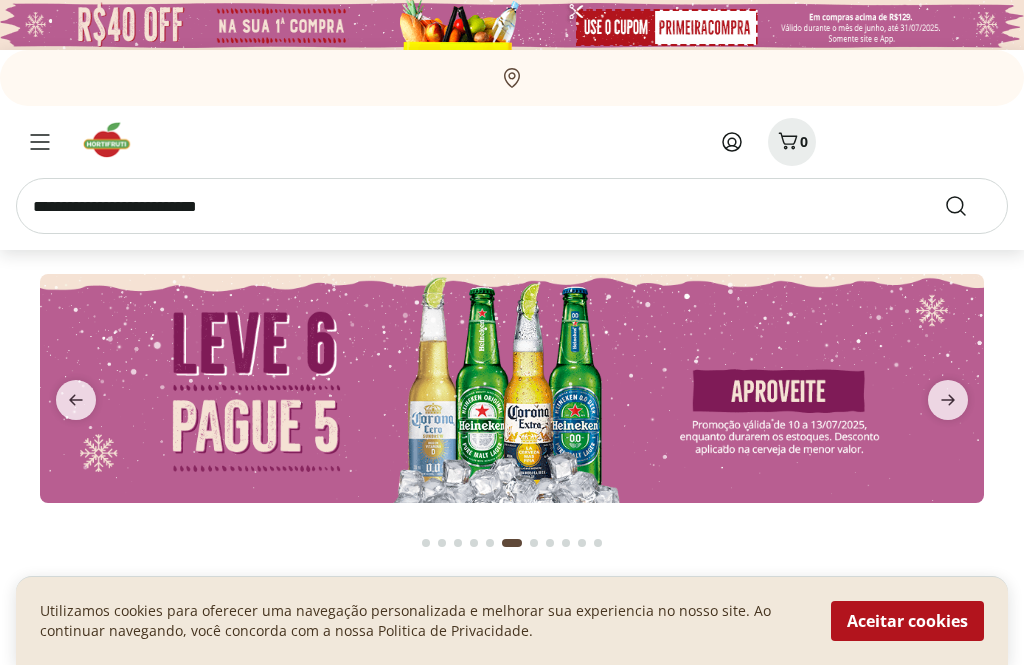 click on "Aceitar cookies" at bounding box center (907, 621) 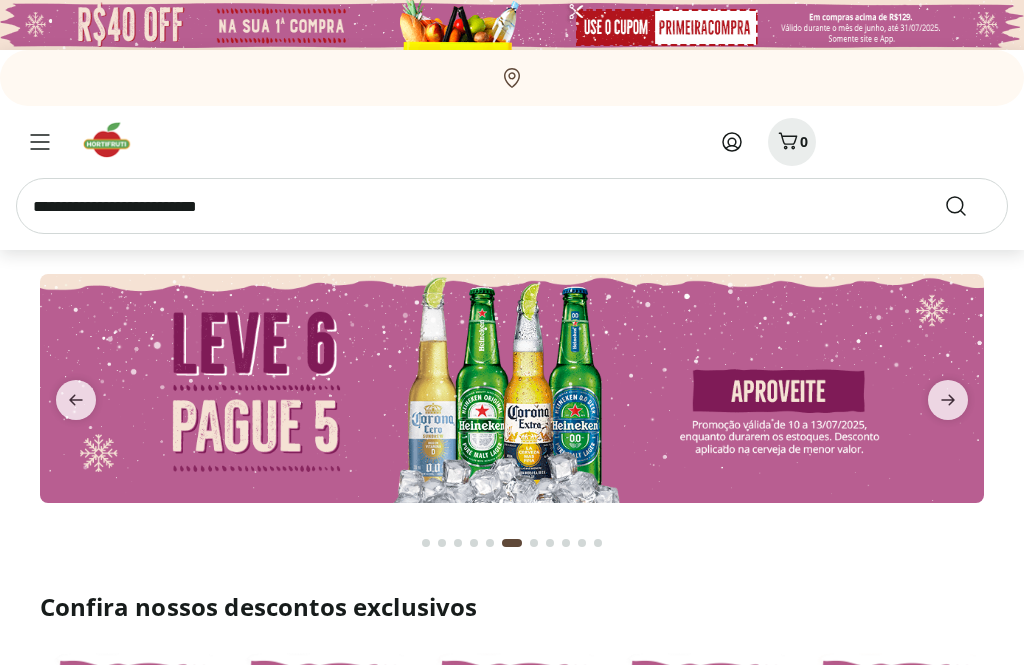 click at bounding box center [512, 206] 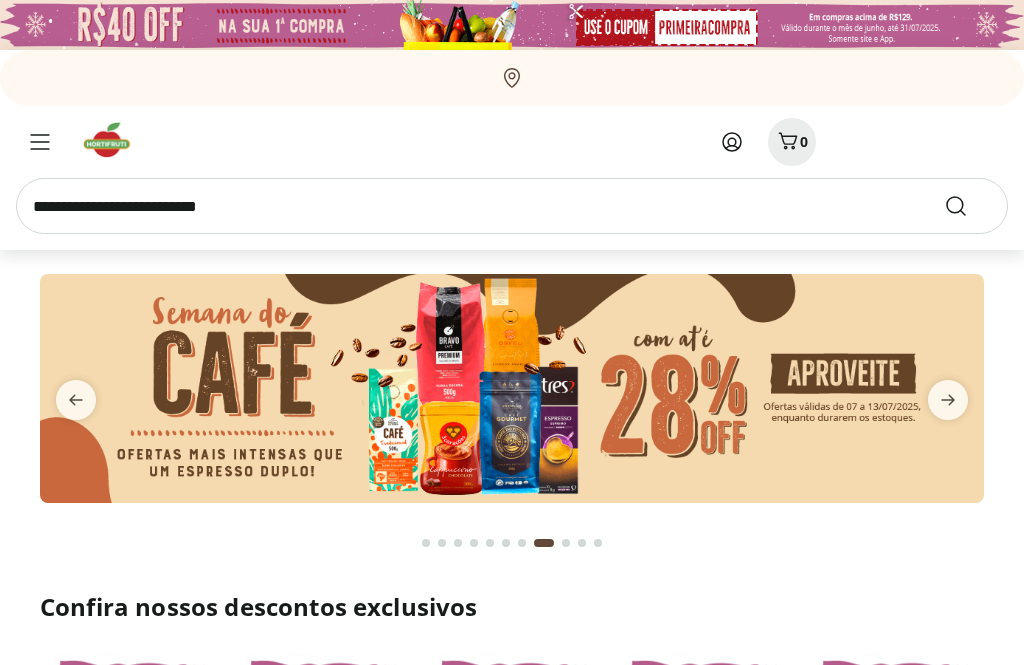 click 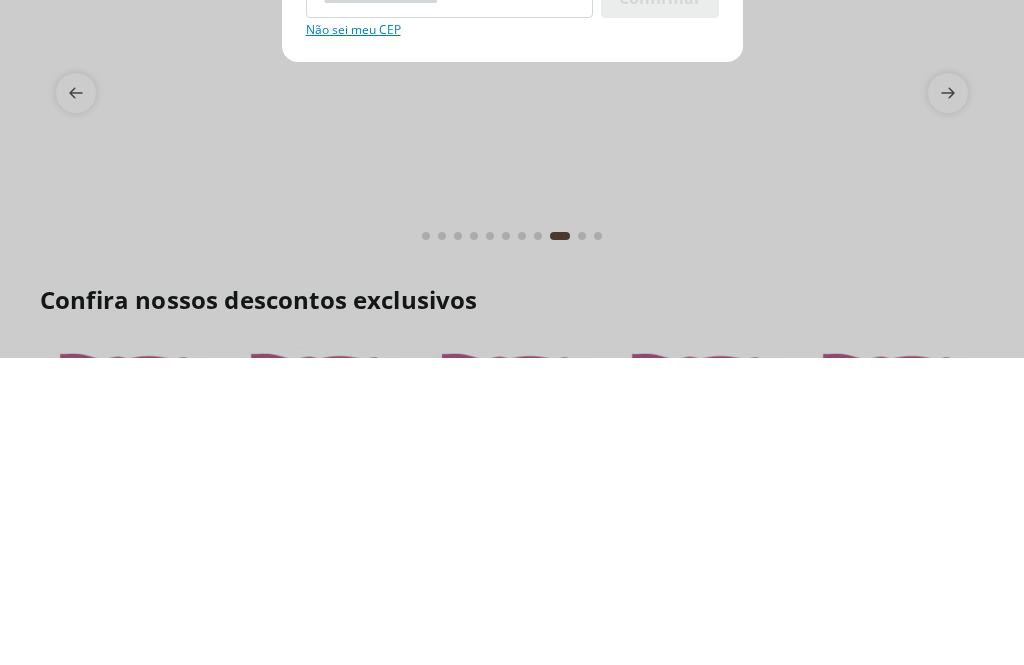 scroll, scrollTop: 307, scrollLeft: 0, axis: vertical 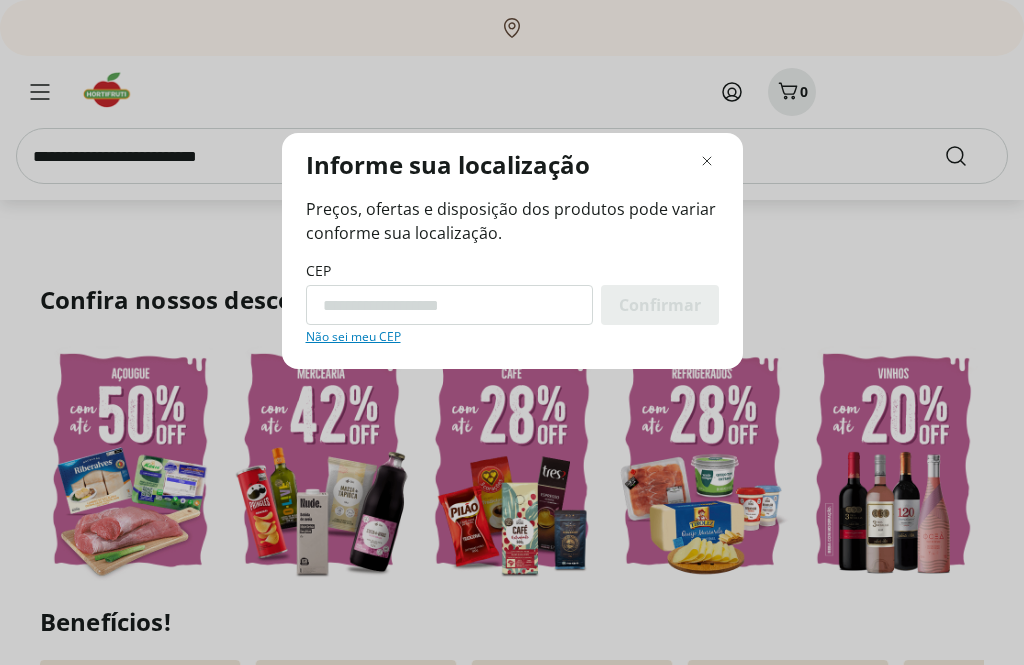click on "CEP" at bounding box center (449, 305) 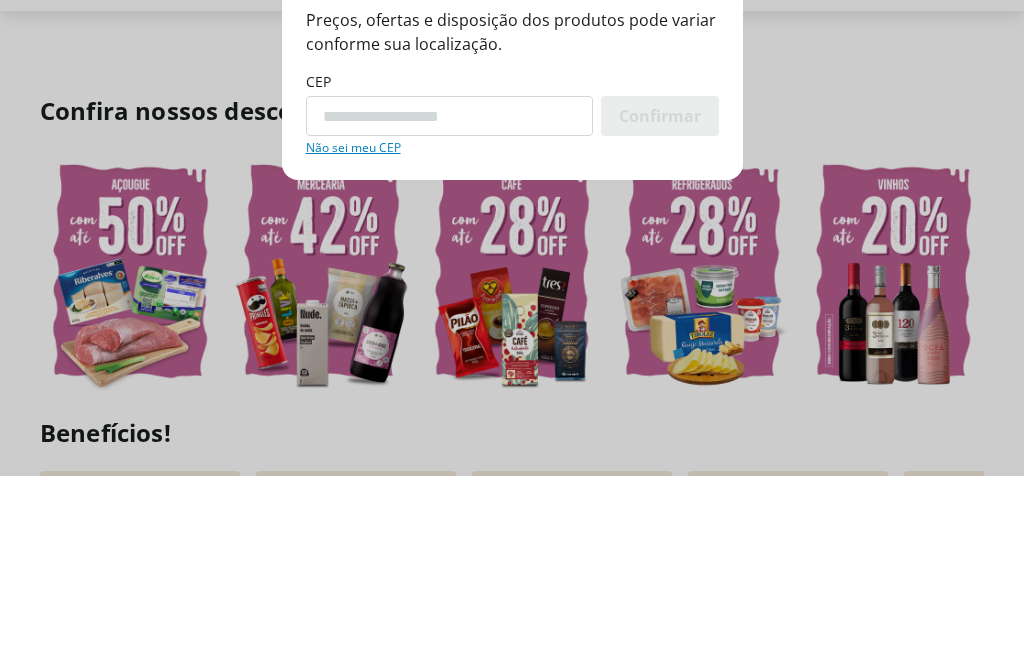 scroll, scrollTop: 496, scrollLeft: 0, axis: vertical 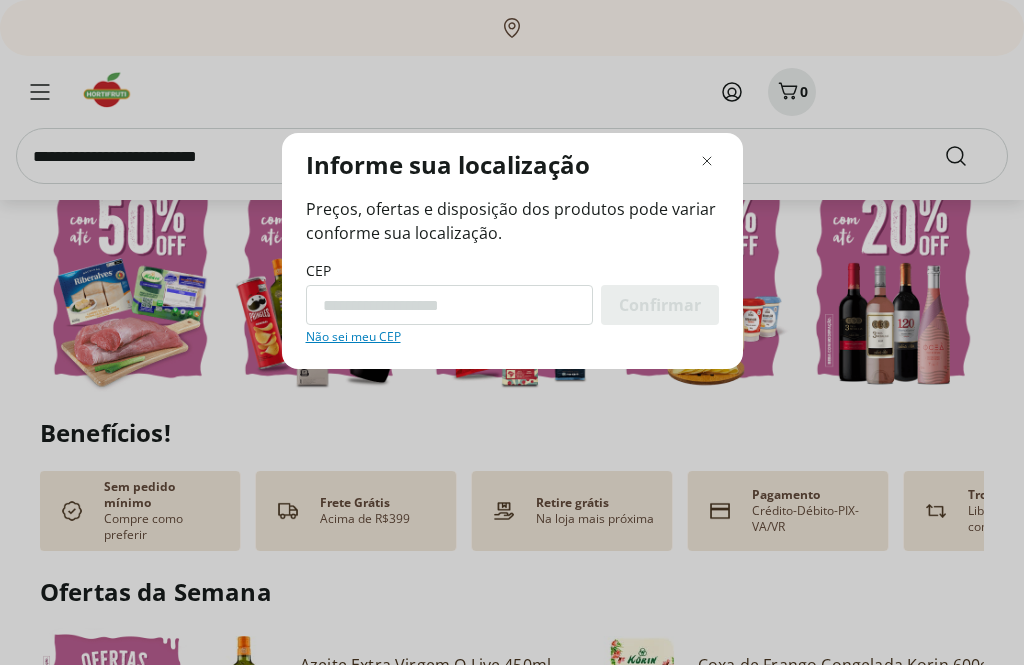 click 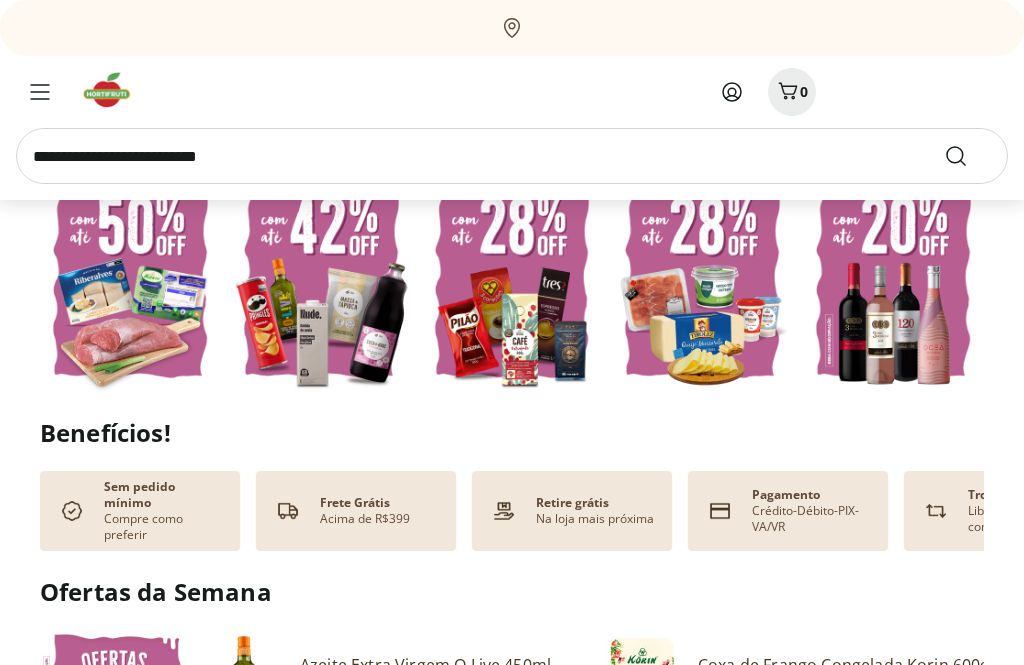click 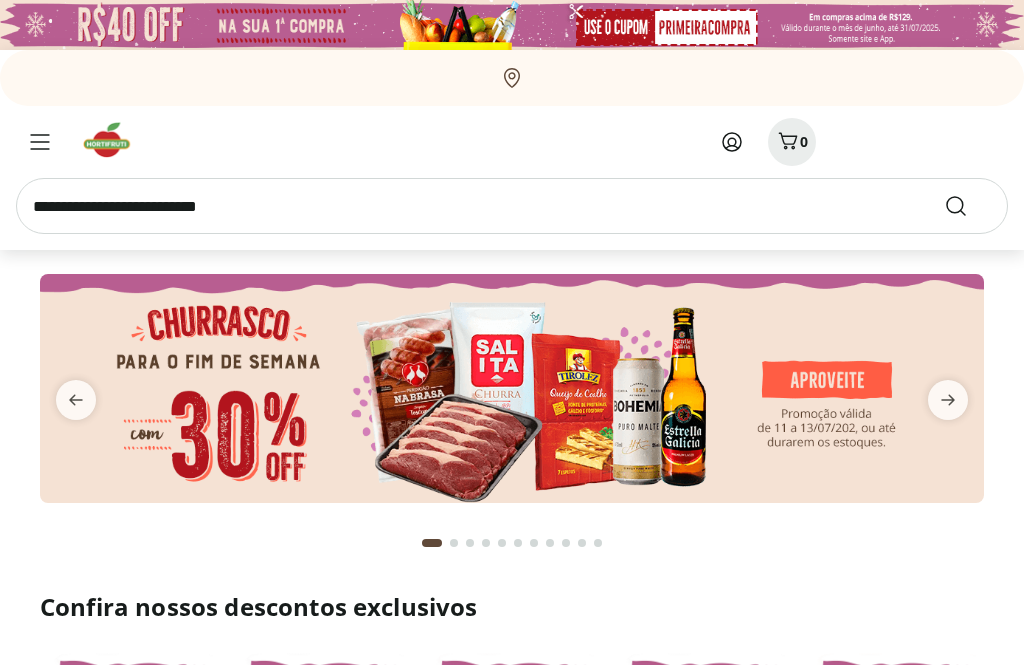 scroll, scrollTop: 0, scrollLeft: 0, axis: both 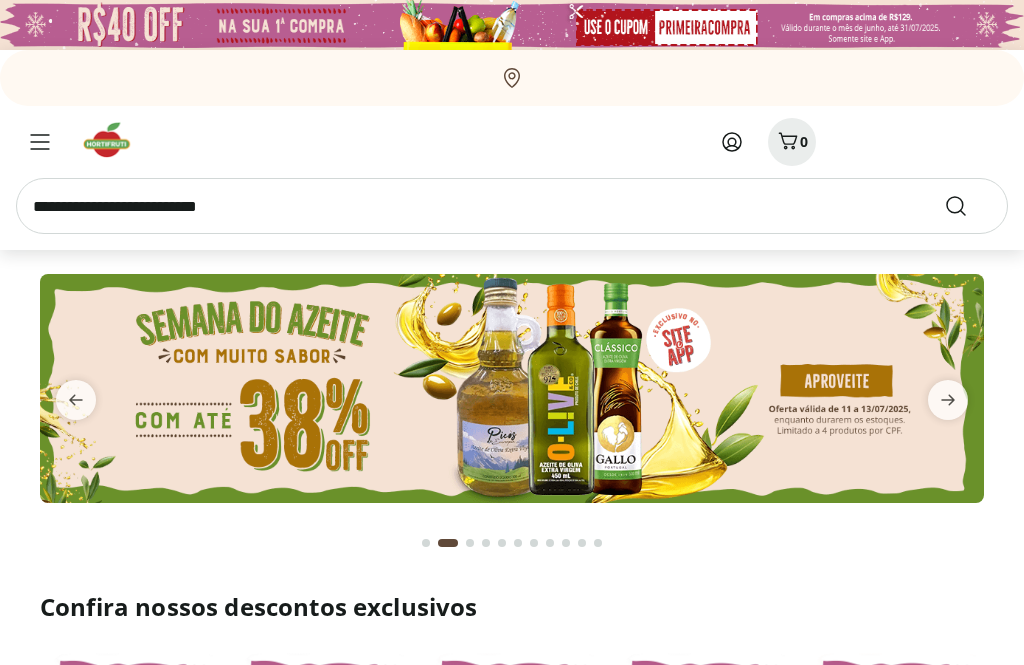 click at bounding box center [948, 400] 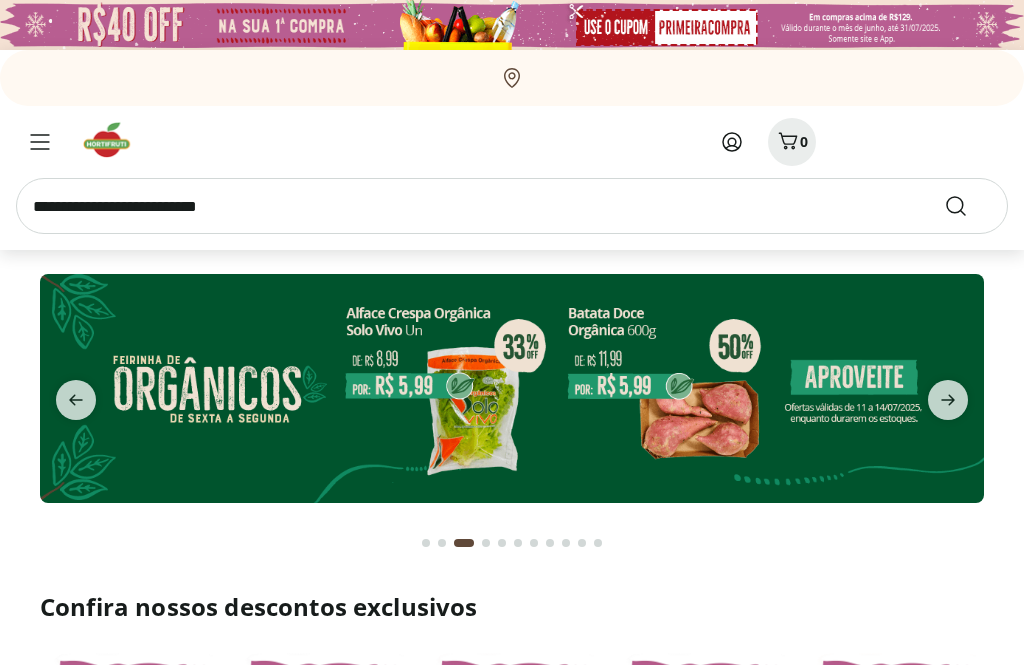 click at bounding box center [948, 400] 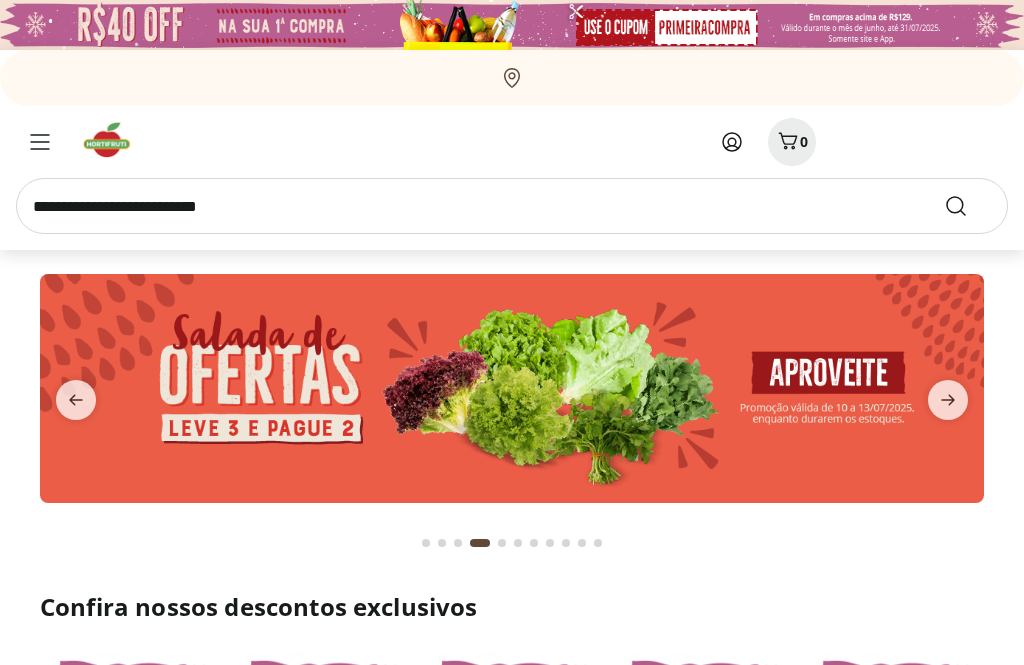 click at bounding box center [948, 400] 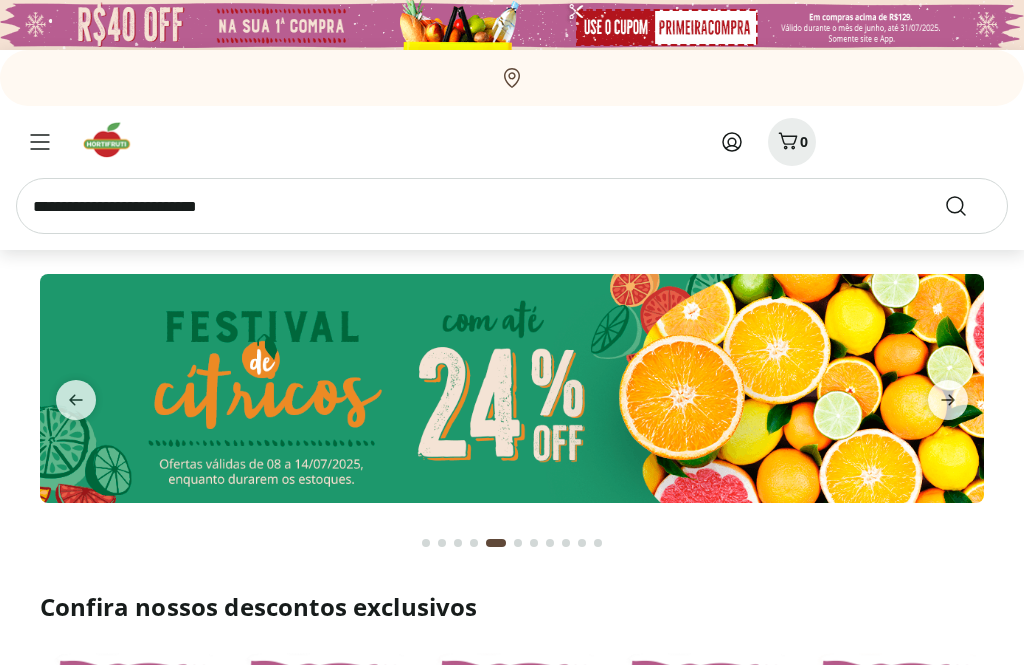 click at bounding box center (512, 206) 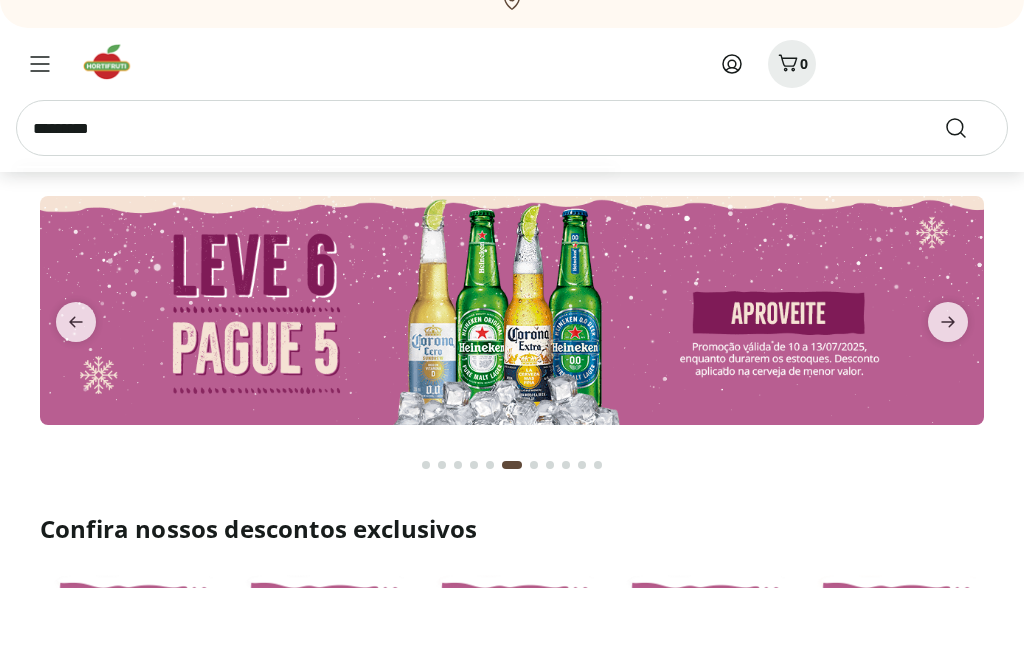 type on "*********" 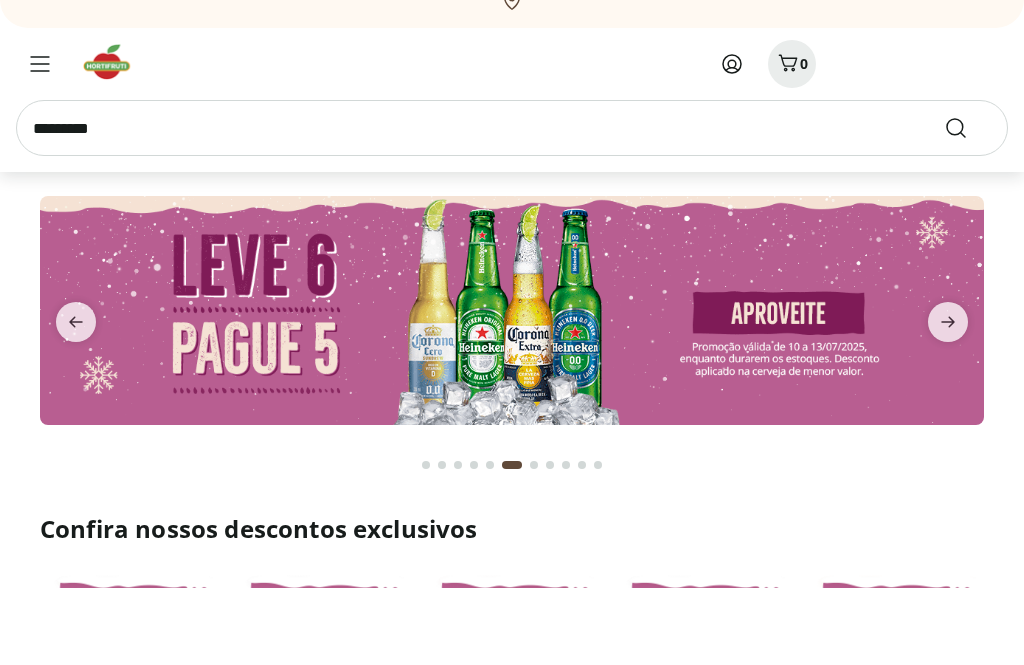 scroll, scrollTop: 78, scrollLeft: 0, axis: vertical 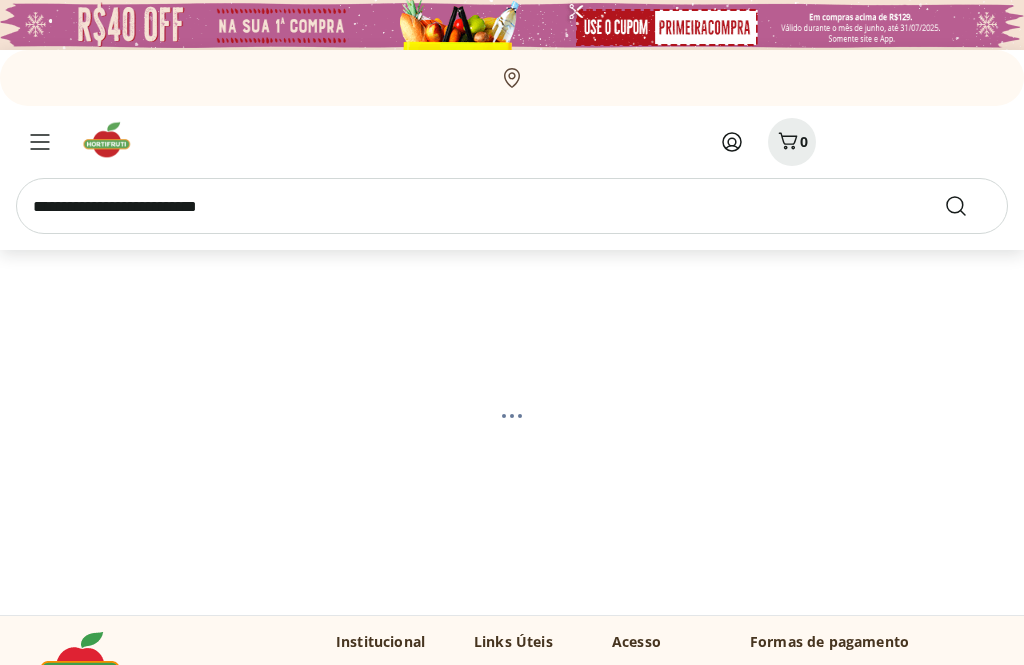 select on "**********" 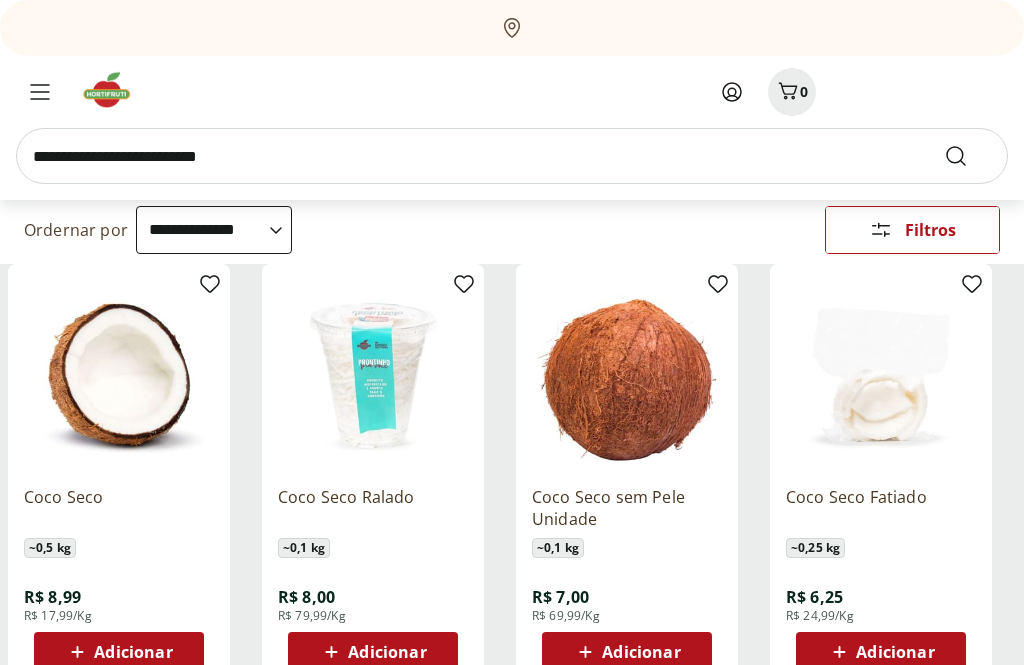 scroll, scrollTop: 182, scrollLeft: 0, axis: vertical 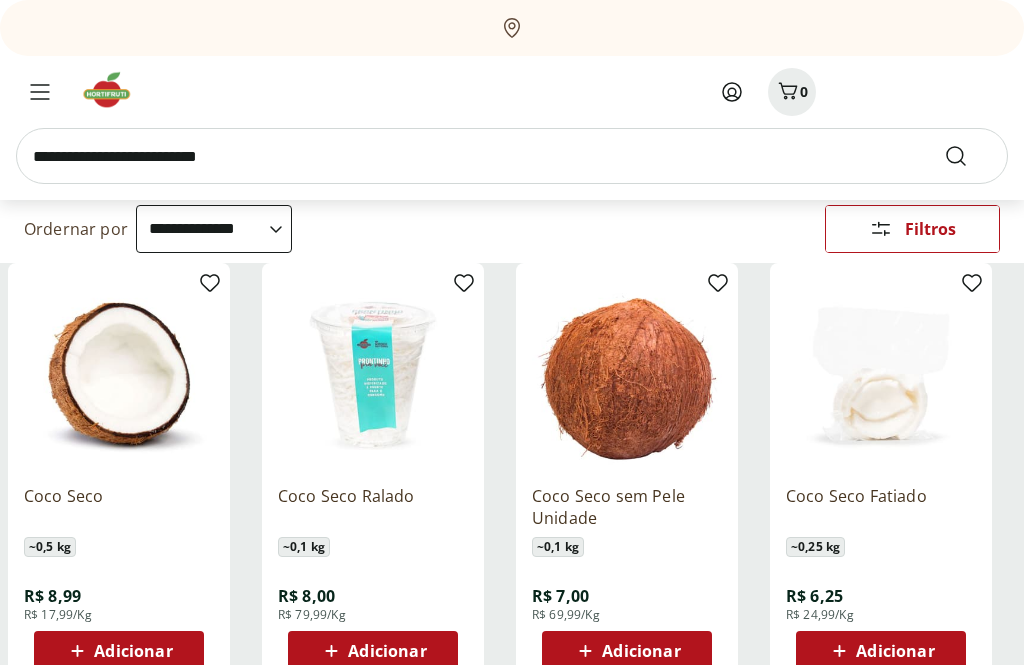 click on "Adicionar" at bounding box center (641, 651) 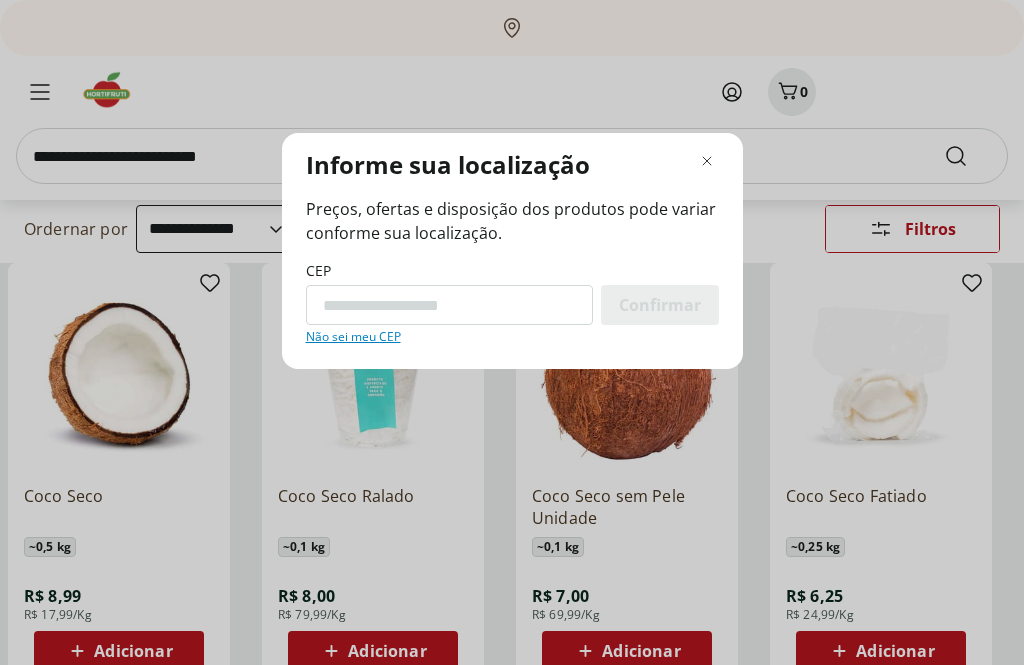 scroll, scrollTop: 181, scrollLeft: 0, axis: vertical 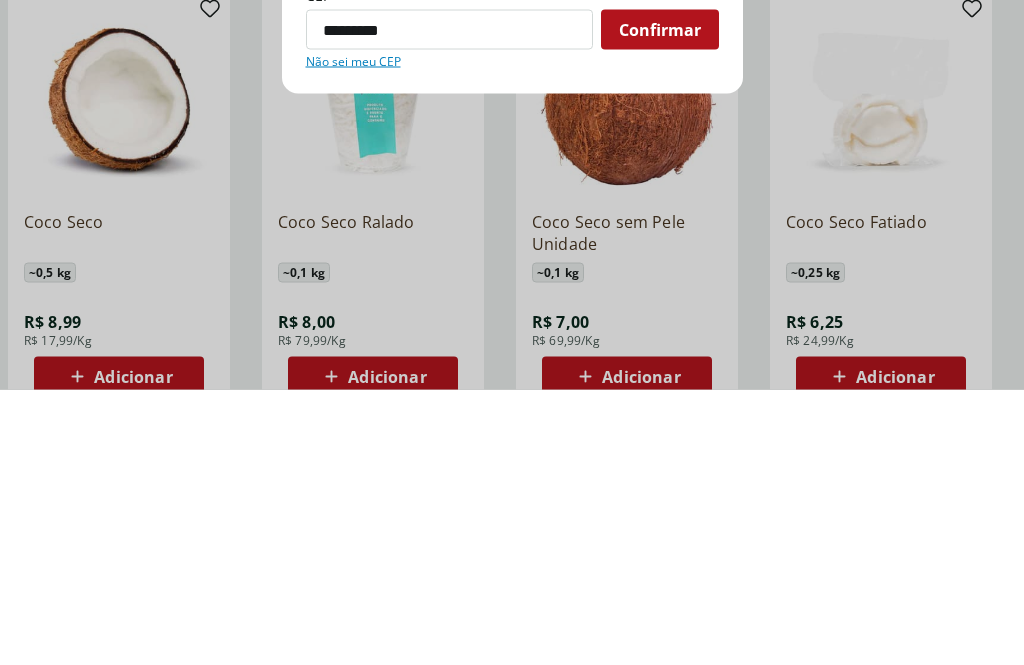 type on "*********" 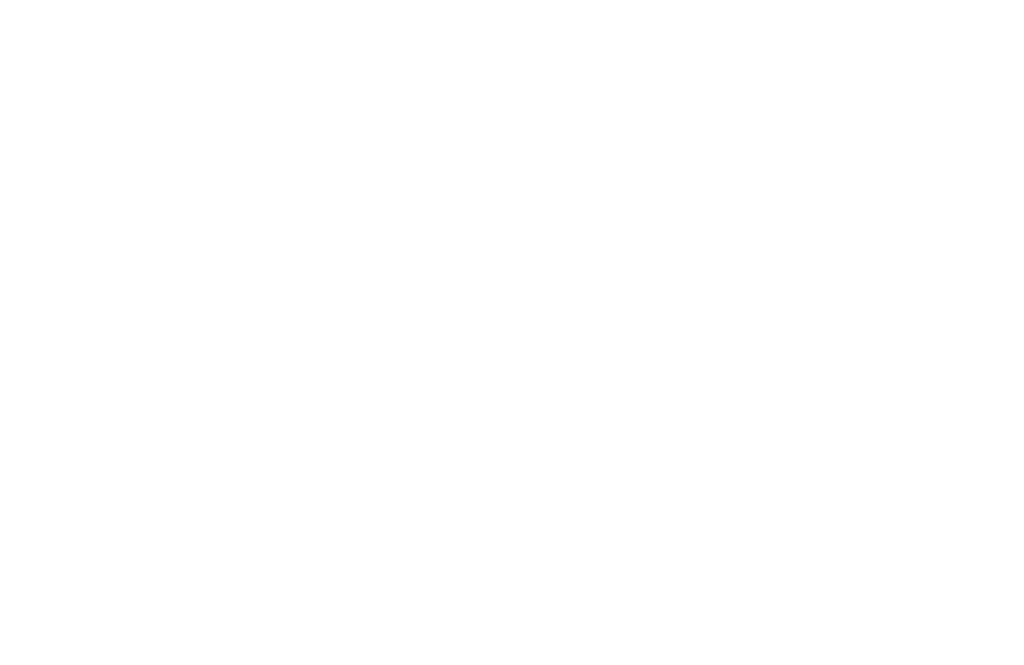 select on "**********" 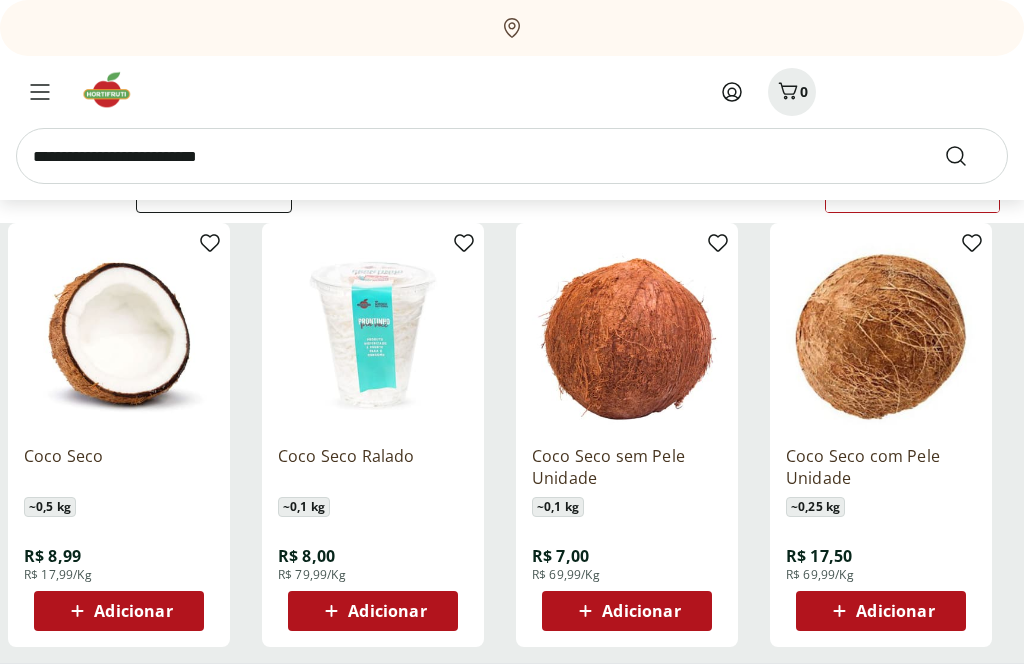 scroll, scrollTop: 227, scrollLeft: 0, axis: vertical 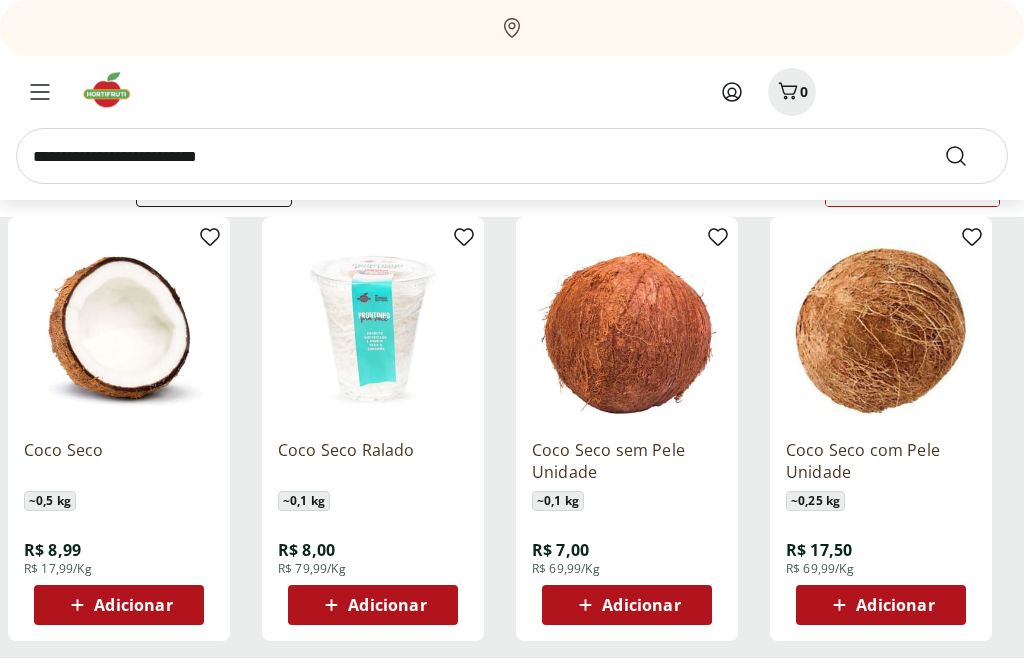 click on "Adicionar" at bounding box center [641, 606] 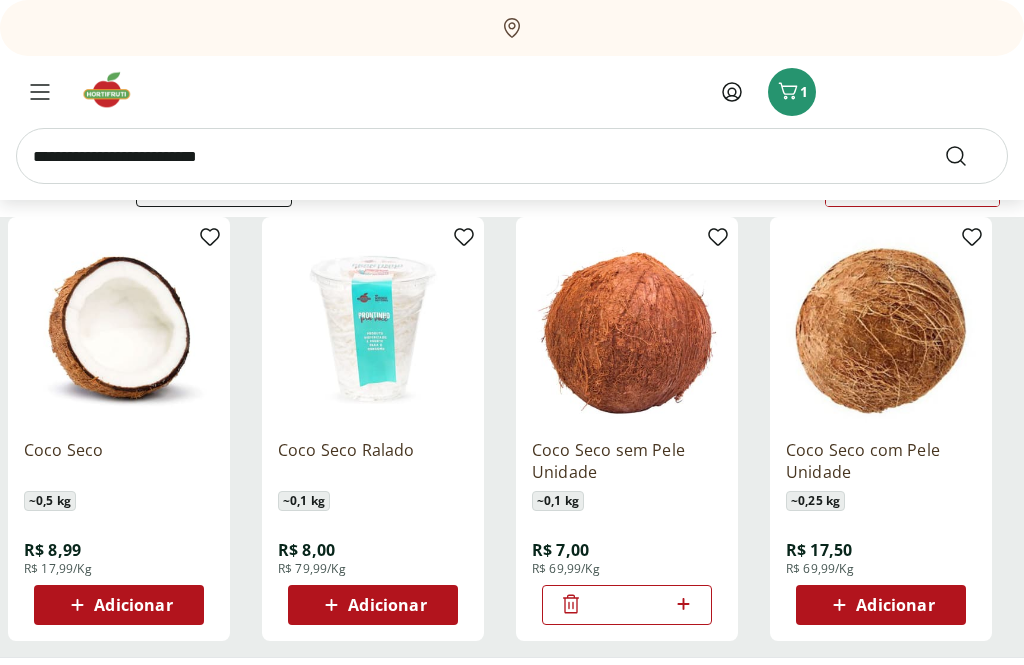 scroll, scrollTop: 228, scrollLeft: 0, axis: vertical 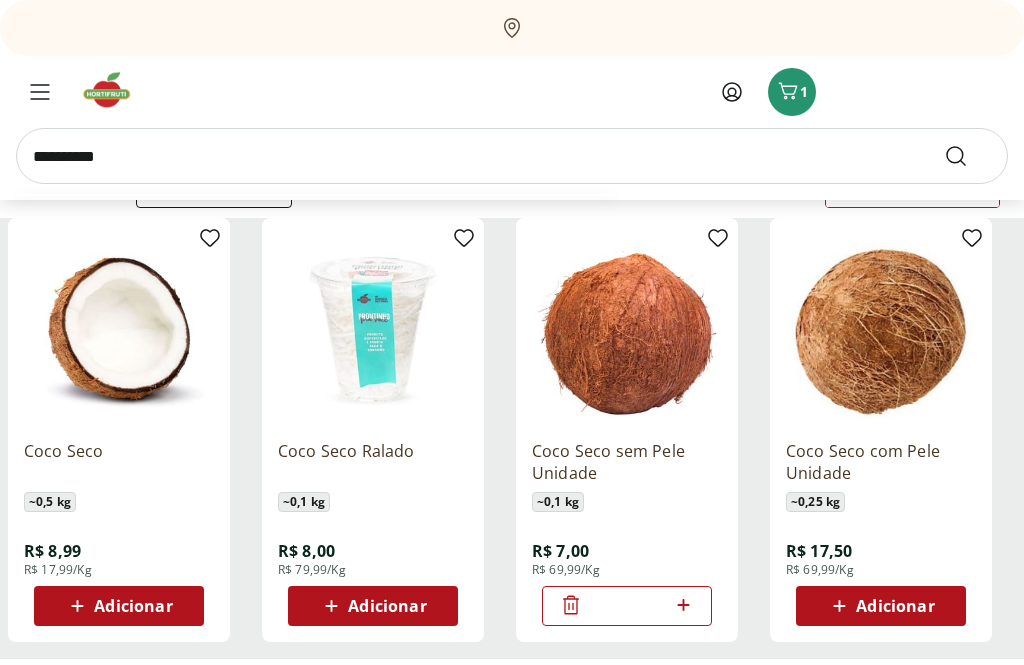 type on "**********" 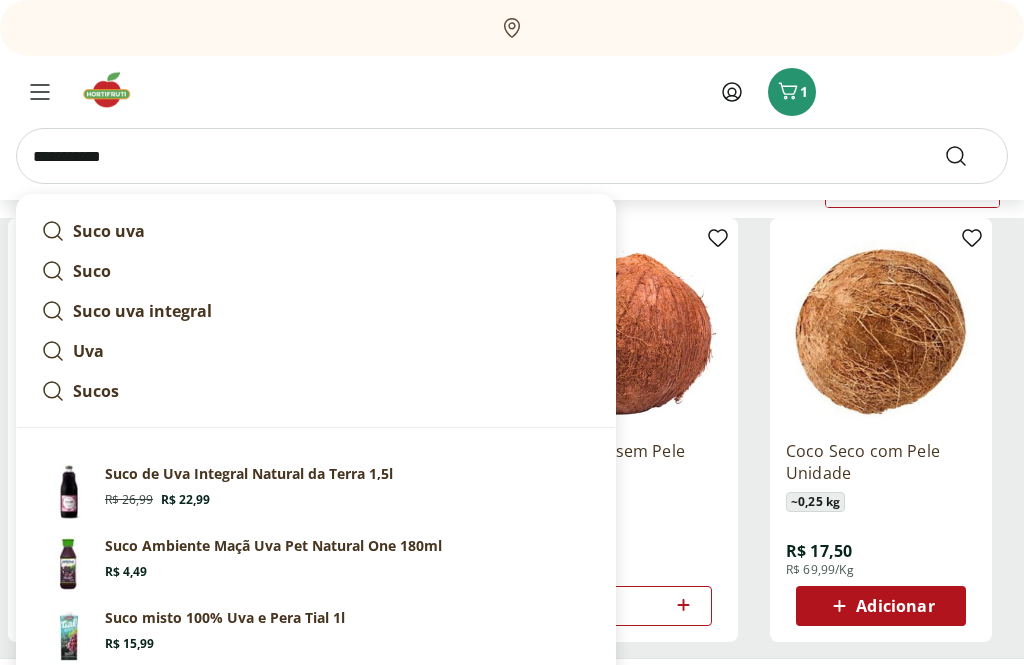 click at bounding box center [968, 156] 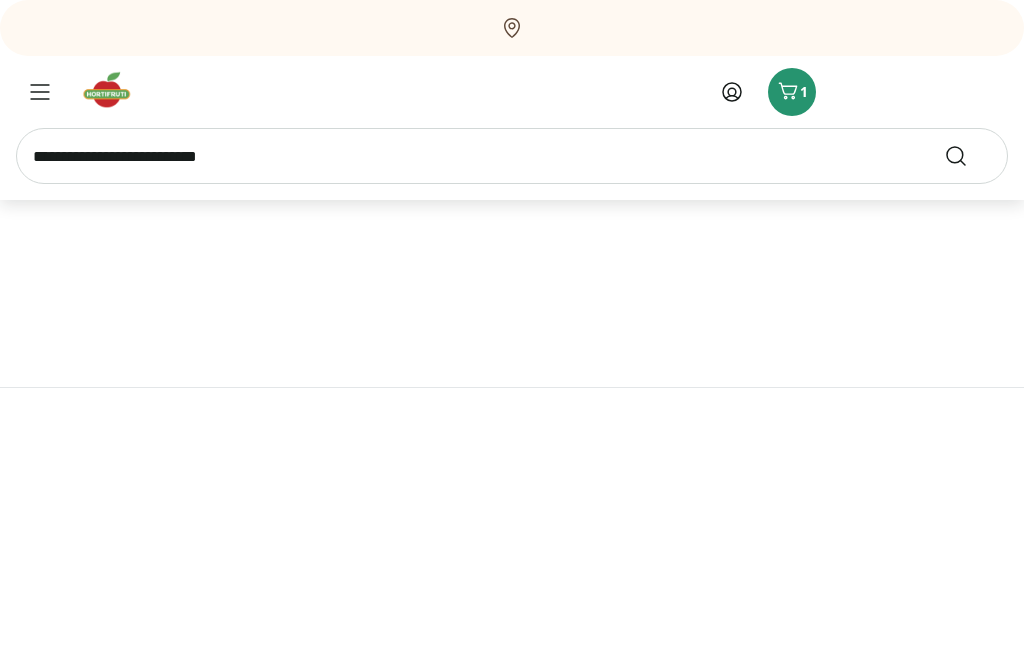 scroll, scrollTop: 0, scrollLeft: 0, axis: both 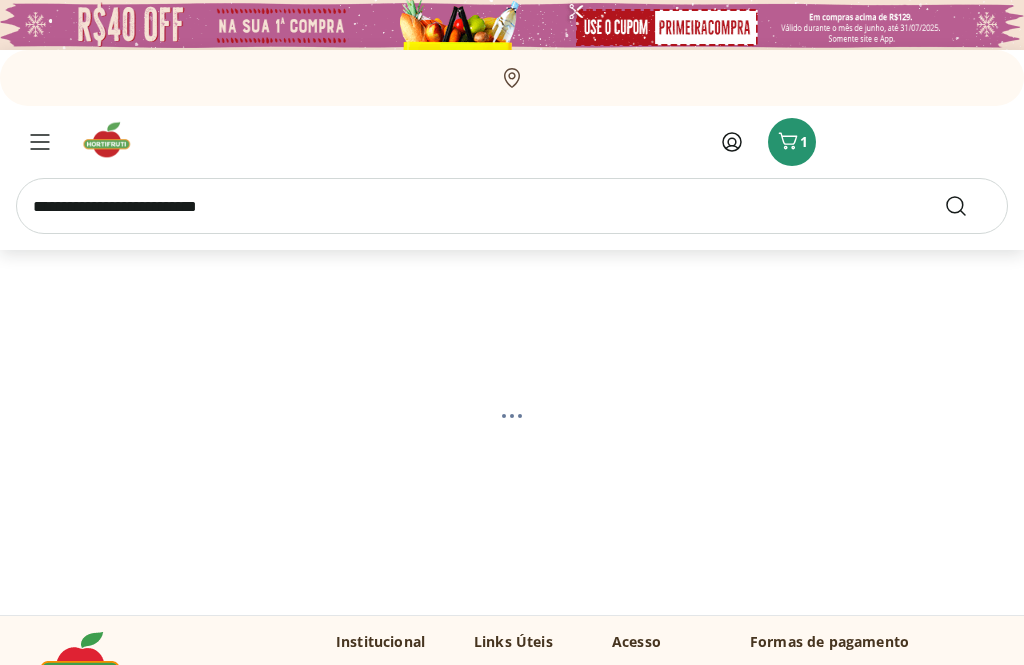 select on "**********" 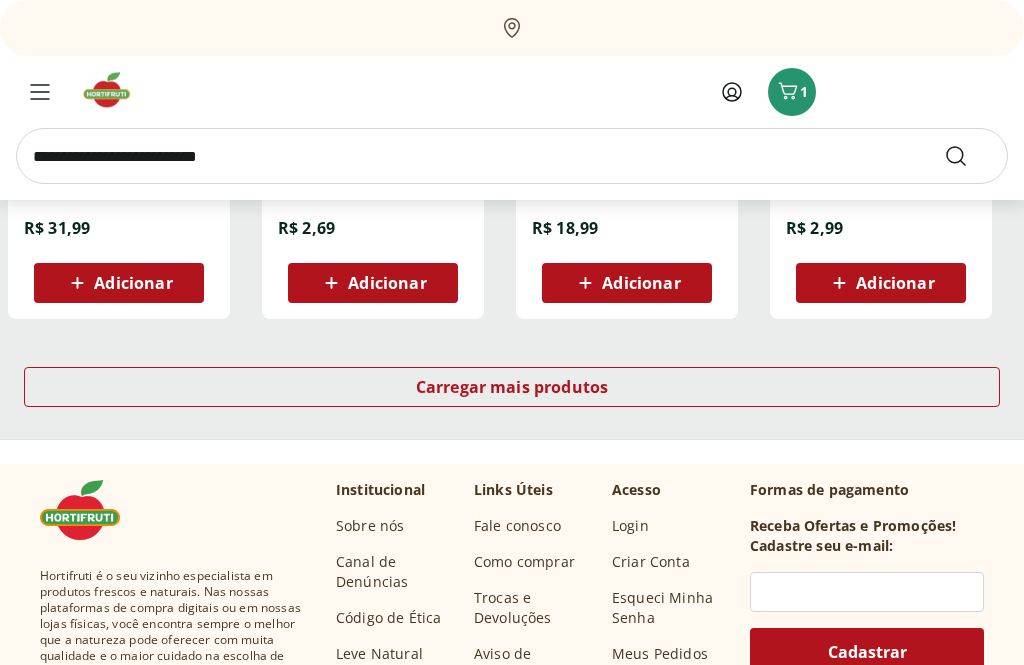 scroll, scrollTop: 1411, scrollLeft: 0, axis: vertical 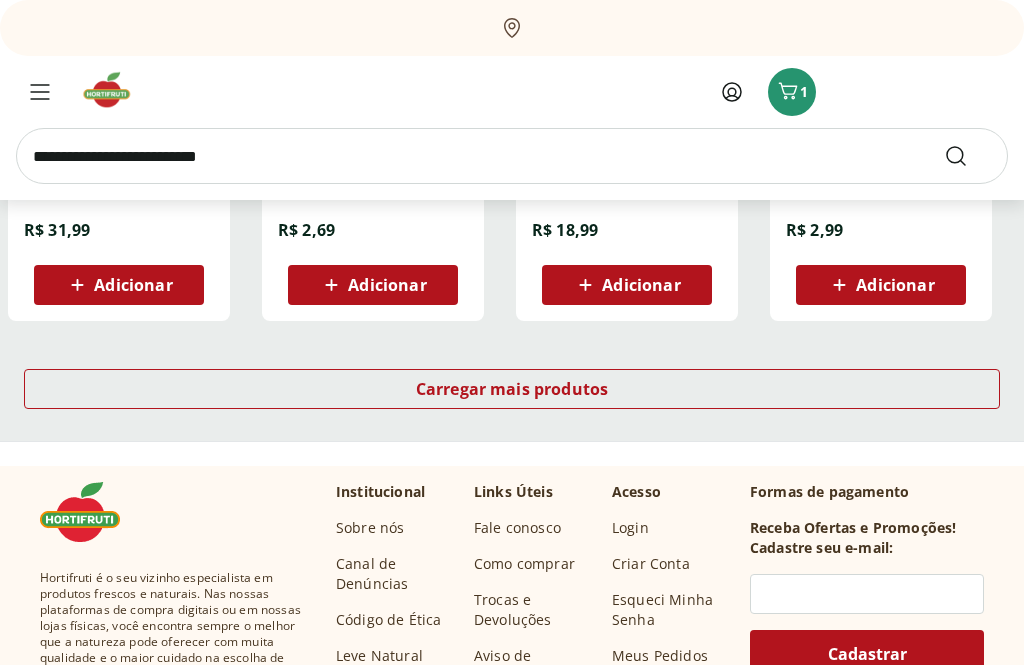 click on "Carregar mais produtos" at bounding box center (512, 390) 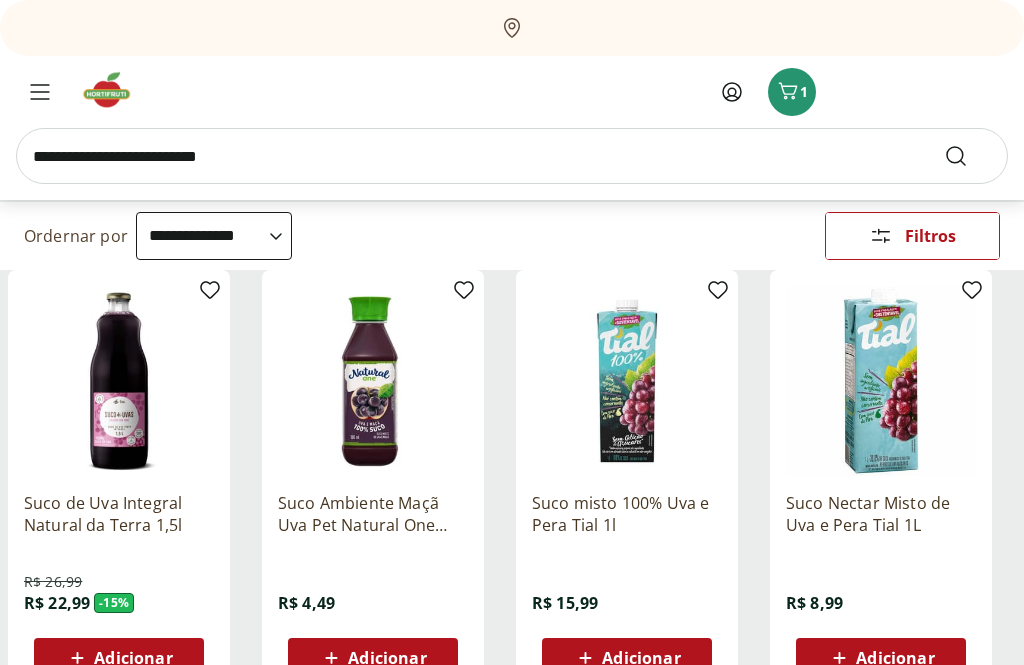 scroll, scrollTop: 187, scrollLeft: 0, axis: vertical 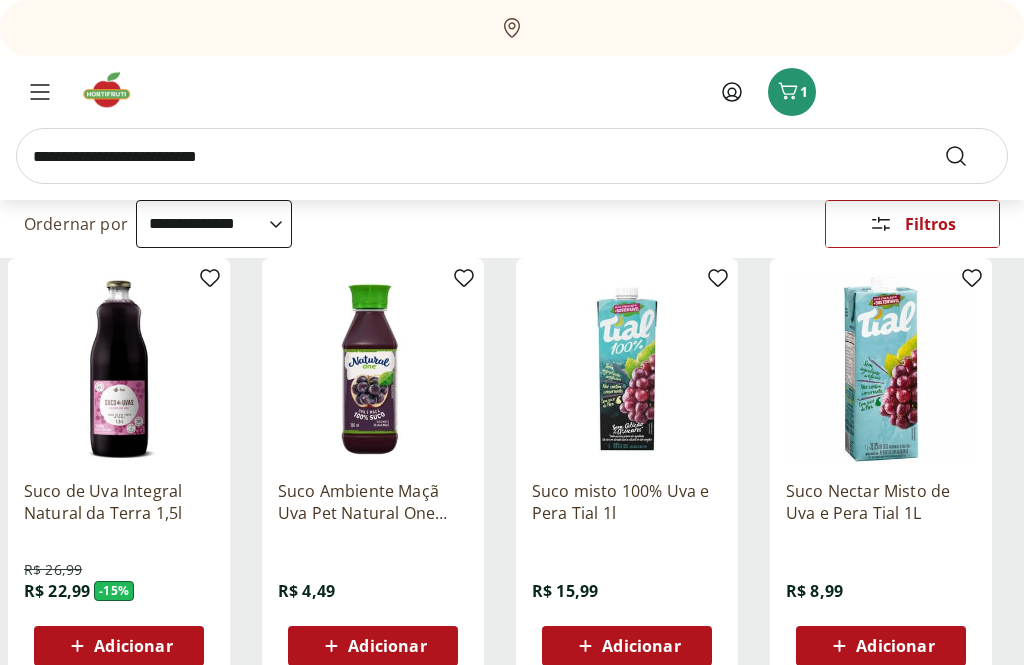 click at bounding box center (627, 369) 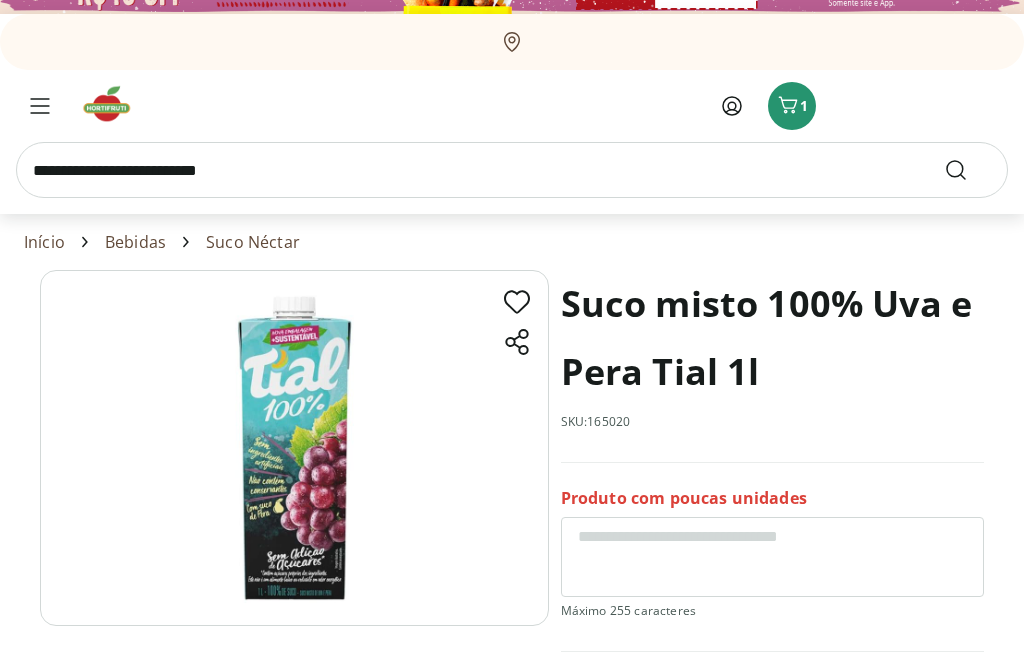 scroll, scrollTop: 34, scrollLeft: 0, axis: vertical 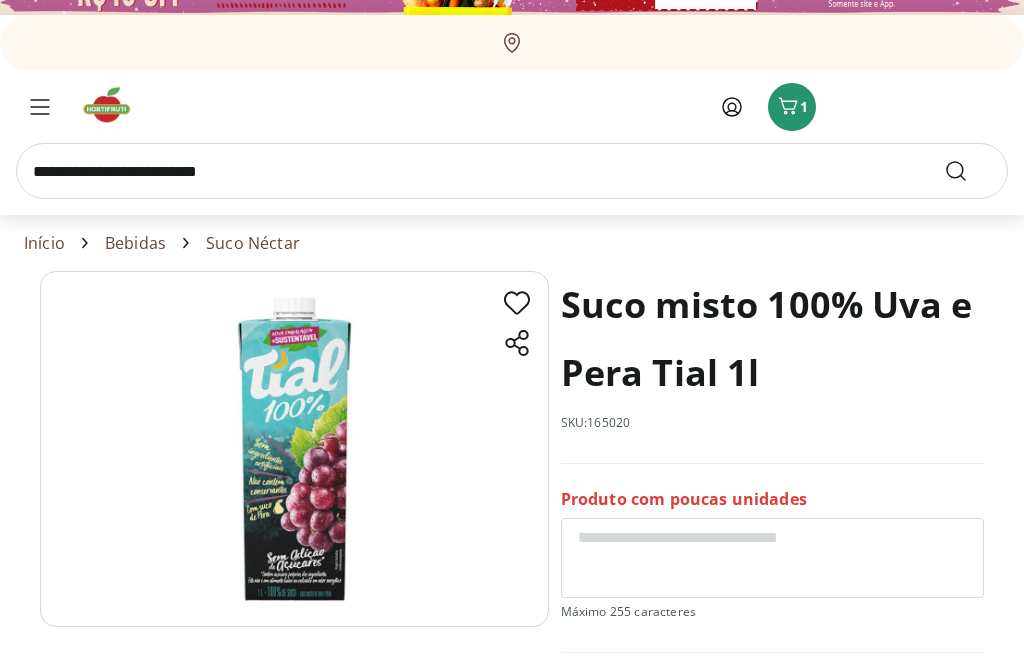 click at bounding box center [294, 450] 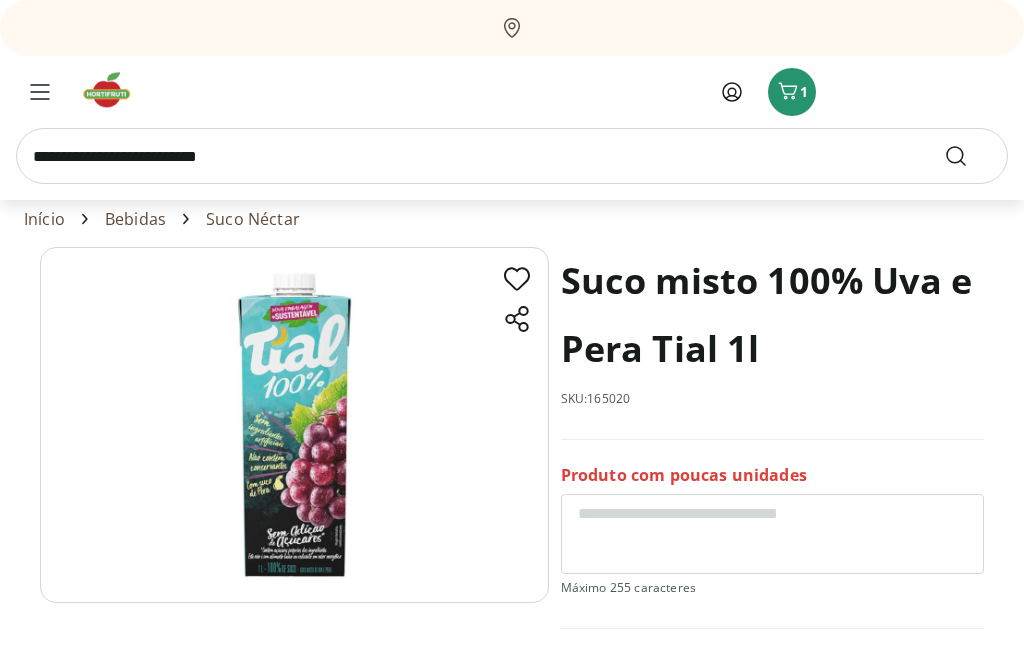 scroll, scrollTop: 0, scrollLeft: 0, axis: both 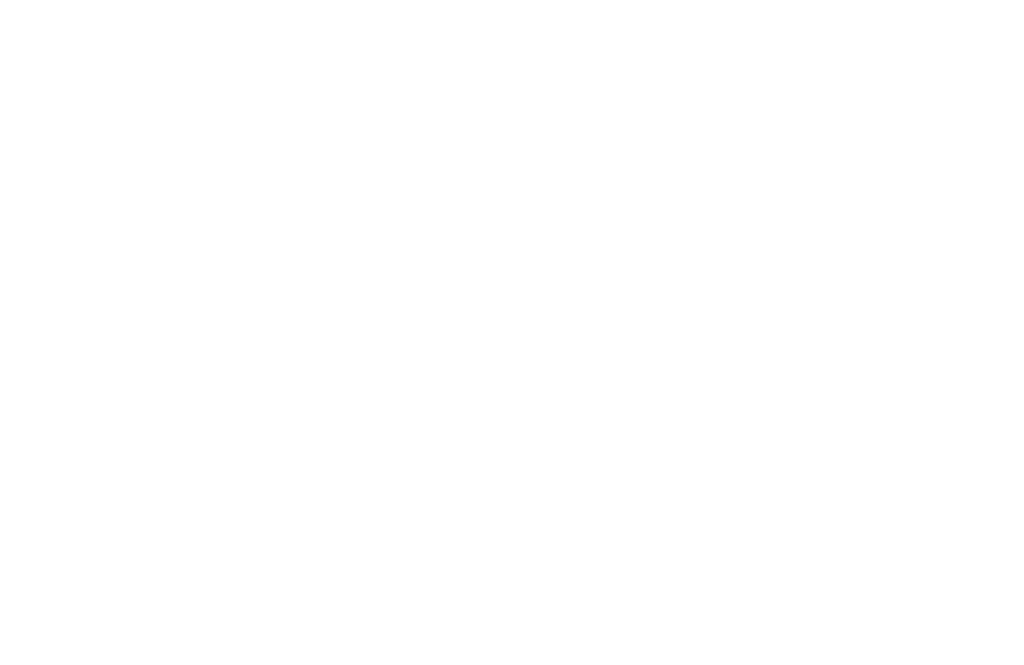 select on "**********" 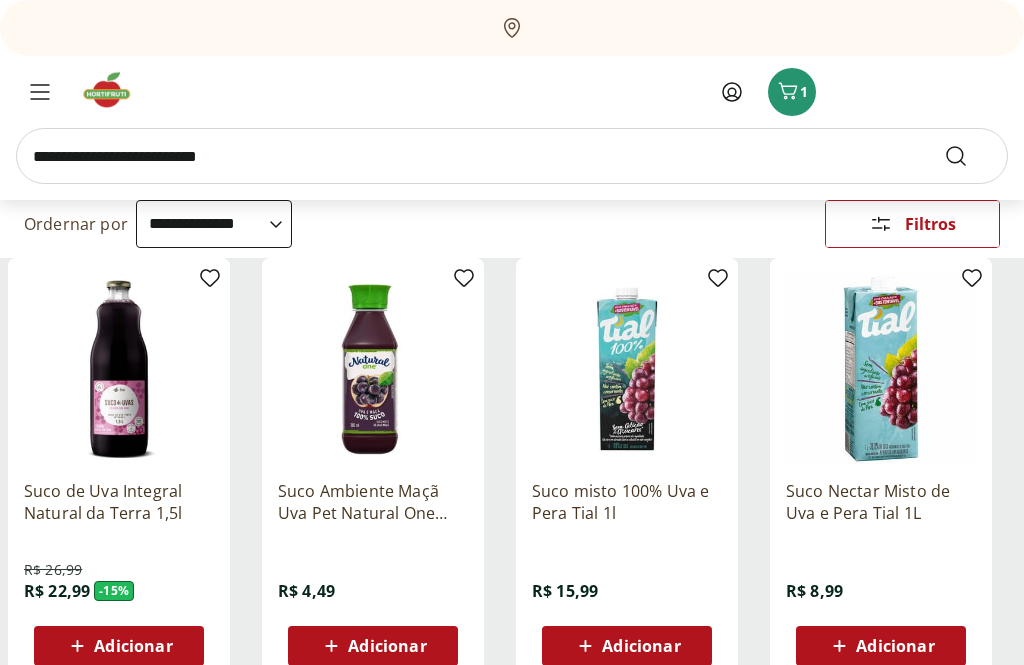 click at bounding box center (881, 369) 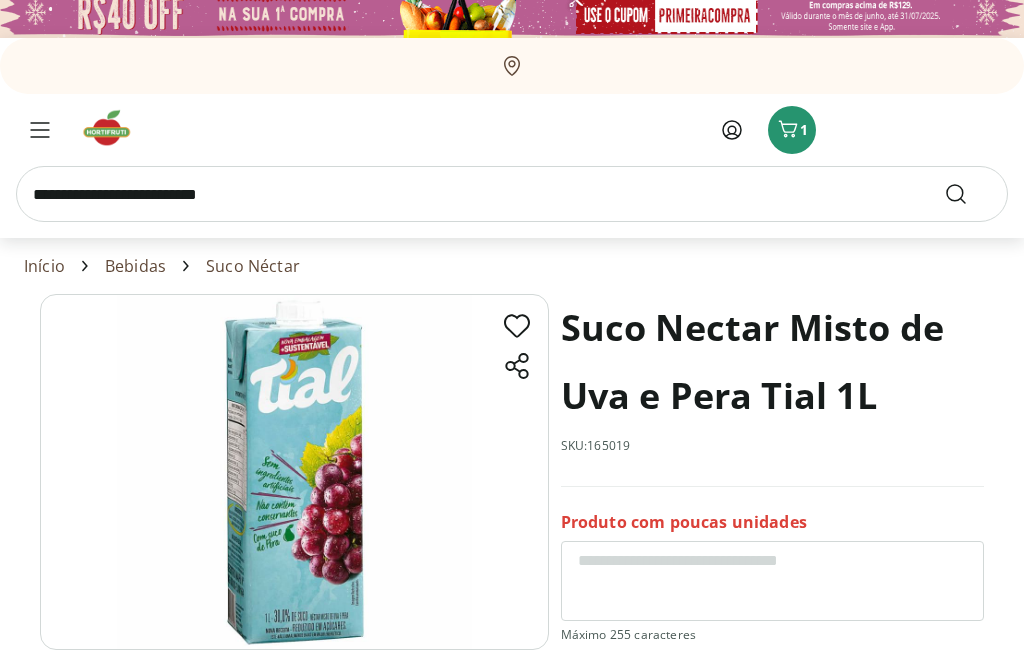 scroll, scrollTop: 0, scrollLeft: 0, axis: both 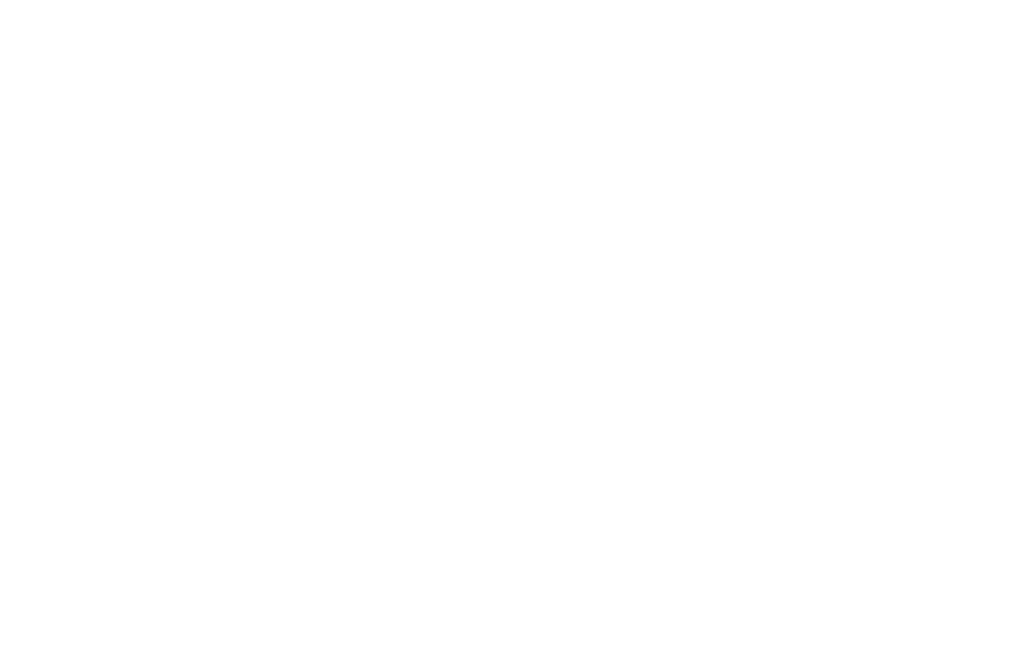select on "**********" 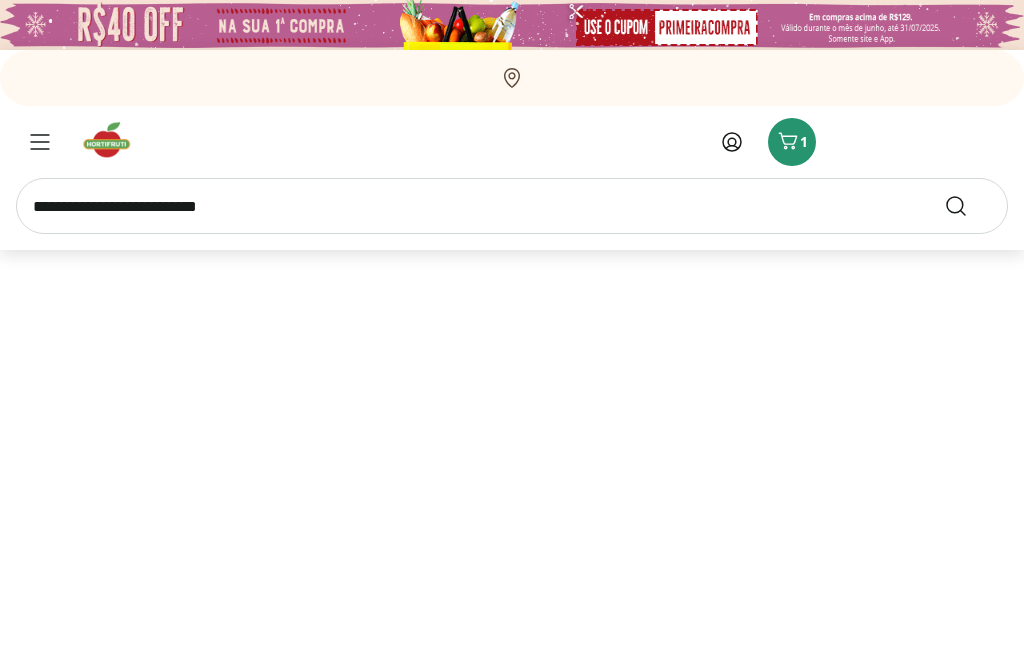 scroll, scrollTop: 187, scrollLeft: 0, axis: vertical 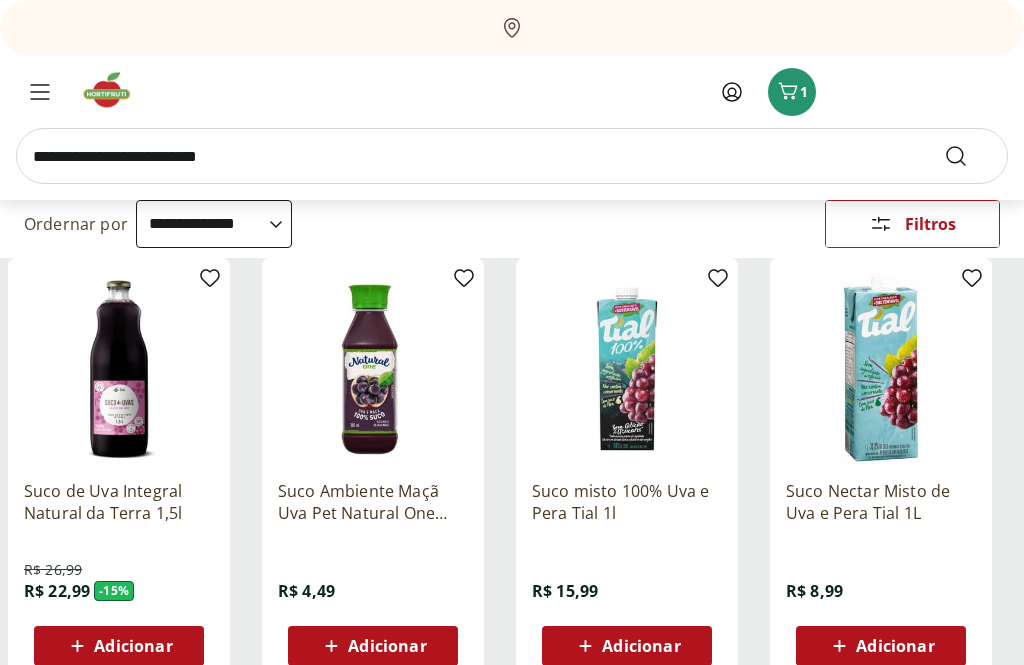 click at bounding box center [119, 369] 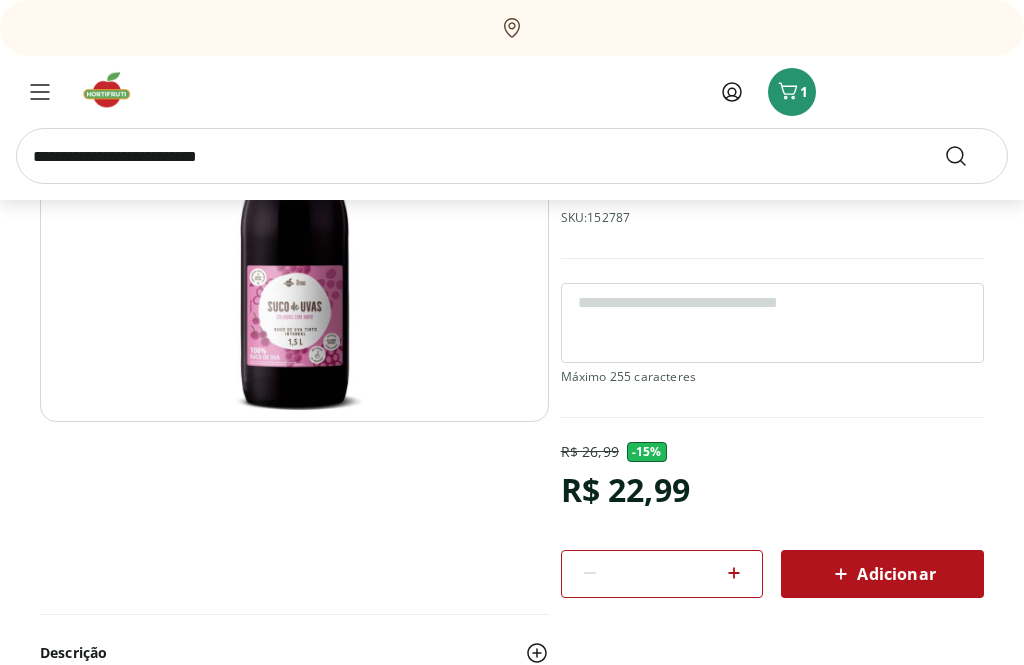 scroll, scrollTop: 217, scrollLeft: 0, axis: vertical 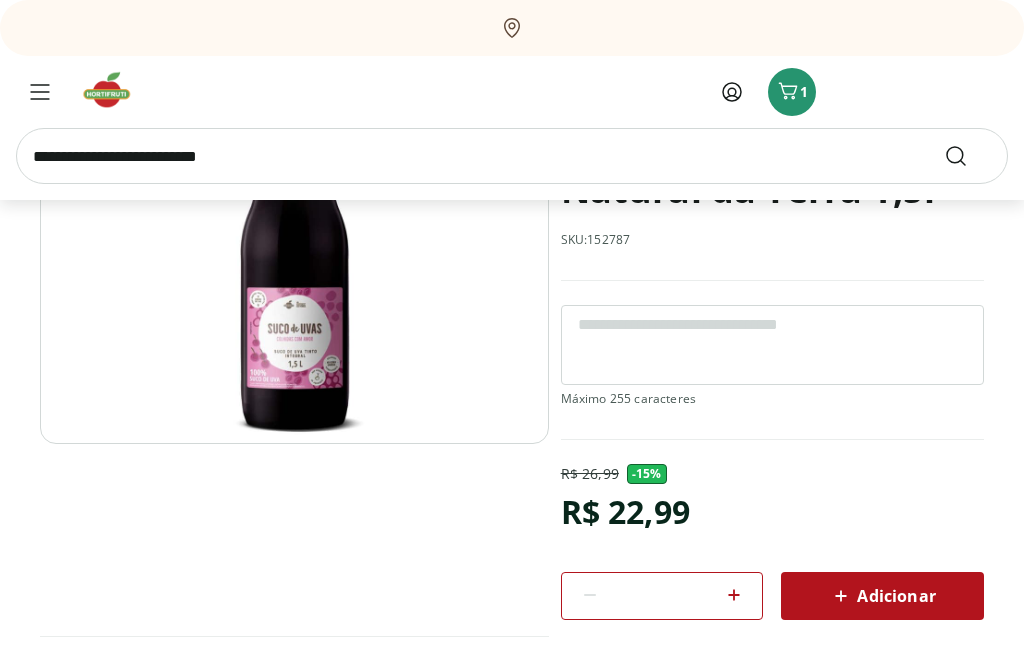 click 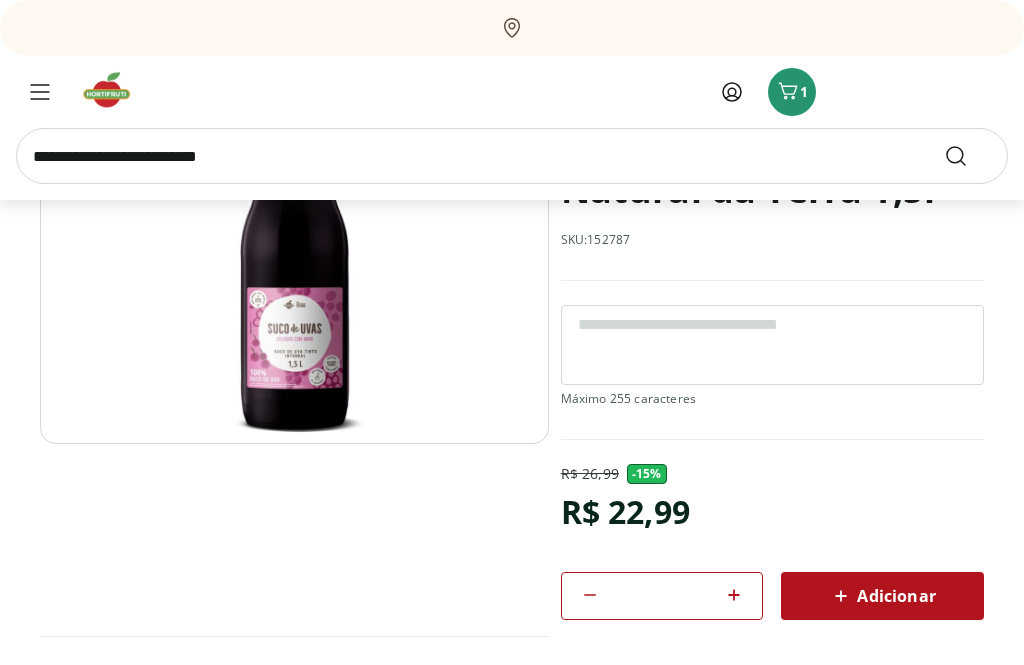 click 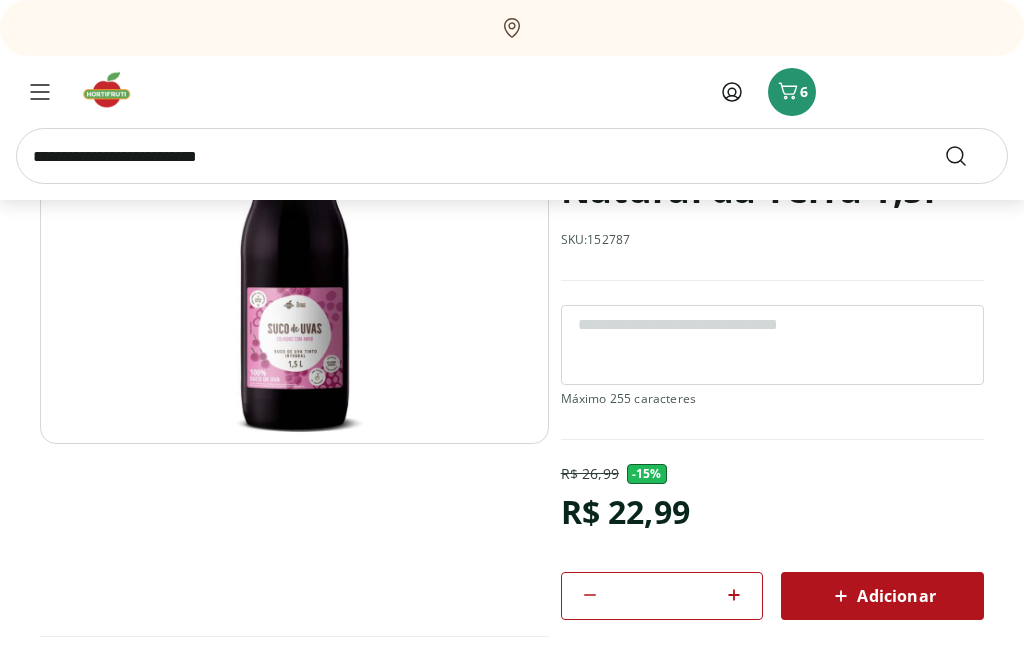 click at bounding box center [113, 90] 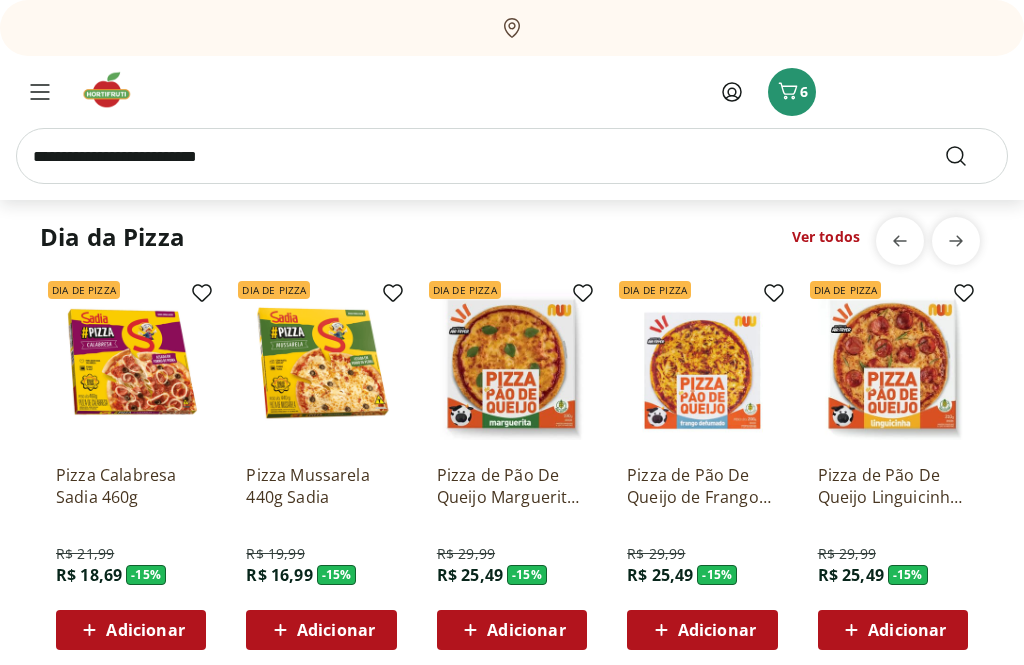 scroll, scrollTop: 1997, scrollLeft: 0, axis: vertical 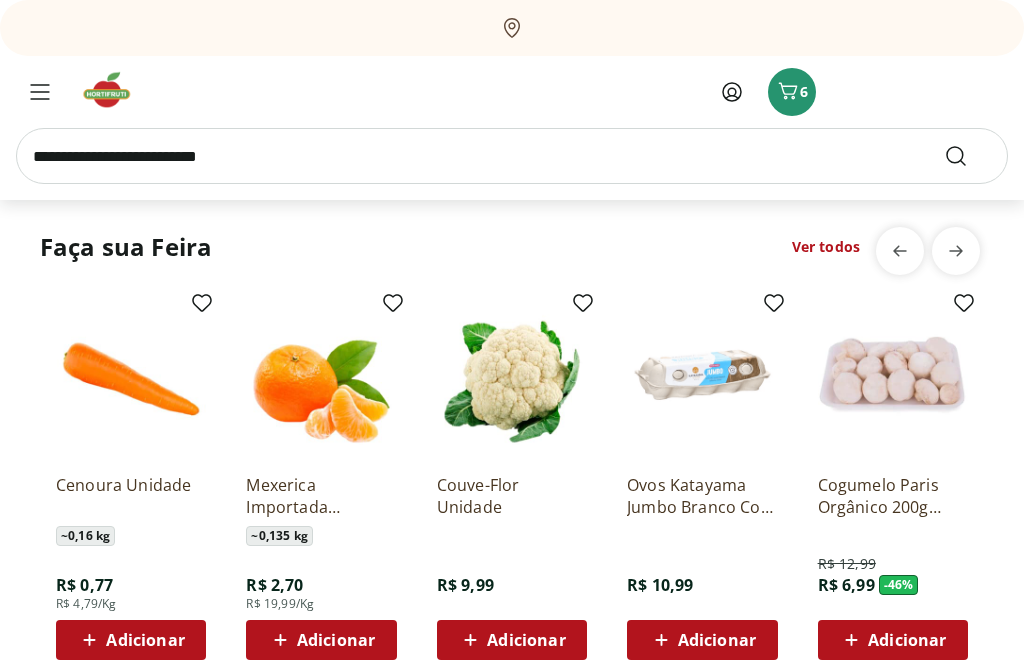 click on "Adicionar" at bounding box center [336, -466] 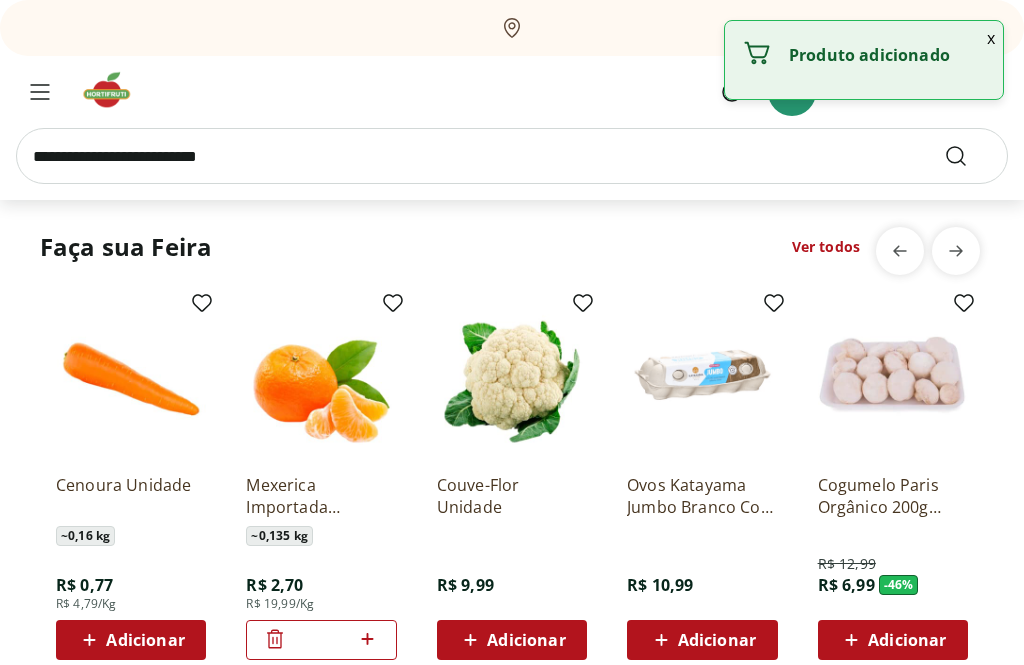 click 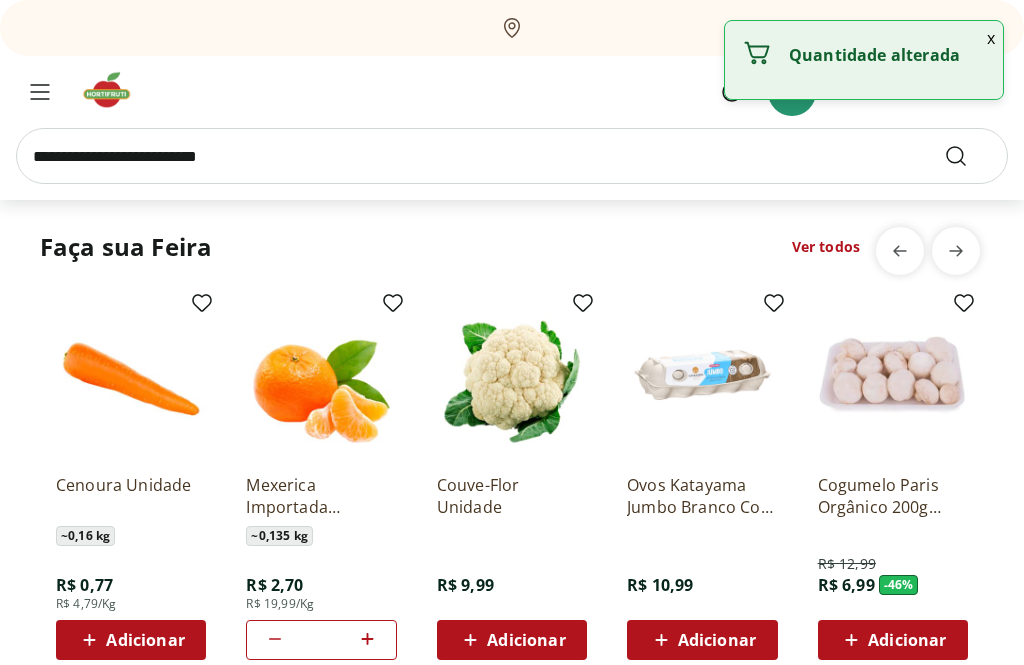 click 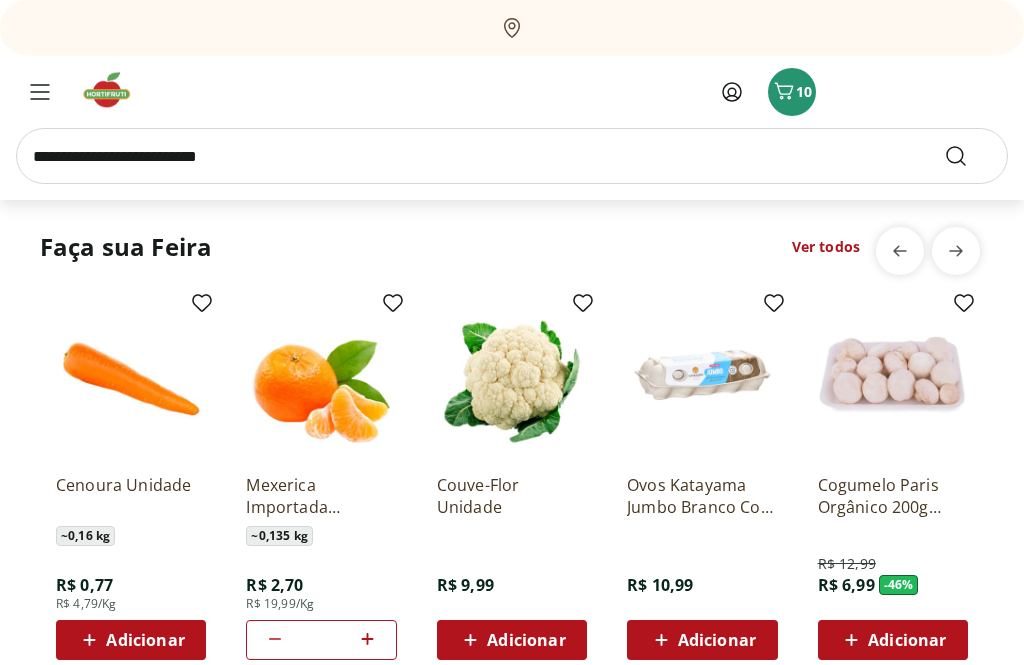 click at bounding box center [956, -855] 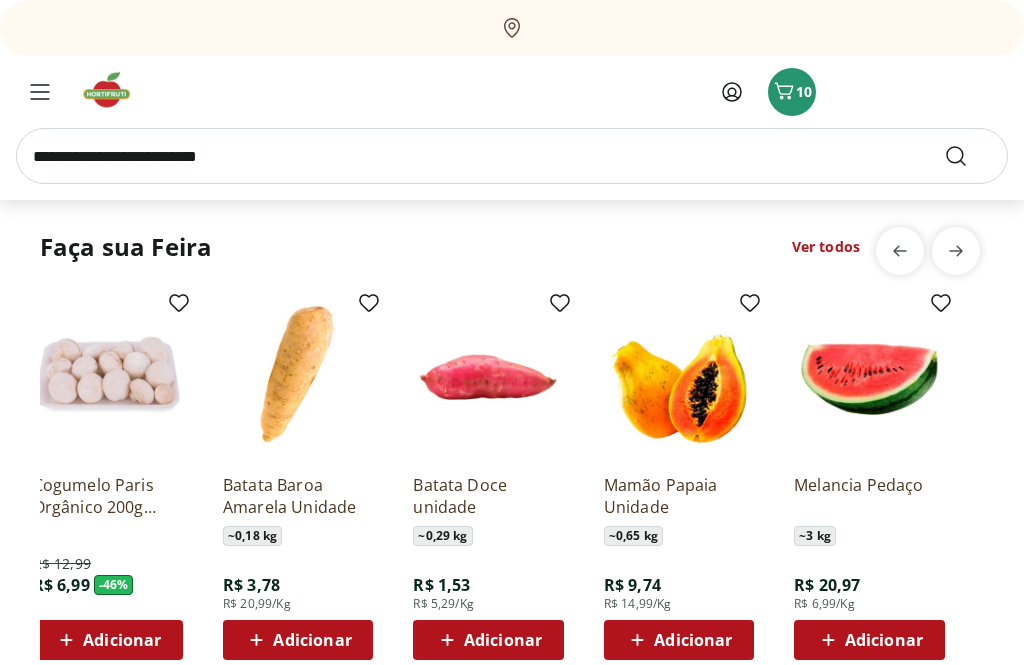 scroll, scrollTop: 0, scrollLeft: 950, axis: horizontal 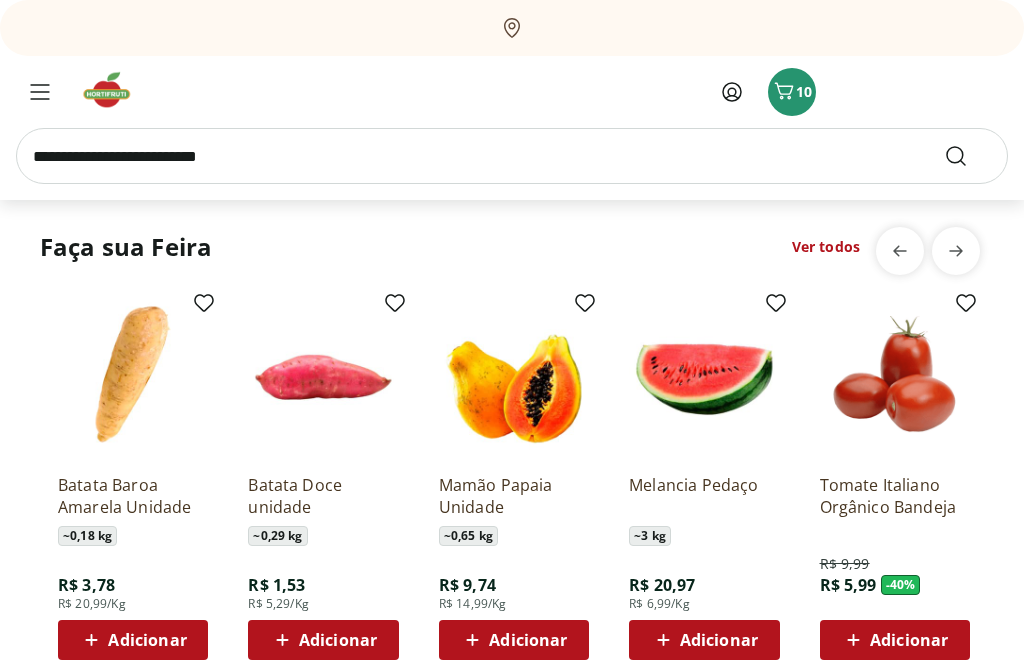 click on "Adicionar" at bounding box center (1669, -466) 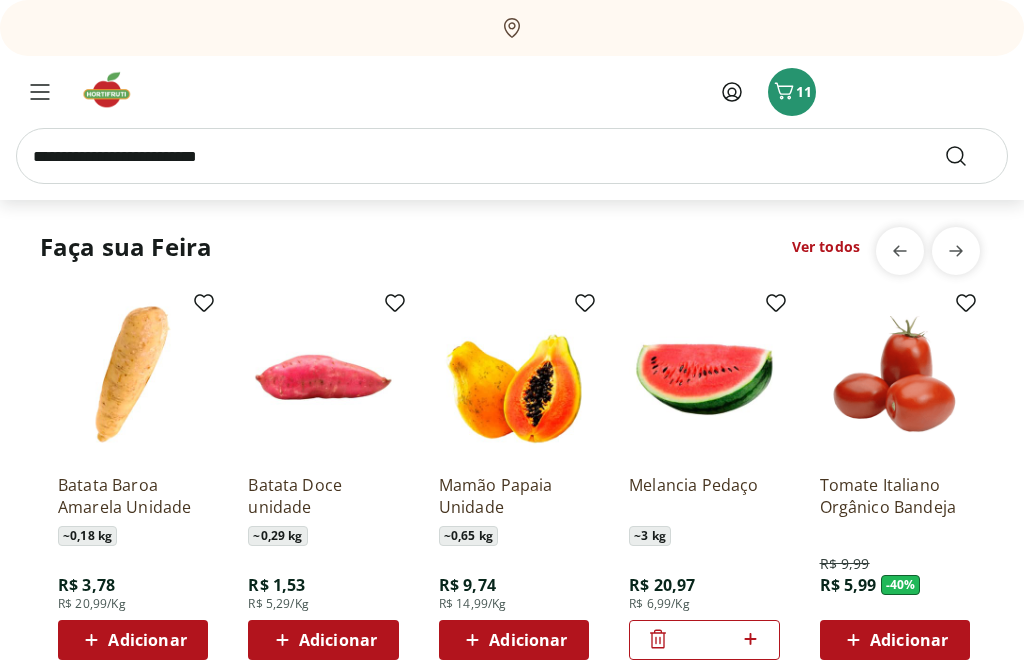click 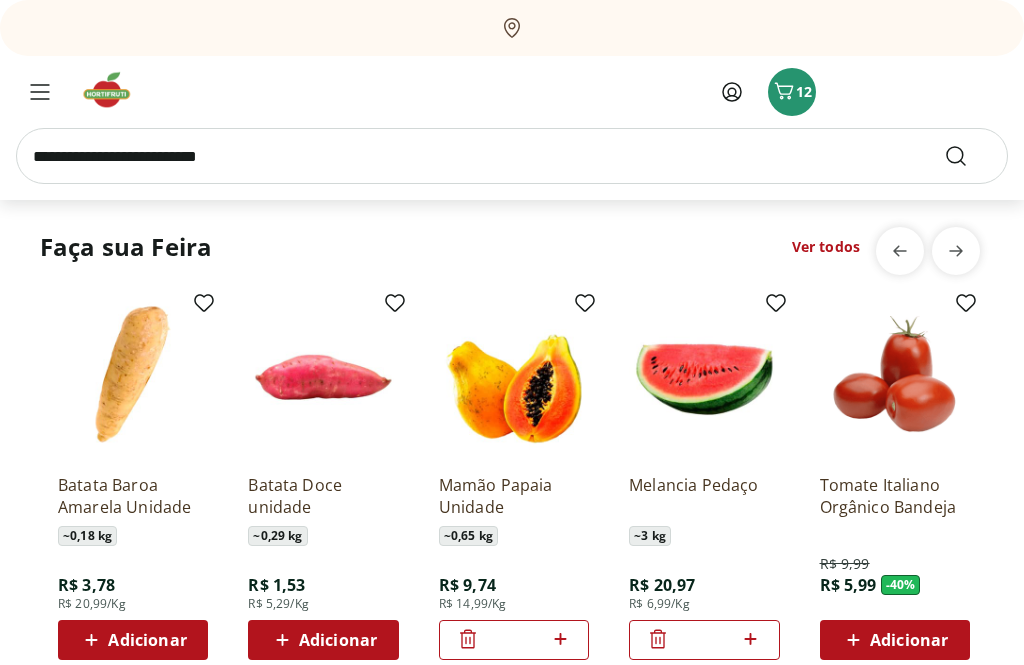 click at bounding box center [512, 156] 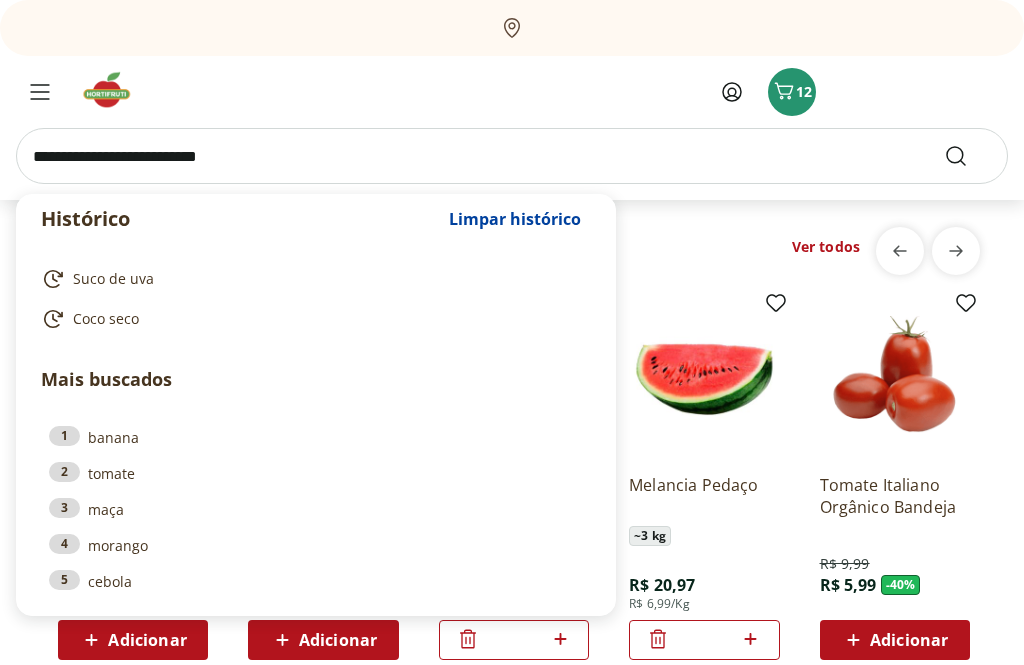 scroll, scrollTop: 2539, scrollLeft: 0, axis: vertical 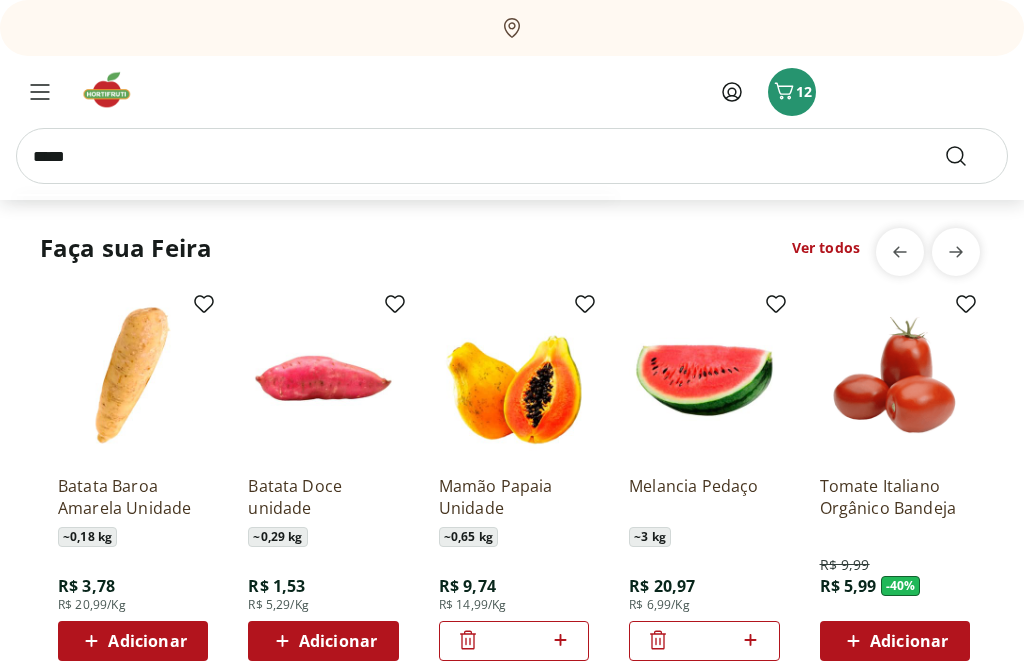 type on "******" 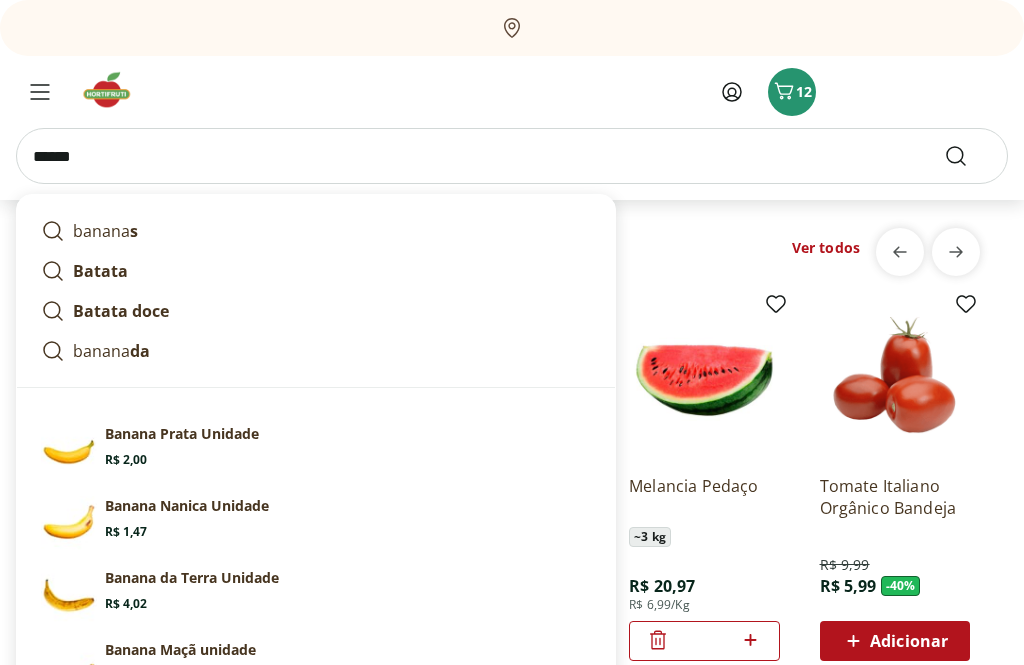 click at bounding box center [968, 156] 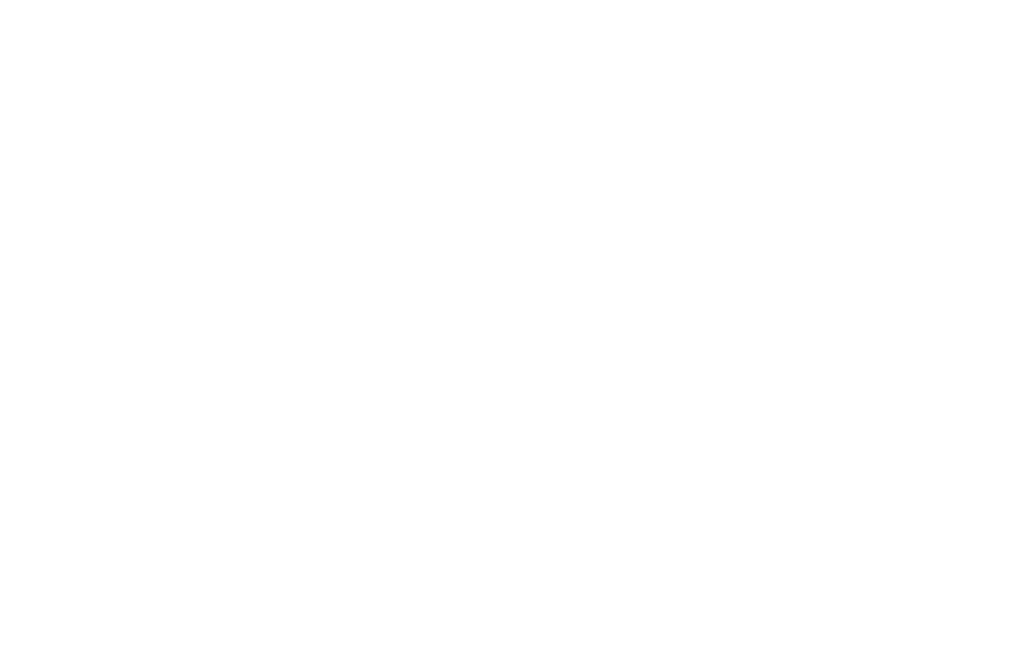 scroll, scrollTop: 0, scrollLeft: 0, axis: both 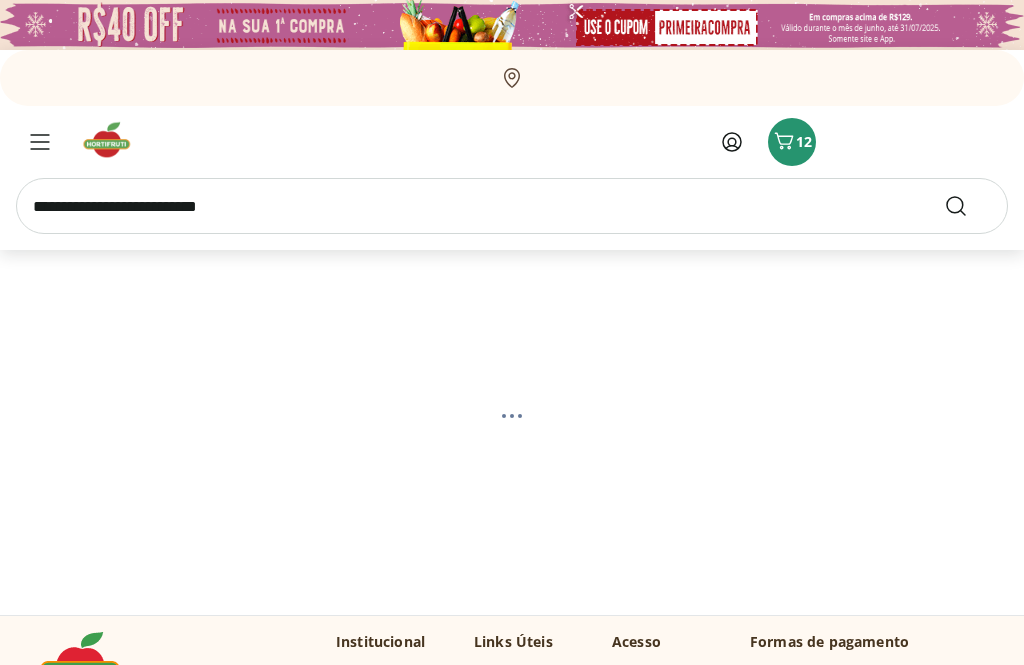 select on "**********" 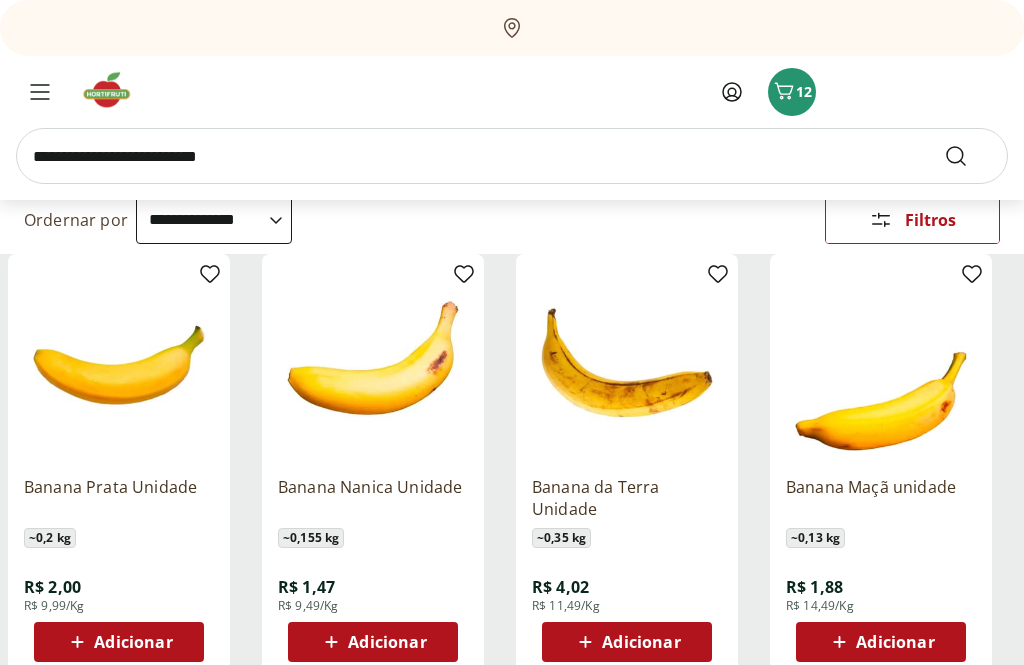 scroll, scrollTop: 191, scrollLeft: 0, axis: vertical 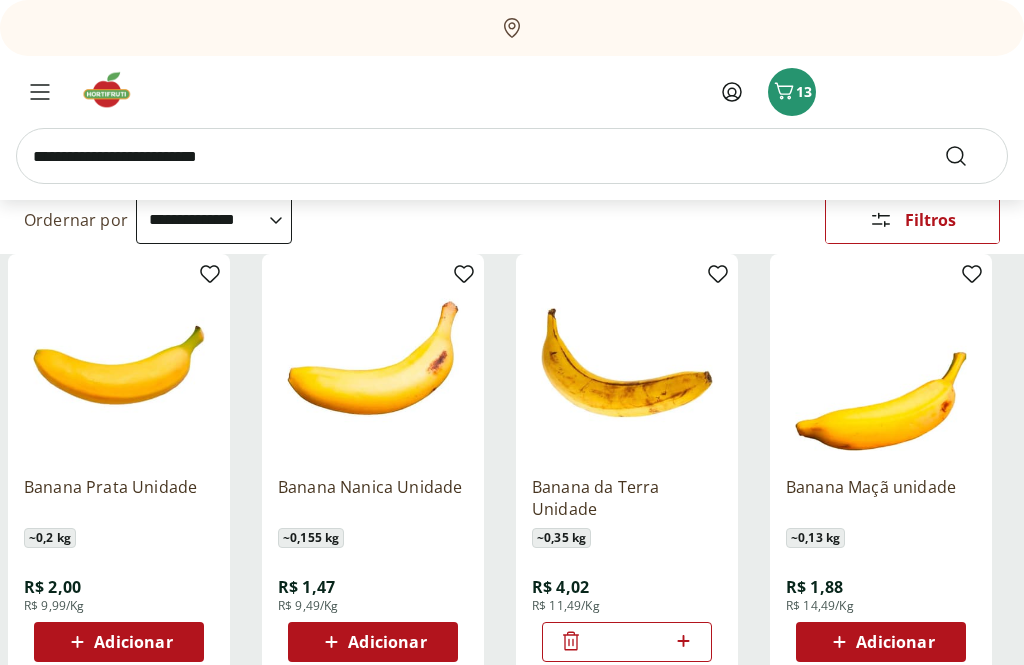 click 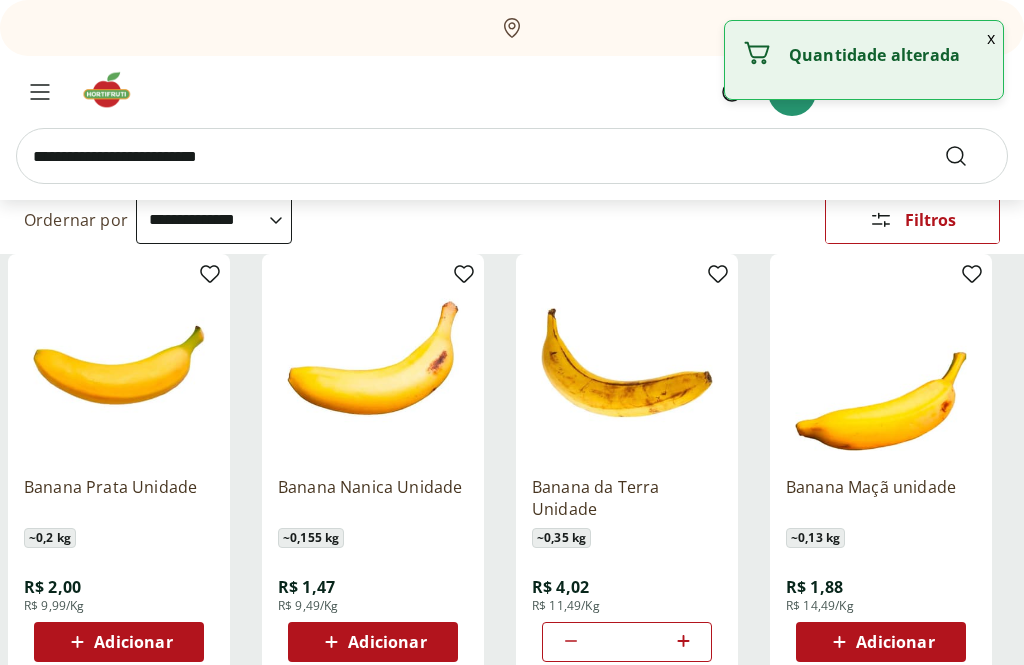 click 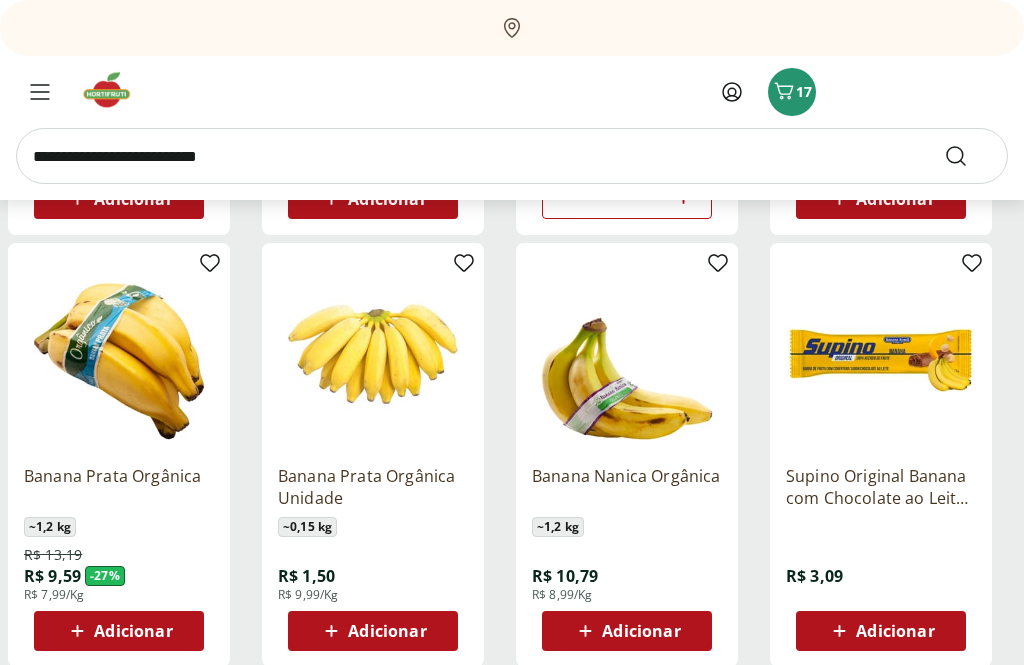 scroll, scrollTop: 634, scrollLeft: 0, axis: vertical 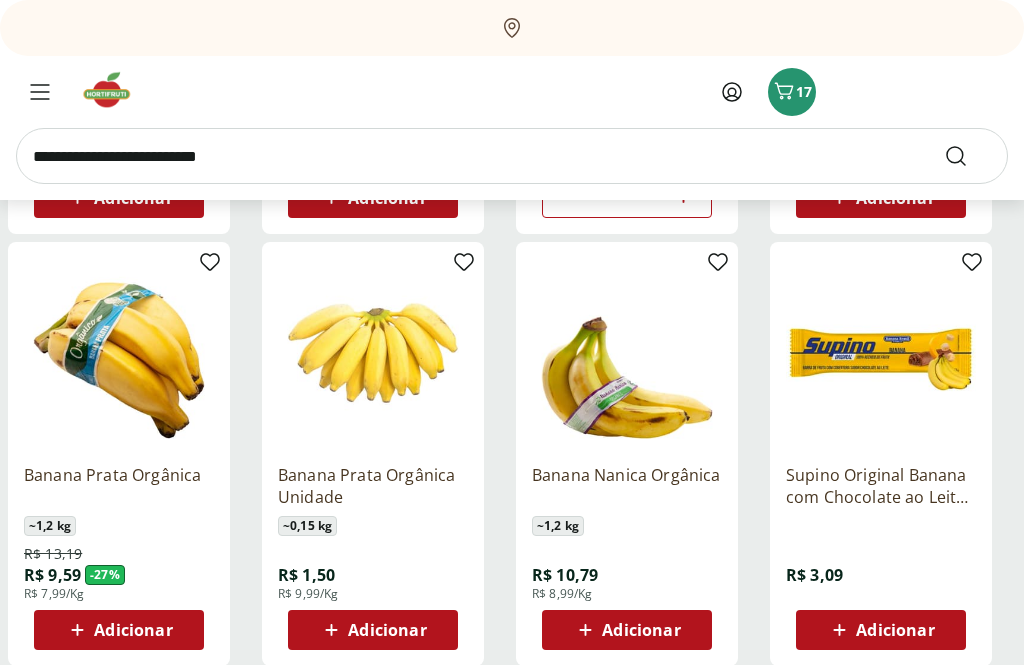 click on "Adicionar" at bounding box center (133, 631) 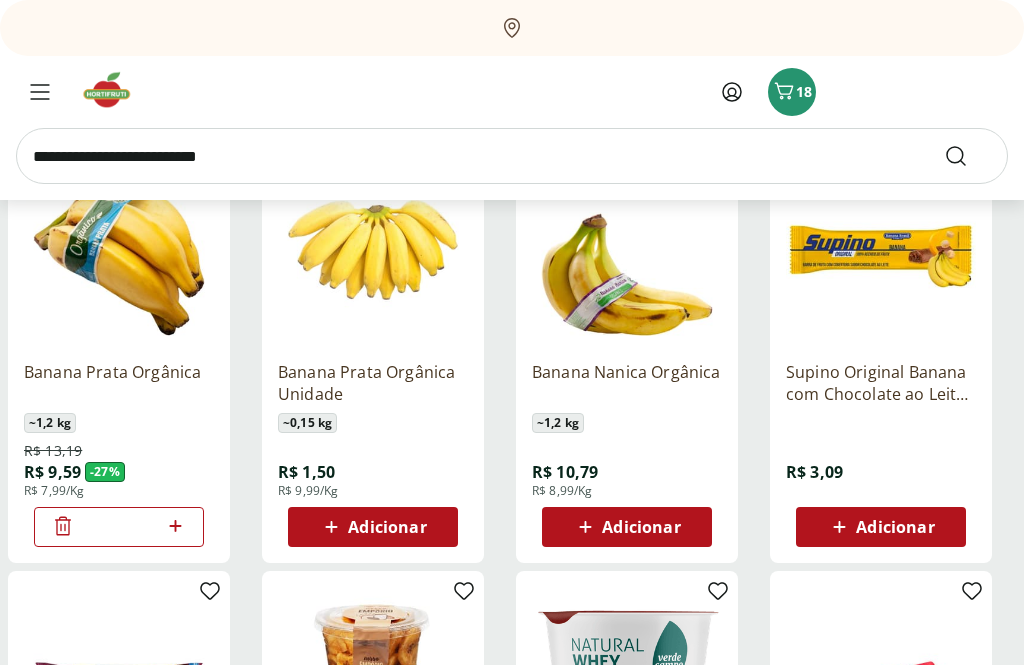 scroll, scrollTop: 737, scrollLeft: 0, axis: vertical 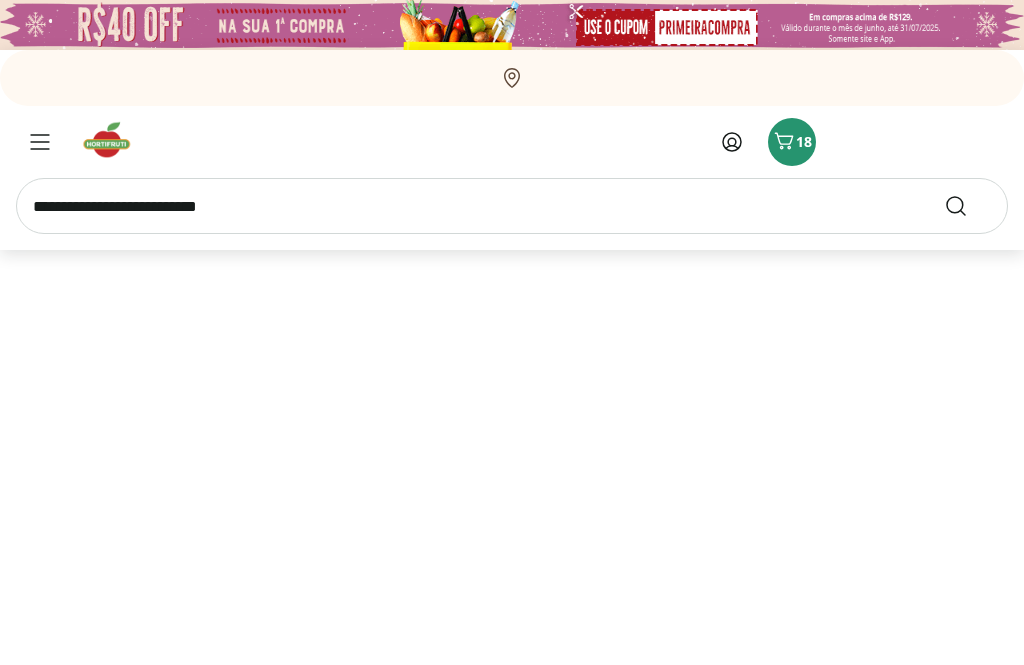 type on "*" 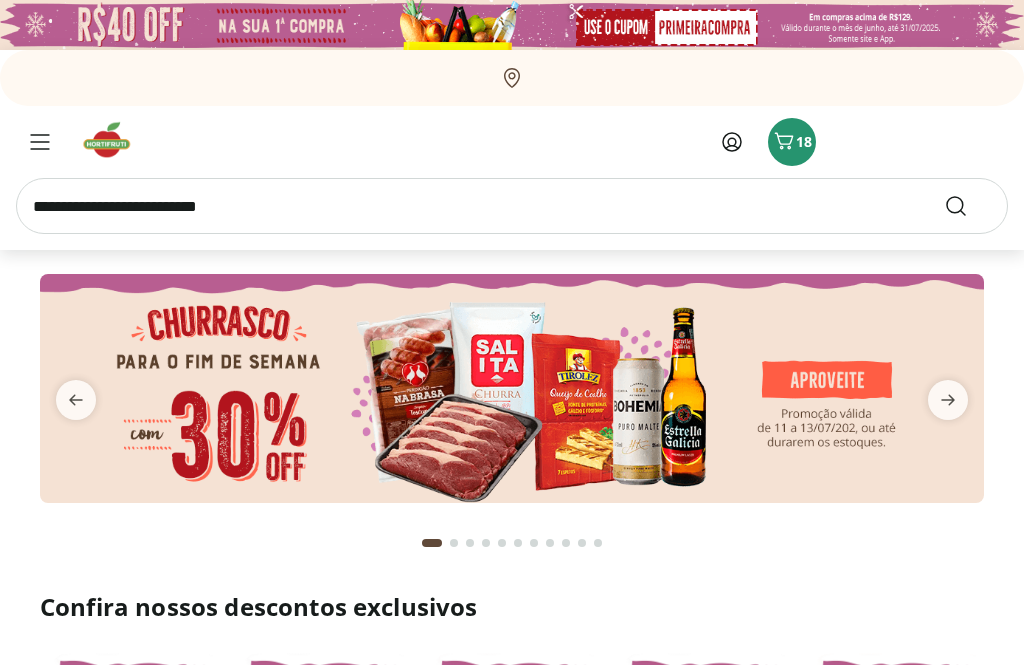 click at bounding box center (512, 206) 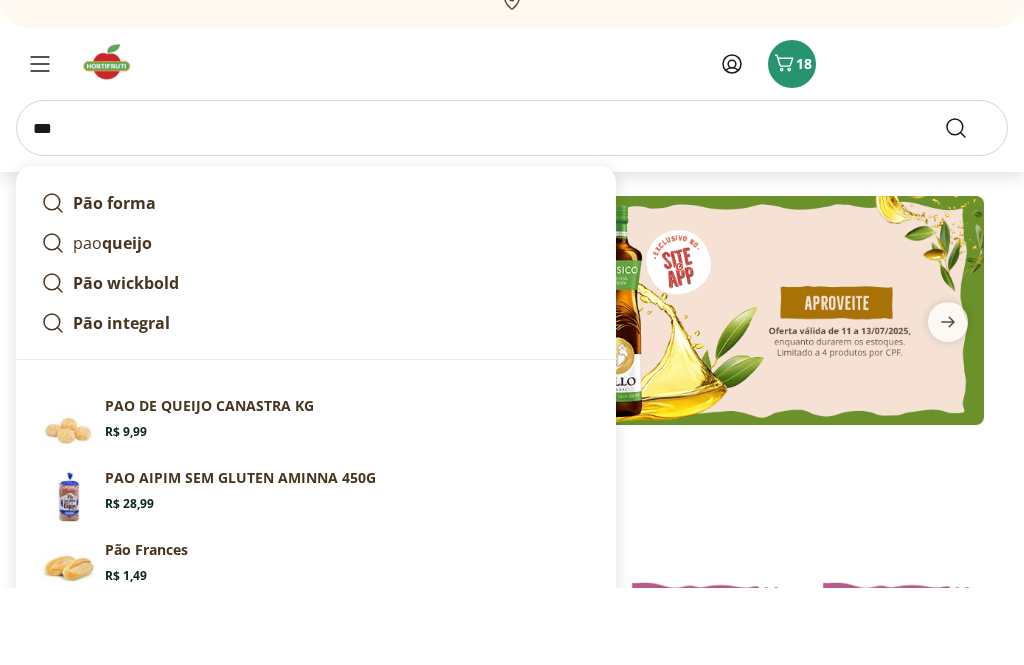 type on "***" 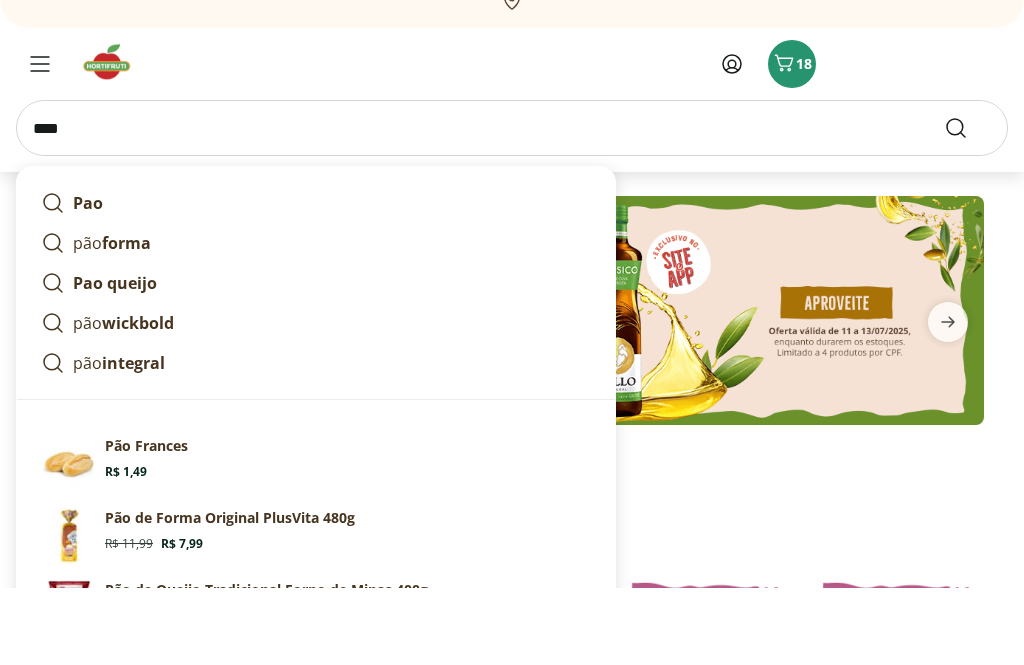 click at bounding box center (968, 206) 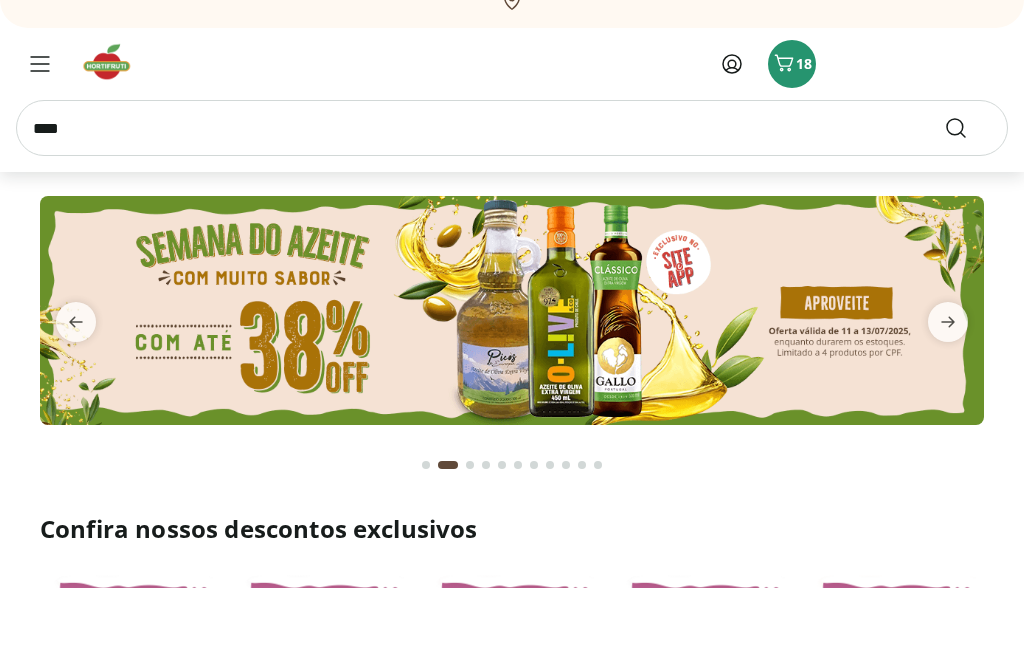 scroll, scrollTop: 78, scrollLeft: 0, axis: vertical 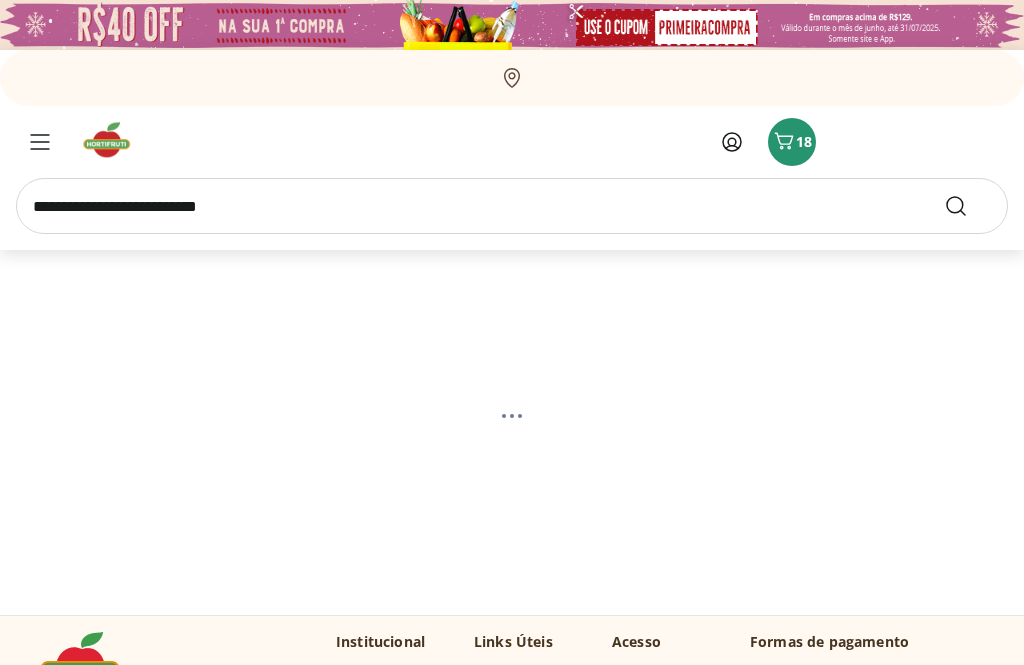 select on "**********" 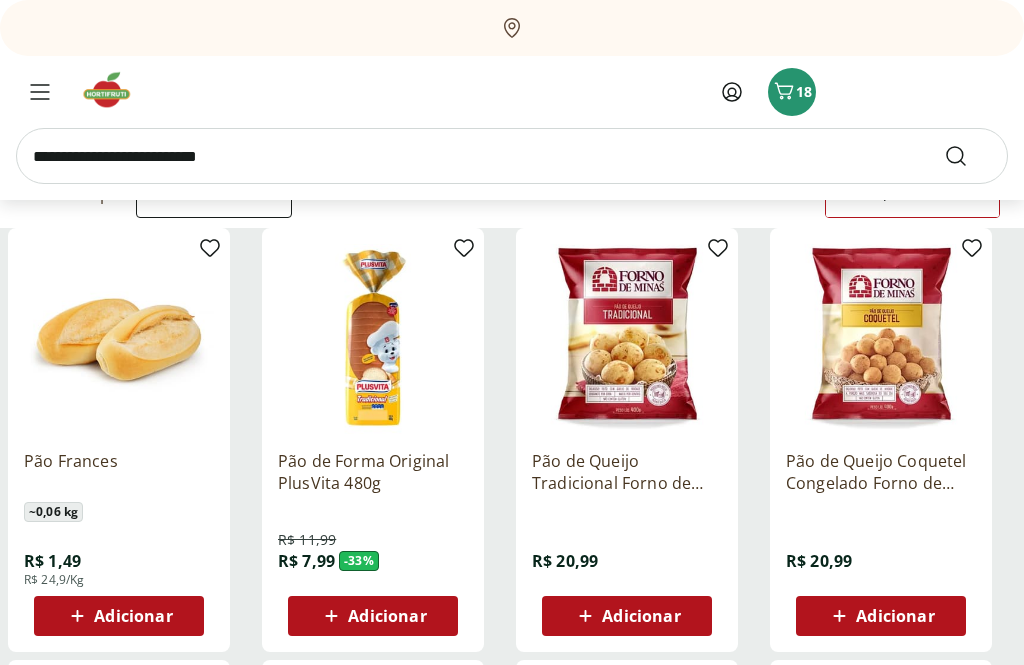 scroll, scrollTop: 217, scrollLeft: 0, axis: vertical 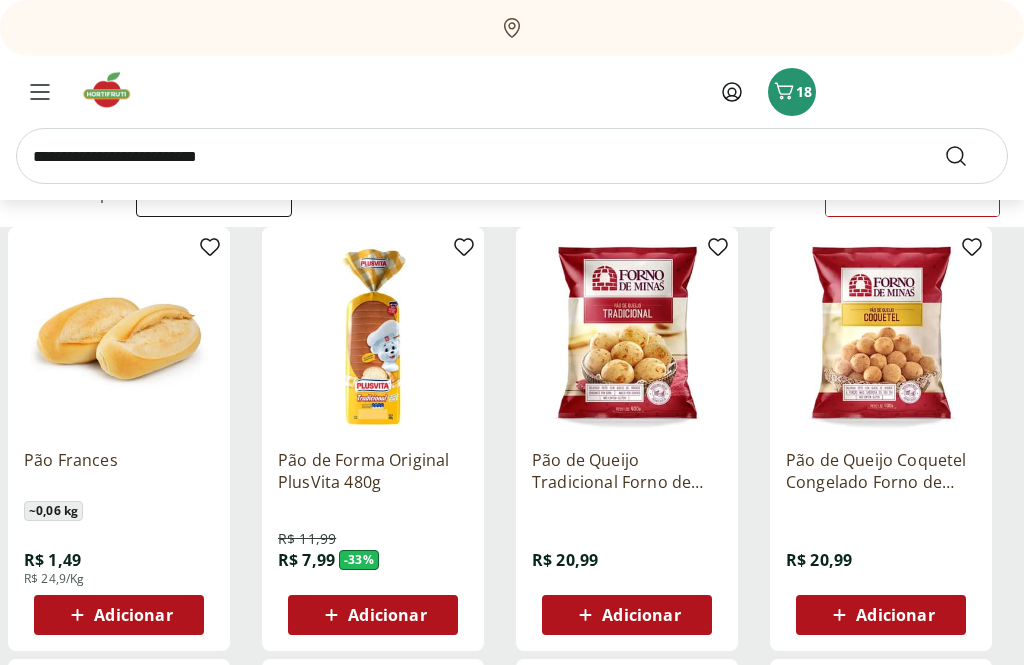 click on "Adicionar" at bounding box center (133, 616) 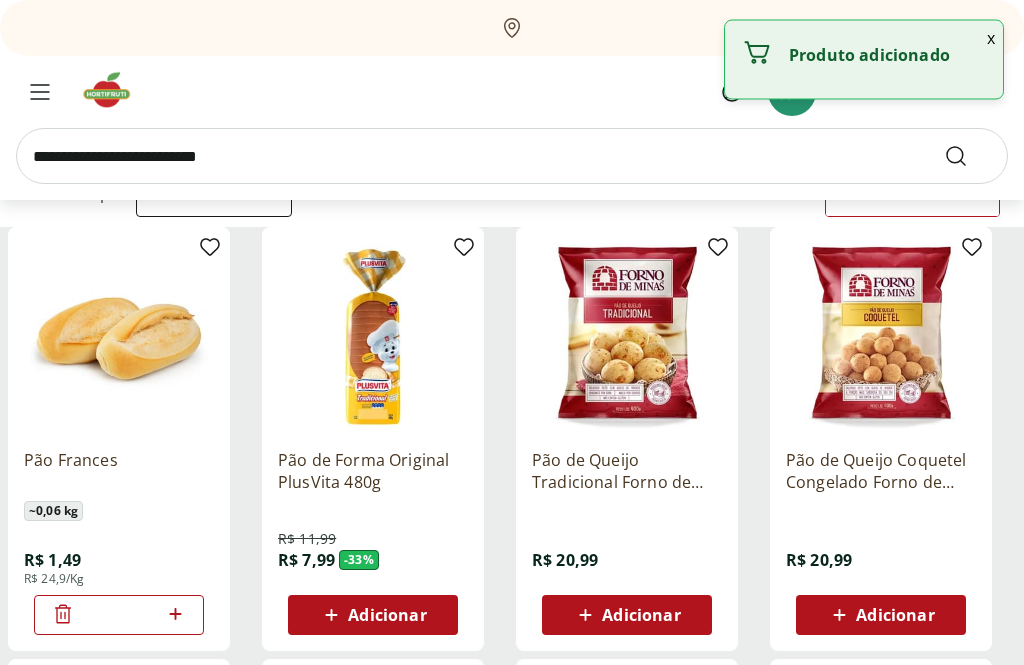 scroll, scrollTop: 218, scrollLeft: 0, axis: vertical 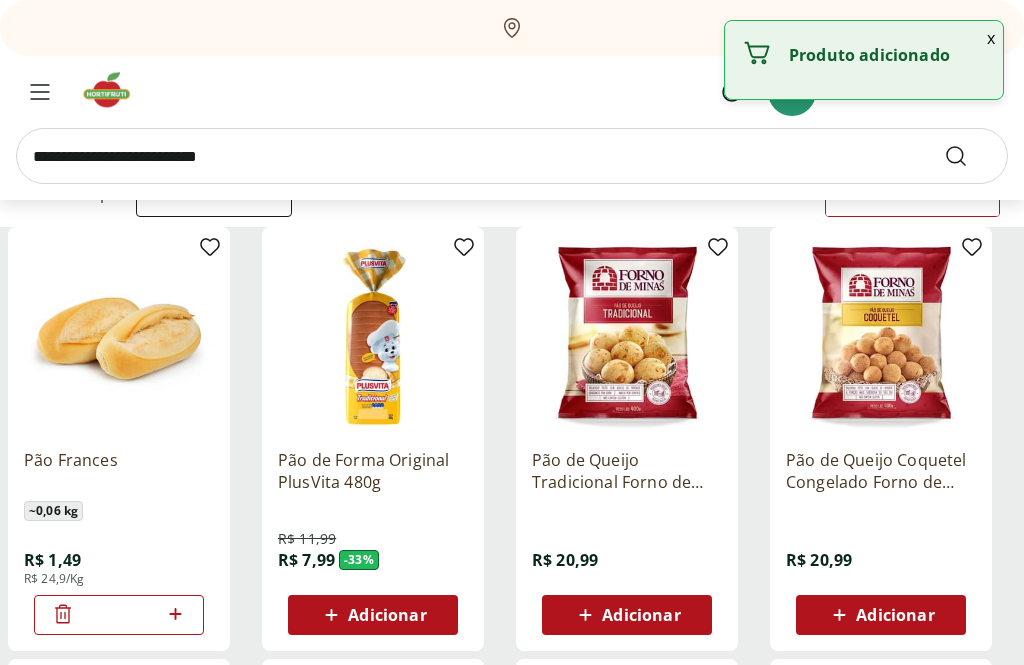 click 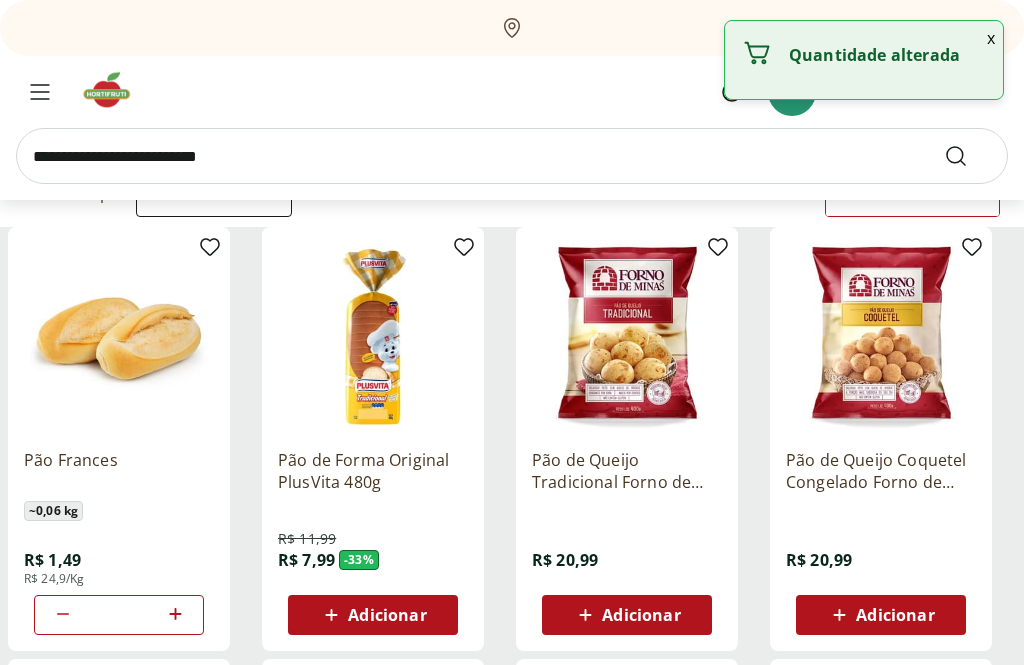 click 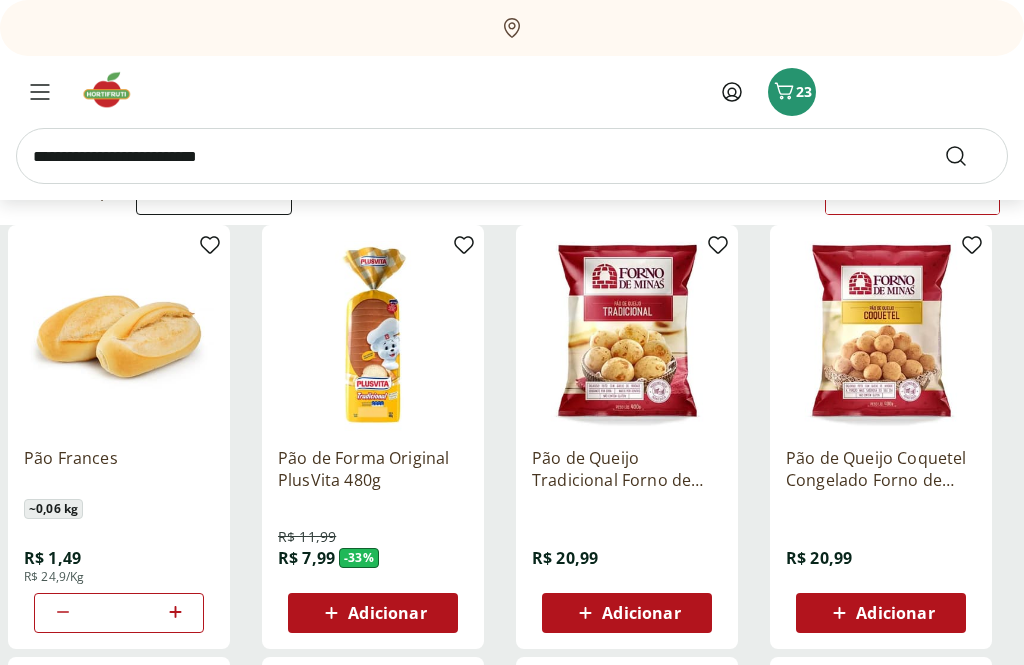 scroll, scrollTop: 222, scrollLeft: 0, axis: vertical 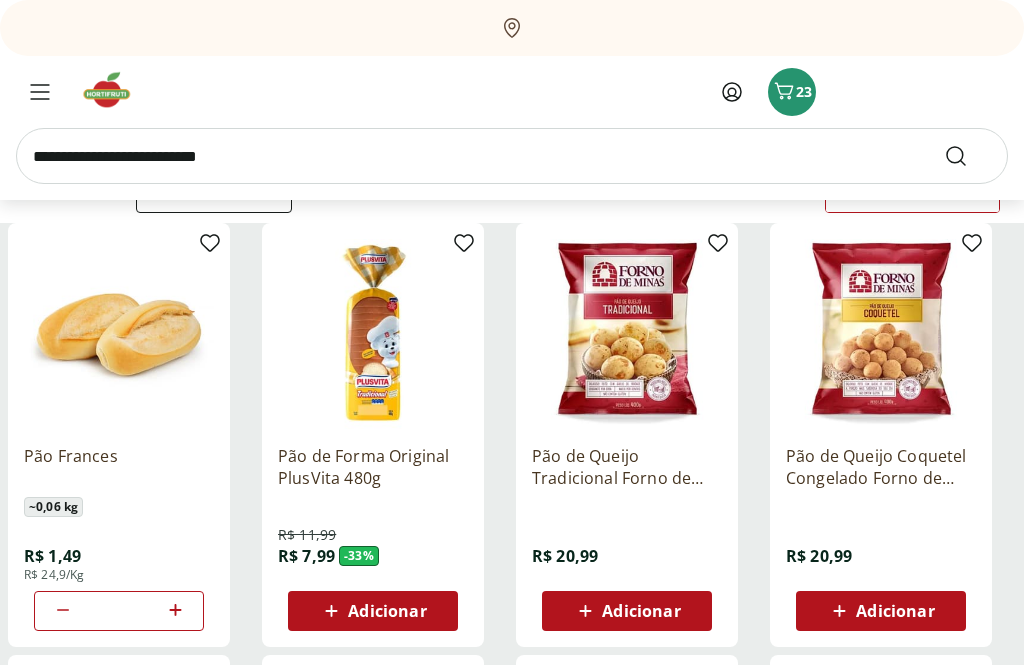 click on "Adicionar" at bounding box center [895, 611] 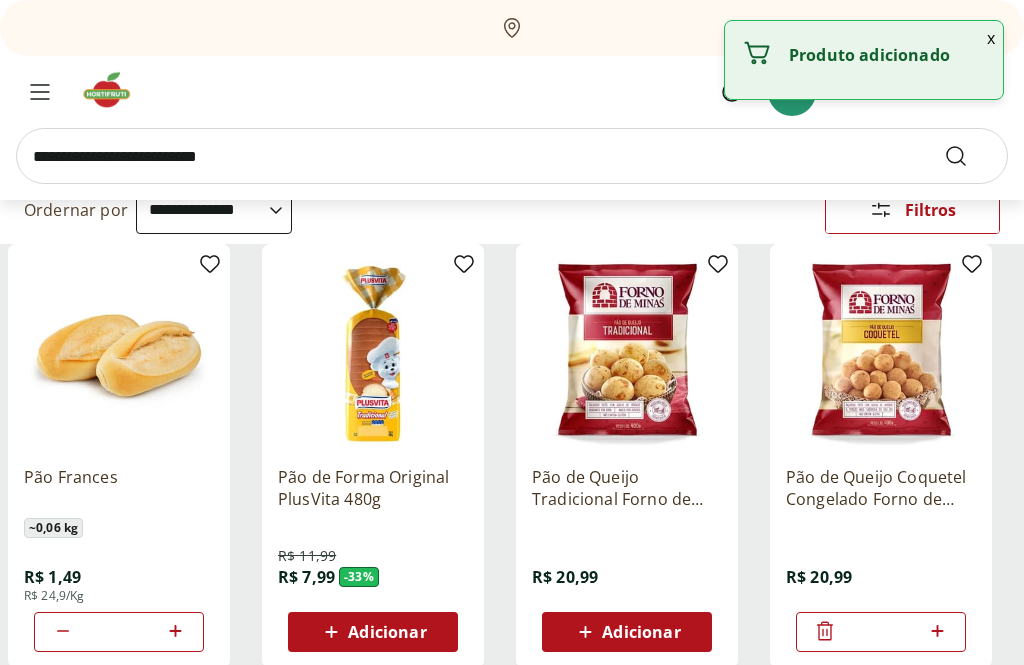 scroll, scrollTop: 0, scrollLeft: 0, axis: both 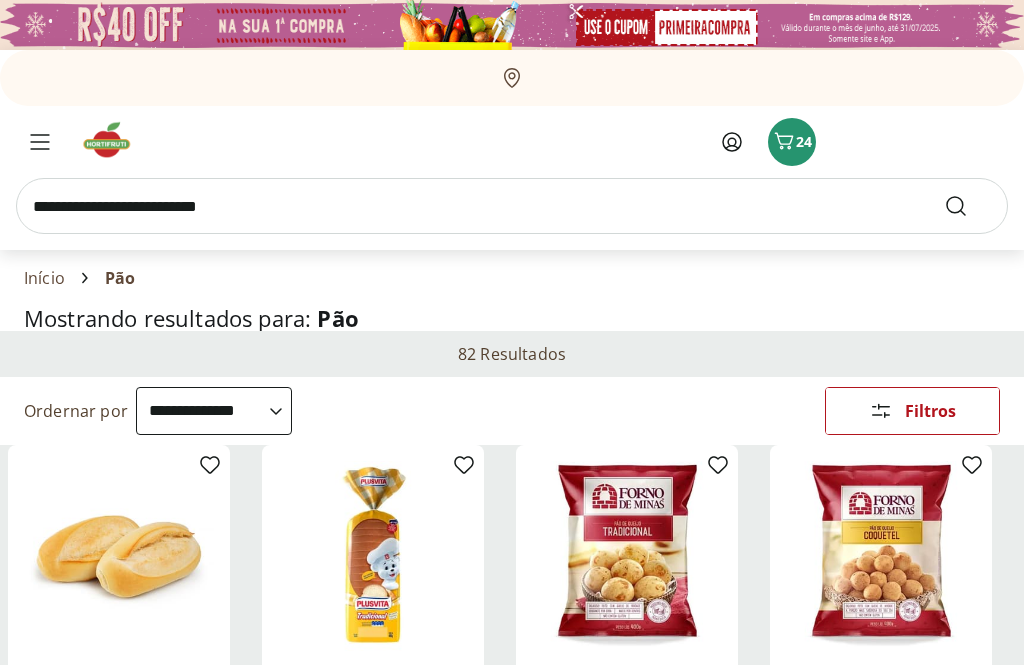 click 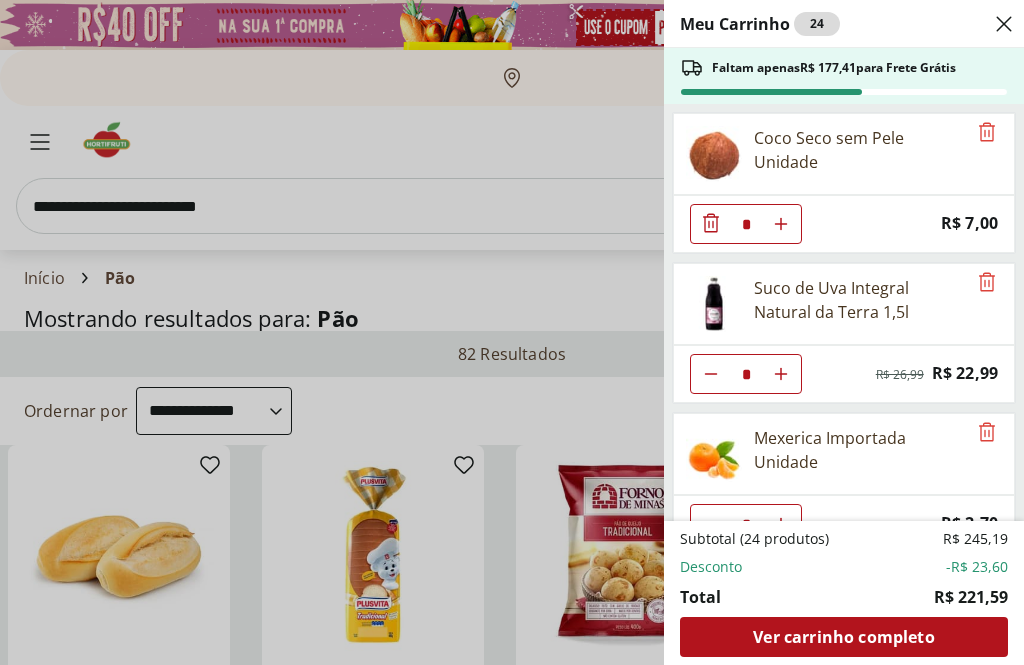click 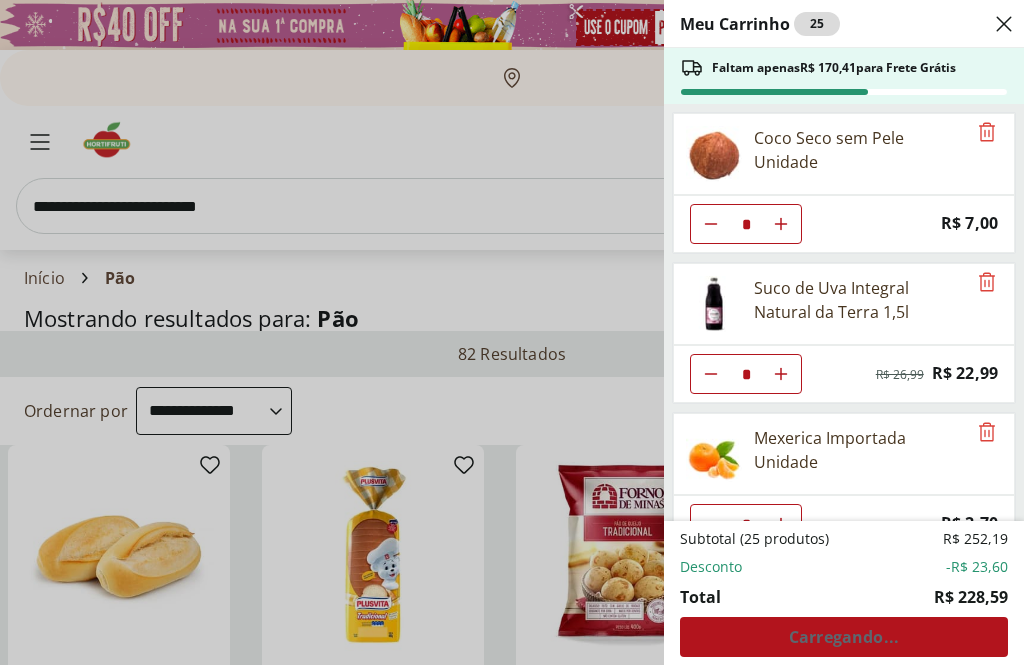 type on "*" 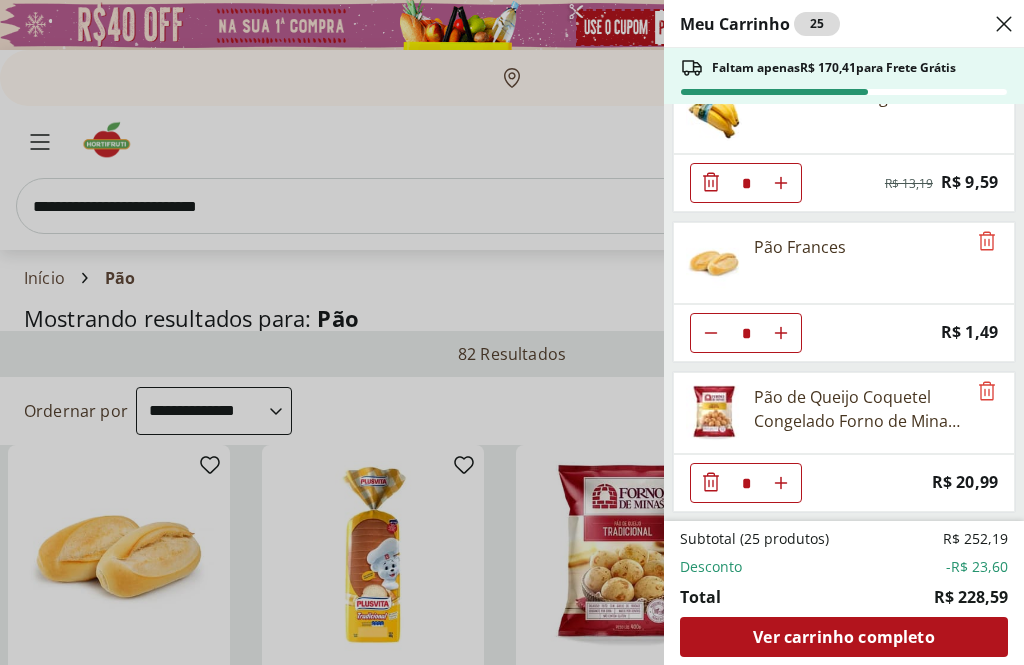 scroll, scrollTop: 941, scrollLeft: 0, axis: vertical 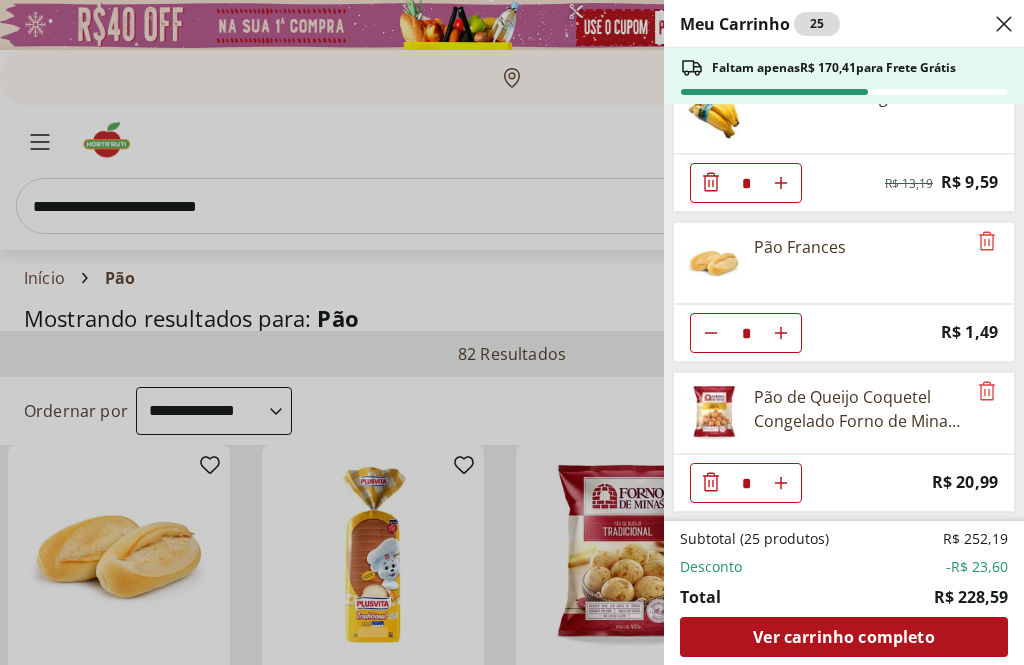 click on "Meu Carrinho 25 Faltam apenas  R$ 170,41  para Frete Grátis Coco Seco sem Pele Unidade * Price: R$ 7,00 Suco de Uva Integral Natural da Terra 1,5l * Original price: R$ 26,99 Price: R$ 22,99 Mexerica Importada Unidade * Price: R$ 2,70 Melancia Pedaço * Price: R$ 20,97 Mamão Papaia Unidade * Price: R$ 9,74 Banana da Terra Unidade * Price: R$ 4,02 Banana Prata Orgânica * Original price: R$ 13,19 Price: R$ 9,59 Pão Frances * Price: R$ 1,49 Pão de Queijo Coquetel Congelado Forno de Minas 400g * Price: R$ 20,99 Subtotal (25 produtos) R$ 252,19 Desconto -R$ 23,60 Total R$ 228,59 Ver carrinho completo" at bounding box center (512, 332) 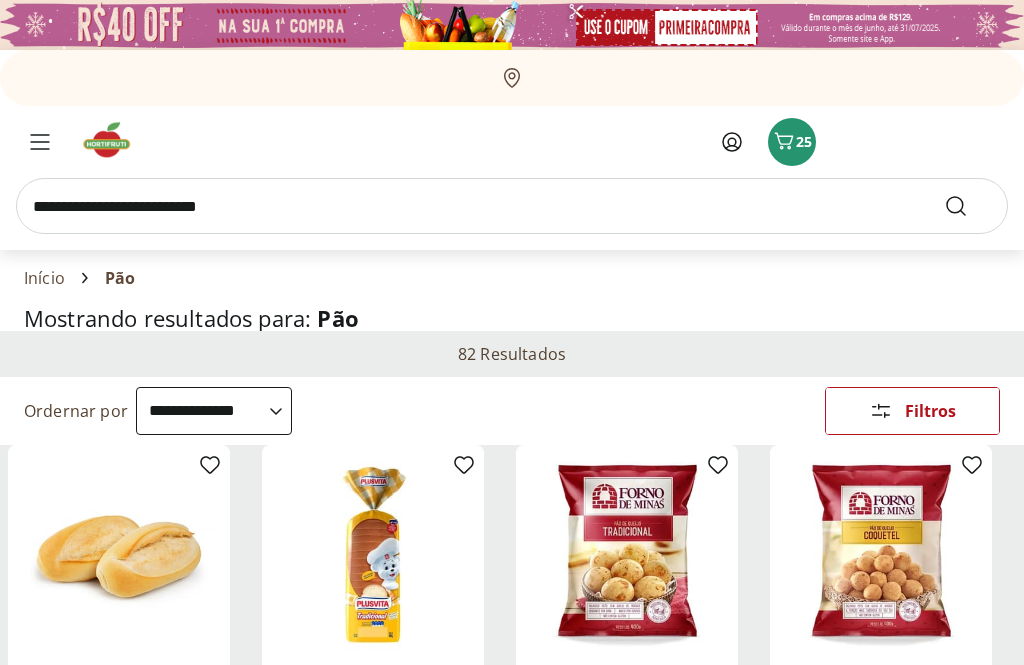 click 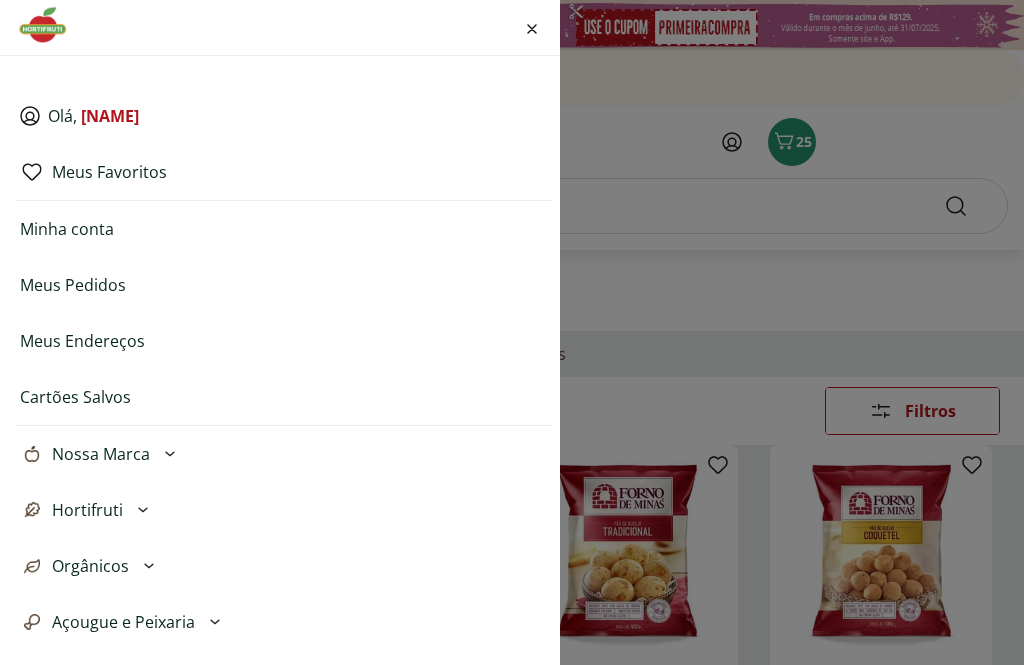 click on "Olá,   Marina Meus Favoritos Minha conta Meus Pedidos Meus Endereços Cartões Salvos Nossa Marca Açougue & Peixaria Congelados e Refrigerados Frutas, Legumes e Verduras Orgânicos Mercearia Sorvetes Ver tudo da categoria Hortifruti Cogumelos Frutas Legumes Ovos Temperos Frescos Verduras Ver tudo da categoria Orgânicos Bebidas Orgânicas Frutas Orgânicas Legumes Orgânicos Ovos Orgânicos Perecíveis Orgânicos Verduras Orgânicas Temperos Frescos Ver tudo da categoria Açougue e Peixaria Aves Bovinos Exóticos Frutos do Mar Linguiça e Salsicha Peixes Salgados e Defumados Suínos Ver tudo da categoria Prontinhos Frutas Cortadinhas Pré Preparados Prontos para Consumo Saladas Sucos e Água de Coco Ver tudo da categoria Padaria Bolos e Mini Bolos Doces Pão Padaria Própria Salgados Torradas Ver tudo da categoria Bebidas Água Água de Coco Cerveja Destilados Chá e Mate Drinks Alcóolicos Energético e Isotônico Vinhos Refrigerante Suco Integral Suco Néctar Ver tudo da categoria Mercearia Azeite Massas" at bounding box center [512, 332] 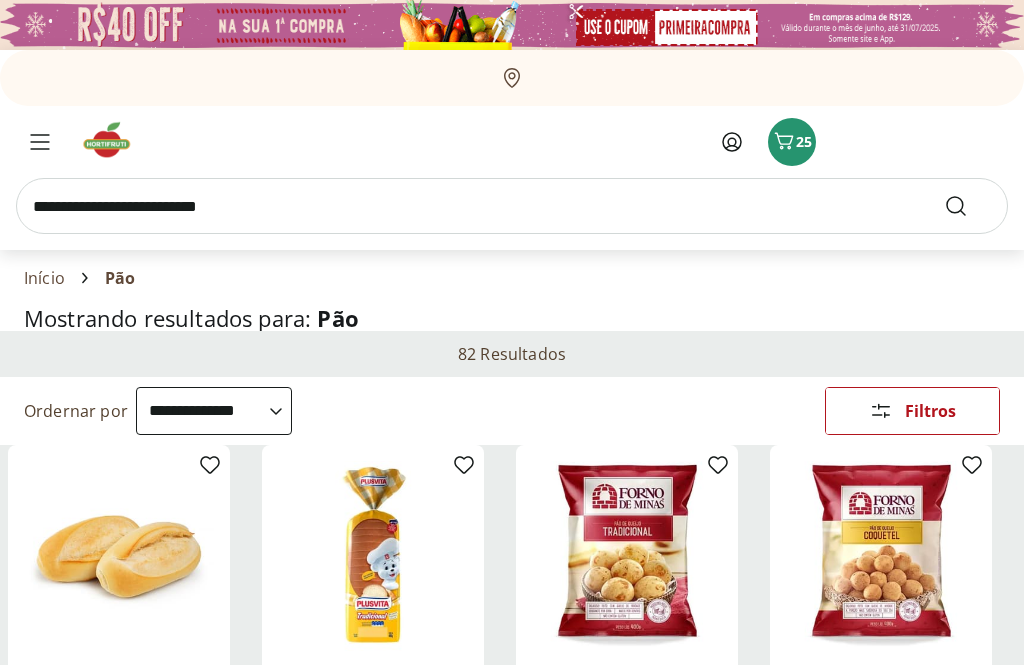 click at bounding box center [113, 140] 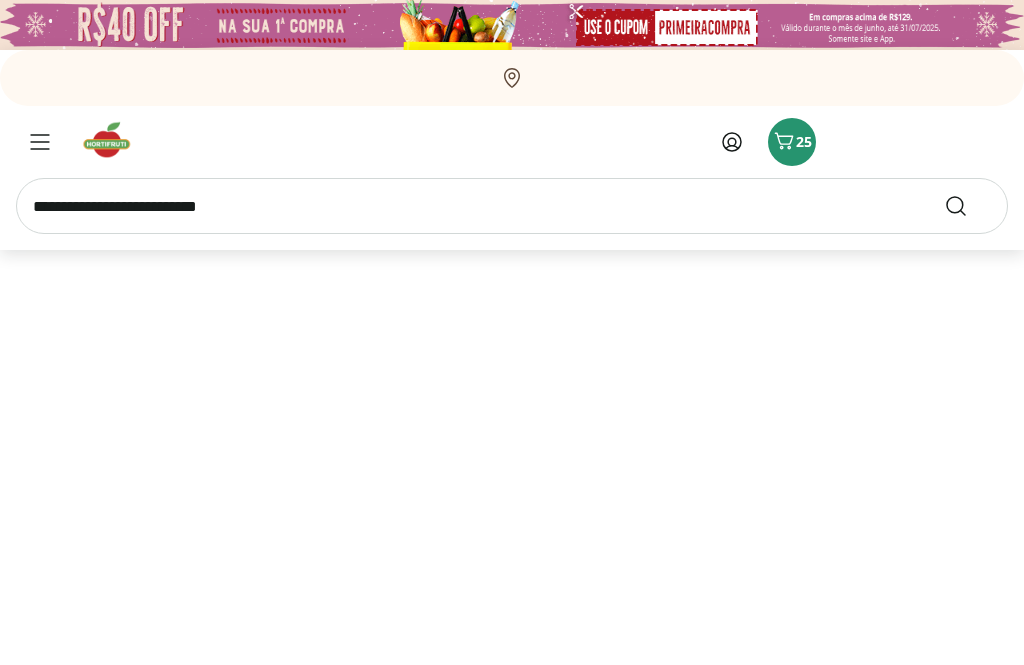 type on "*" 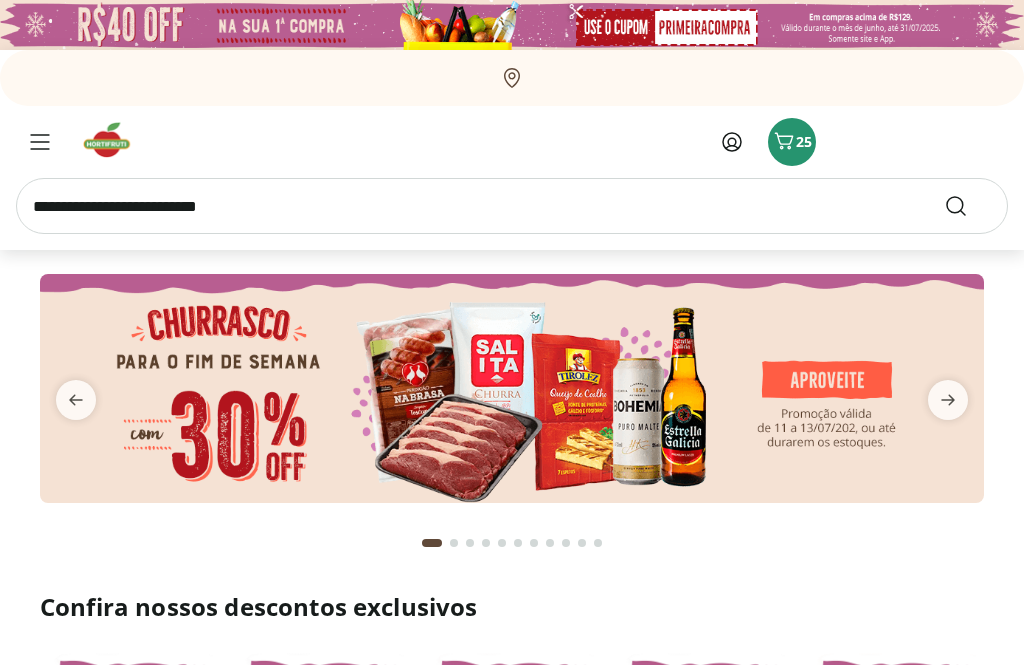 scroll, scrollTop: 0, scrollLeft: 0, axis: both 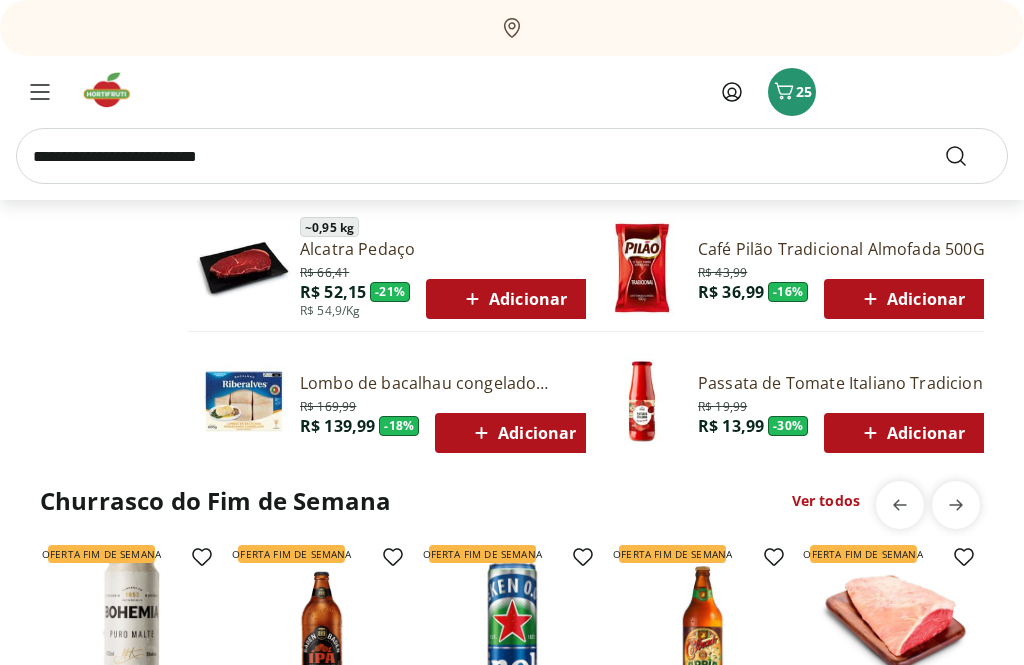 click at bounding box center (956, 506) 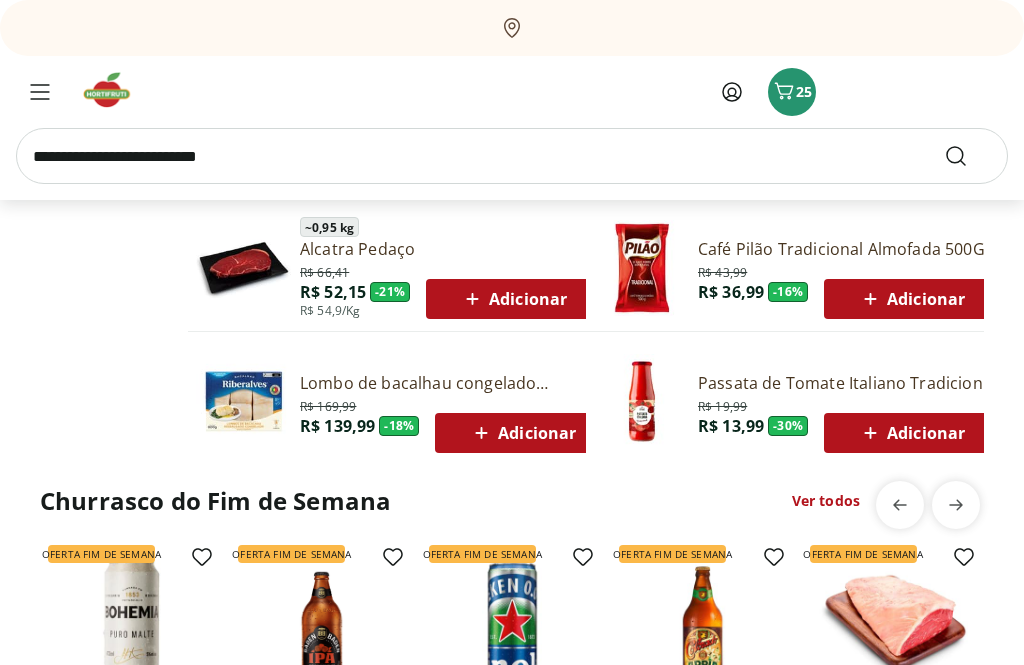 scroll, scrollTop: 1180, scrollLeft: 0, axis: vertical 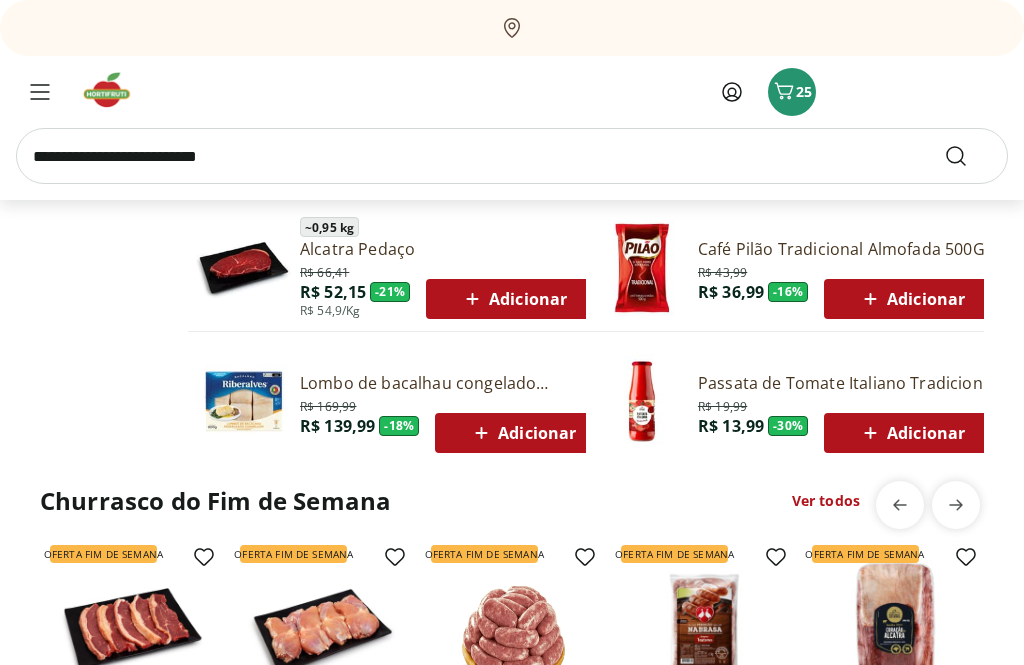 click at bounding box center [956, 505] 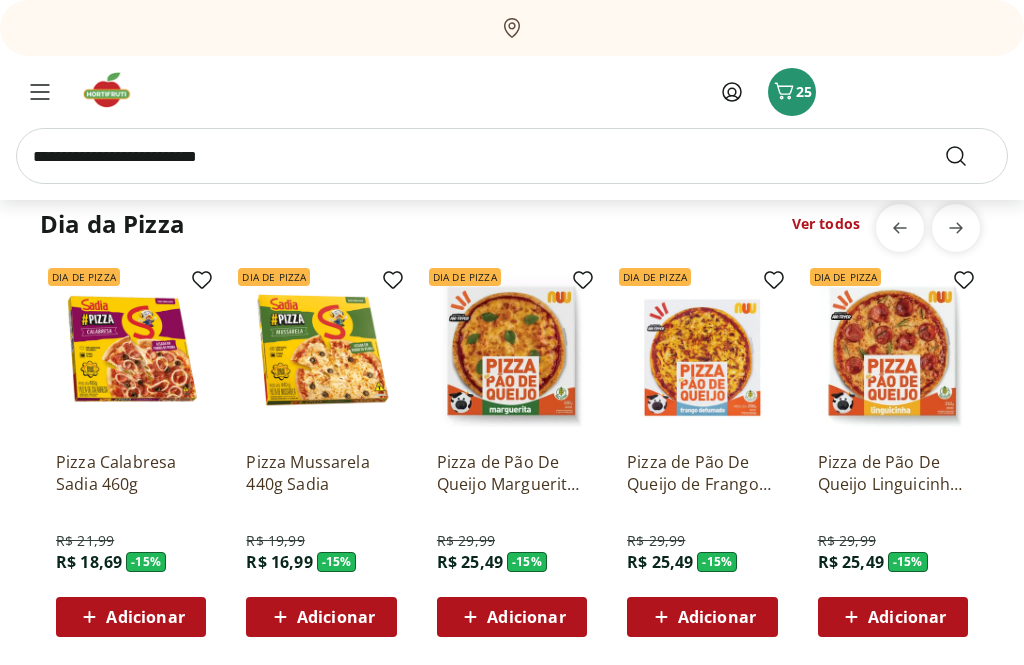 scroll, scrollTop: 2011, scrollLeft: 0, axis: vertical 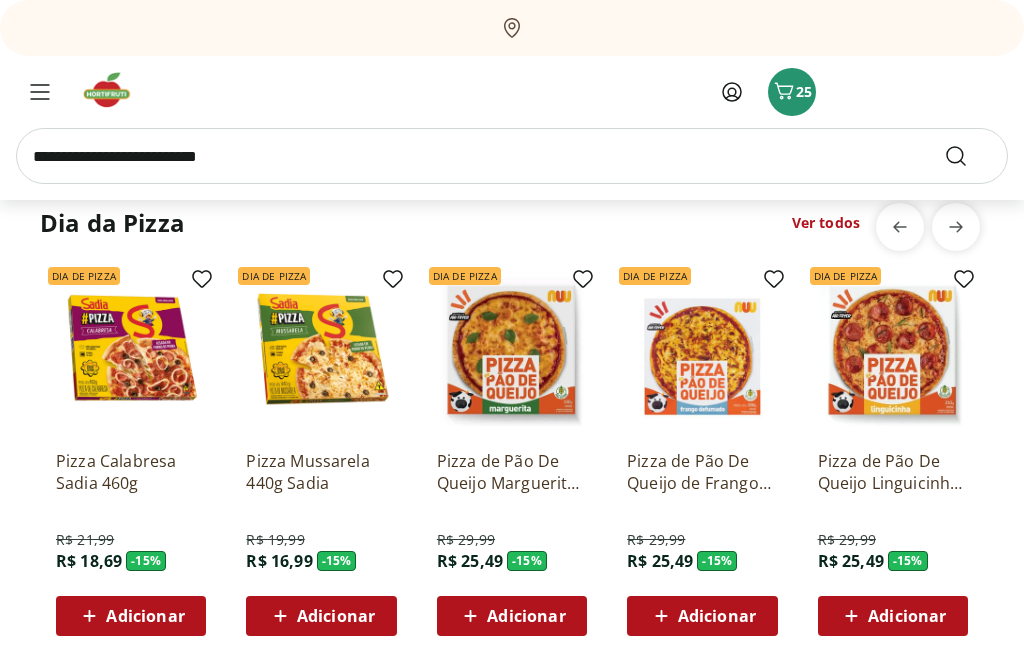 click at bounding box center (893, 350) 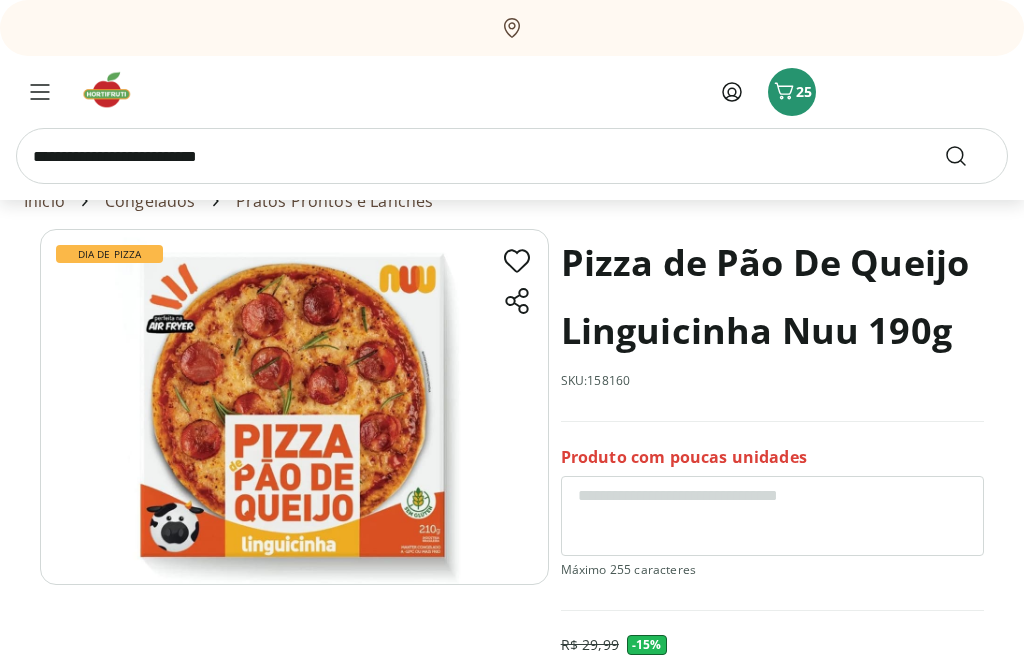 scroll, scrollTop: 77, scrollLeft: 0, axis: vertical 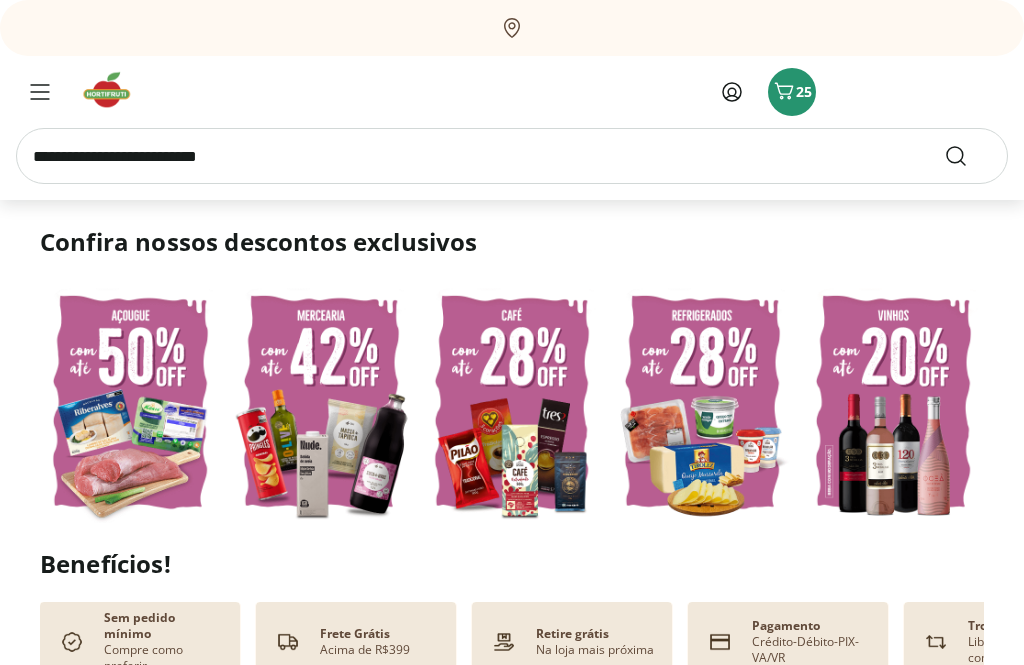 type on "*" 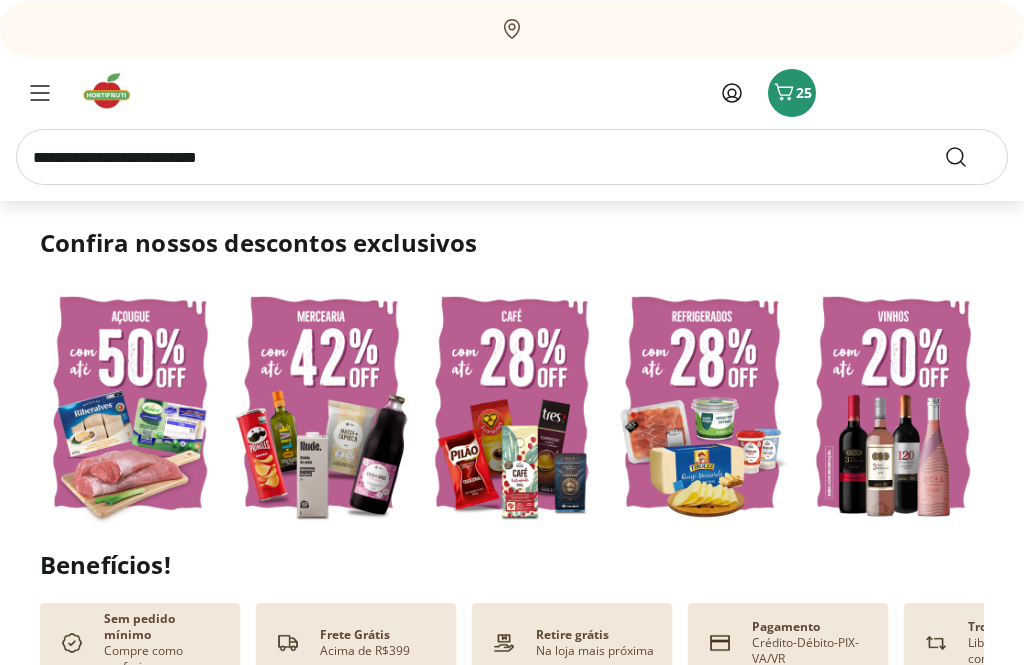 scroll, scrollTop: 2091, scrollLeft: 0, axis: vertical 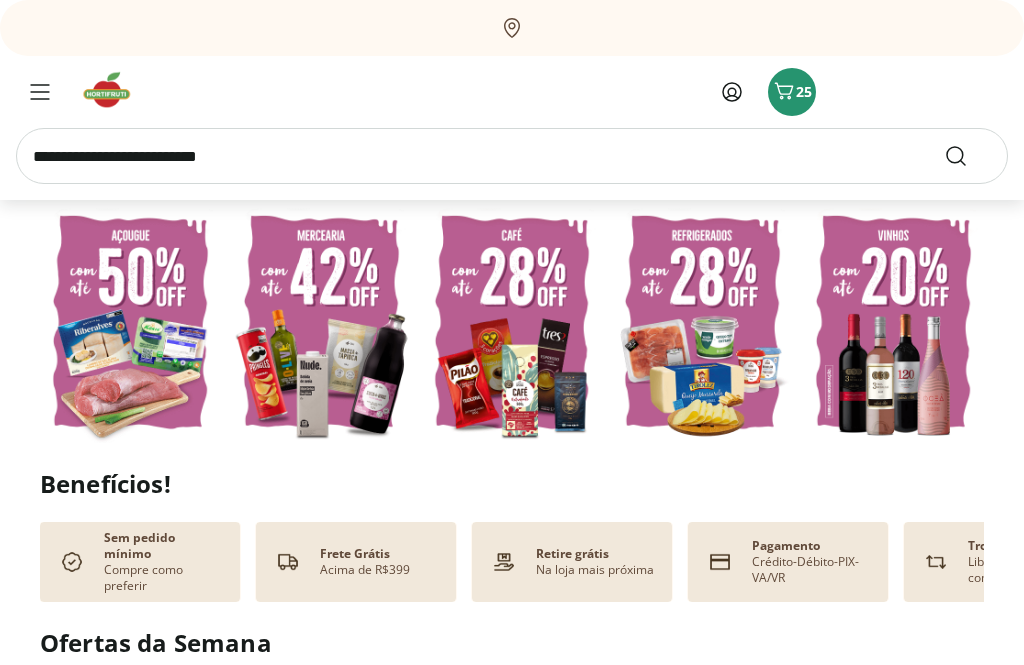 click at bounding box center (702, 322) 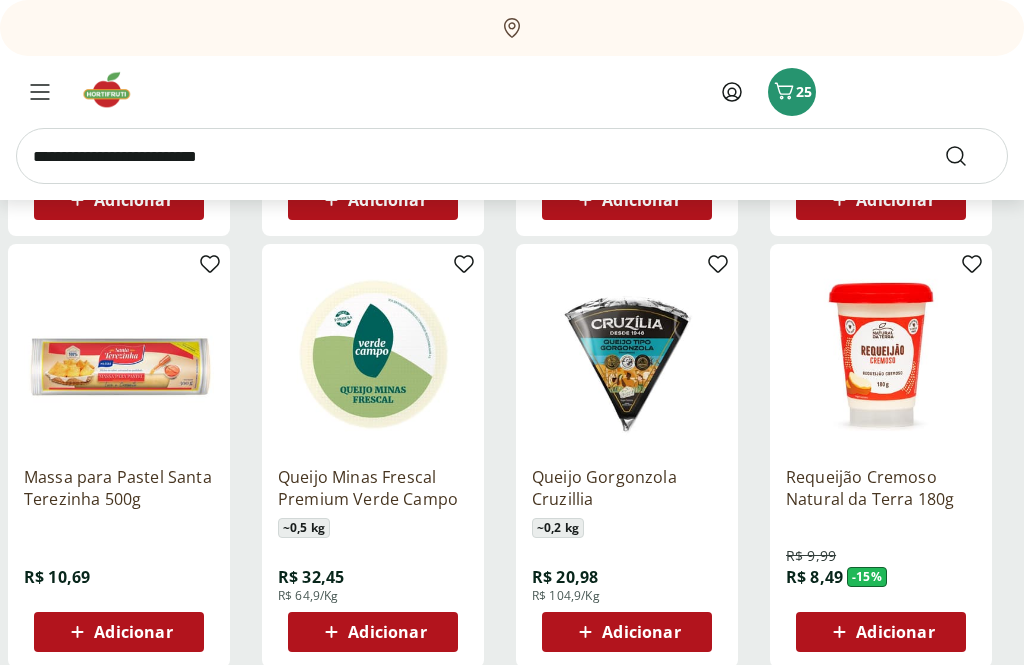 scroll, scrollTop: 1067, scrollLeft: 0, axis: vertical 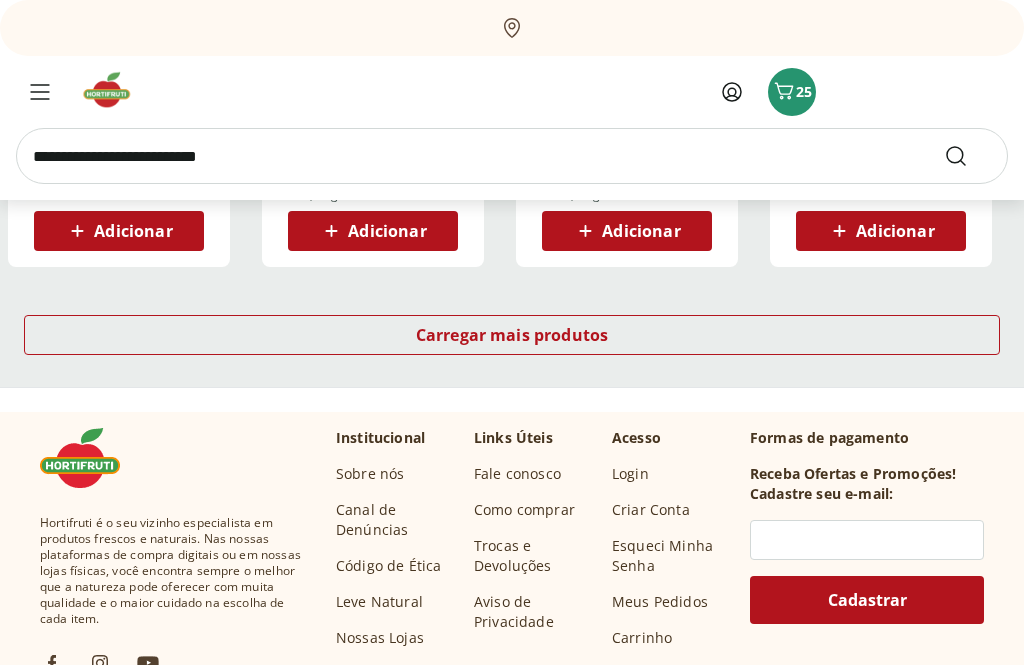 click on "Carregar mais produtos" at bounding box center (512, 336) 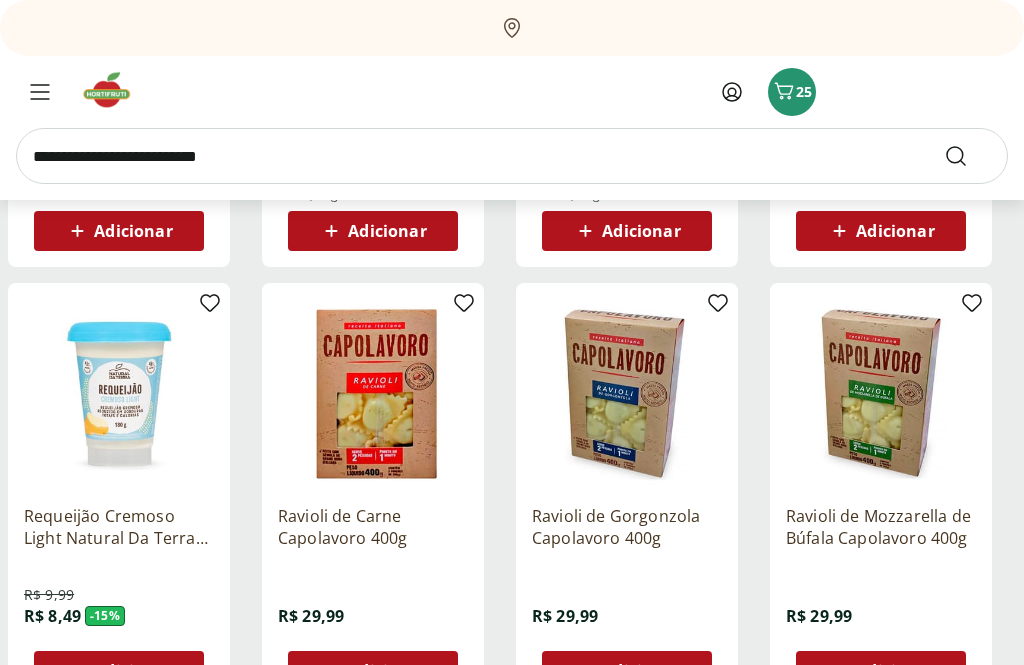 scroll, scrollTop: 1465, scrollLeft: 0, axis: vertical 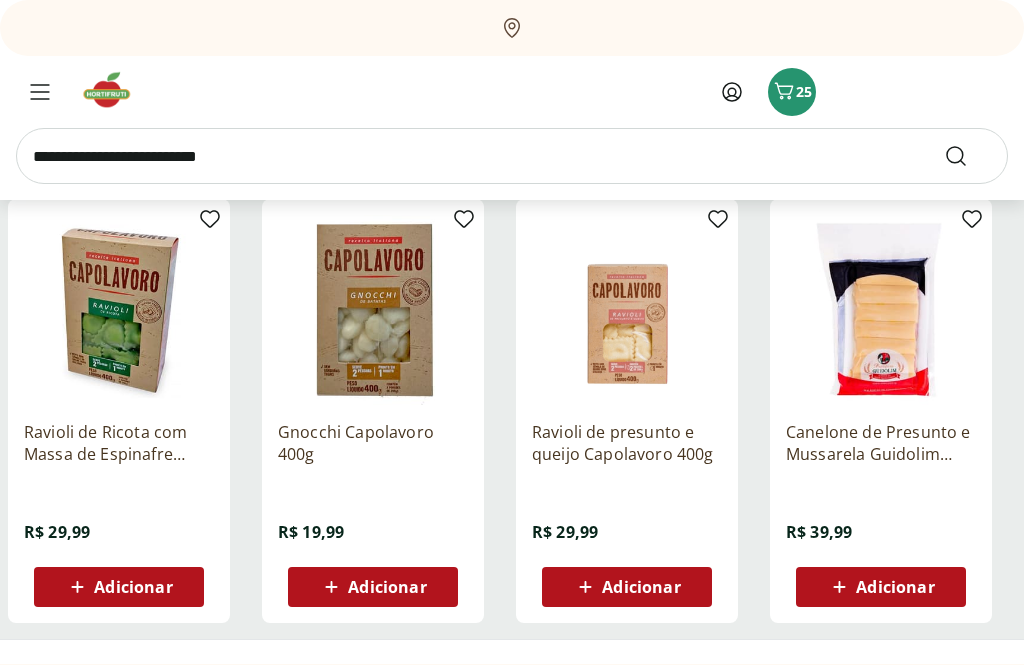 click at bounding box center [512, 156] 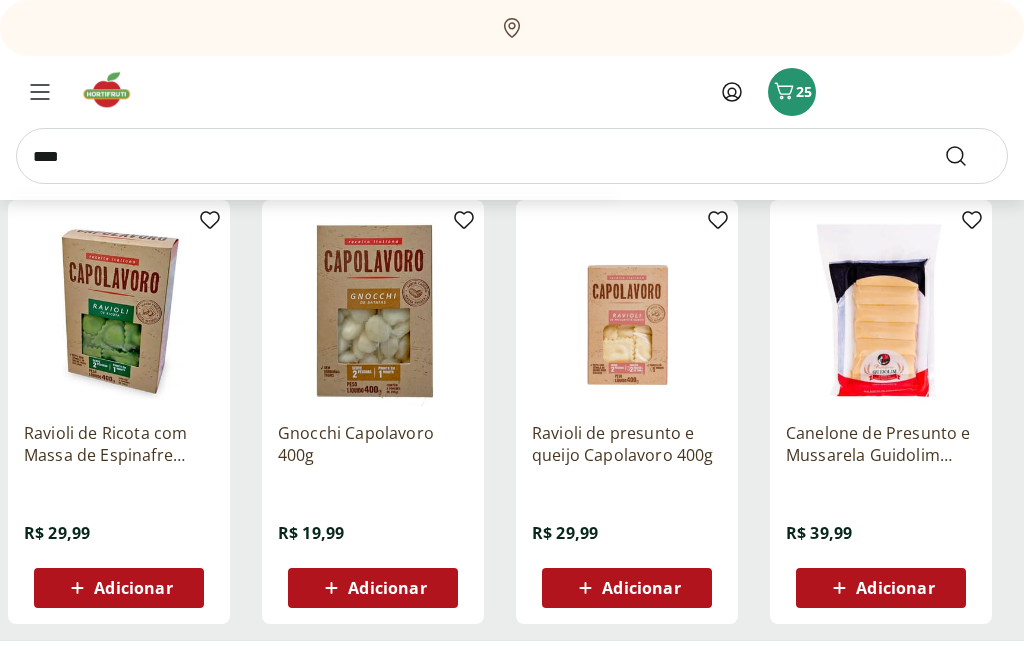 type on "****" 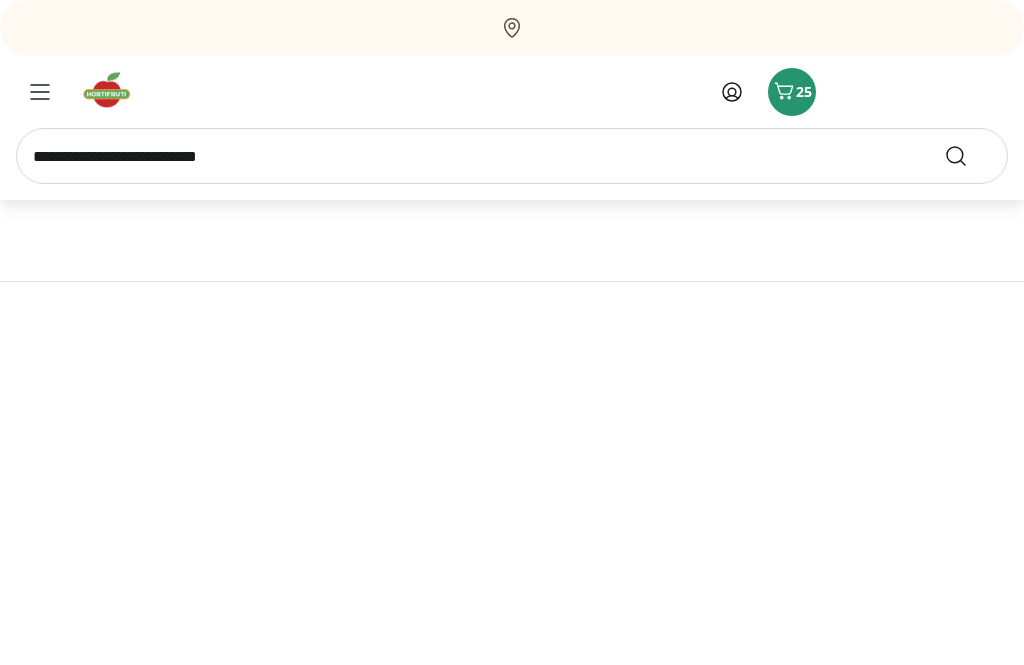 scroll, scrollTop: 0, scrollLeft: 0, axis: both 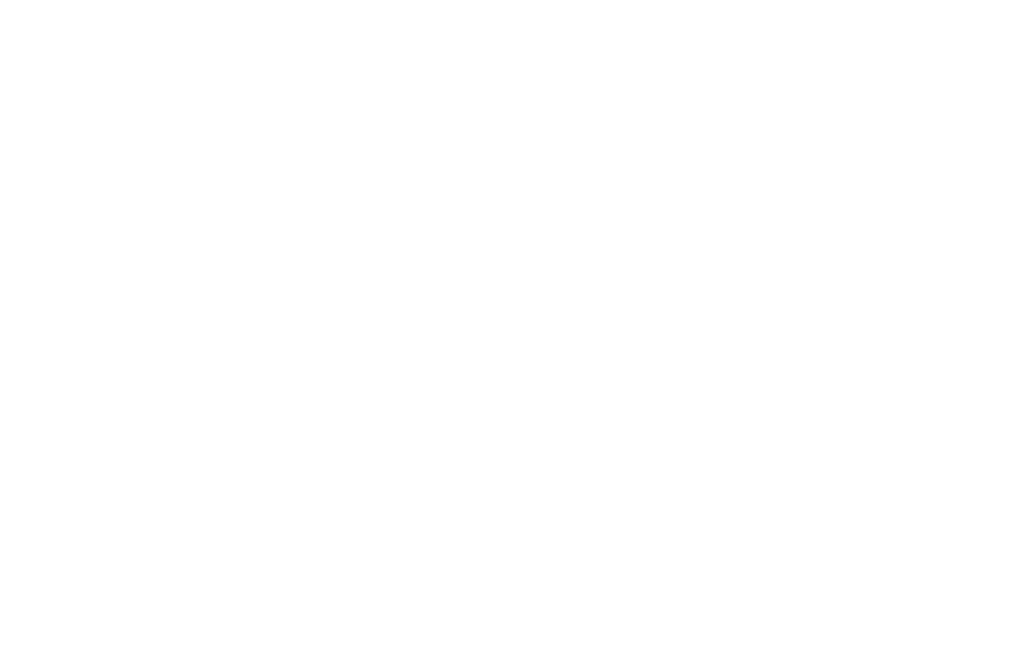 select on "**********" 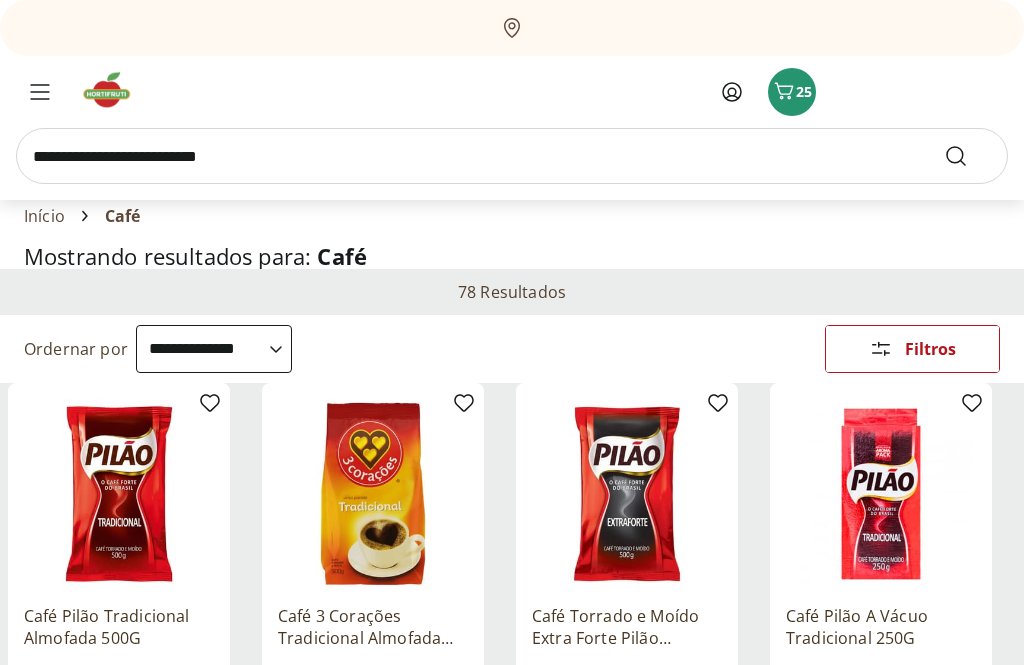 scroll, scrollTop: 0, scrollLeft: 0, axis: both 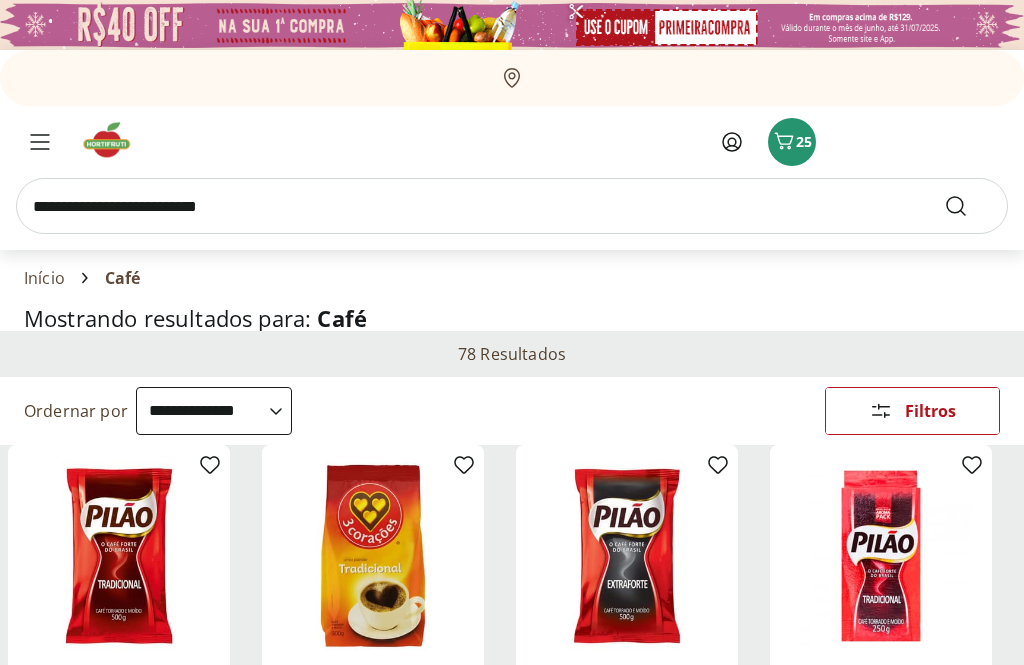 click at bounding box center (512, 206) 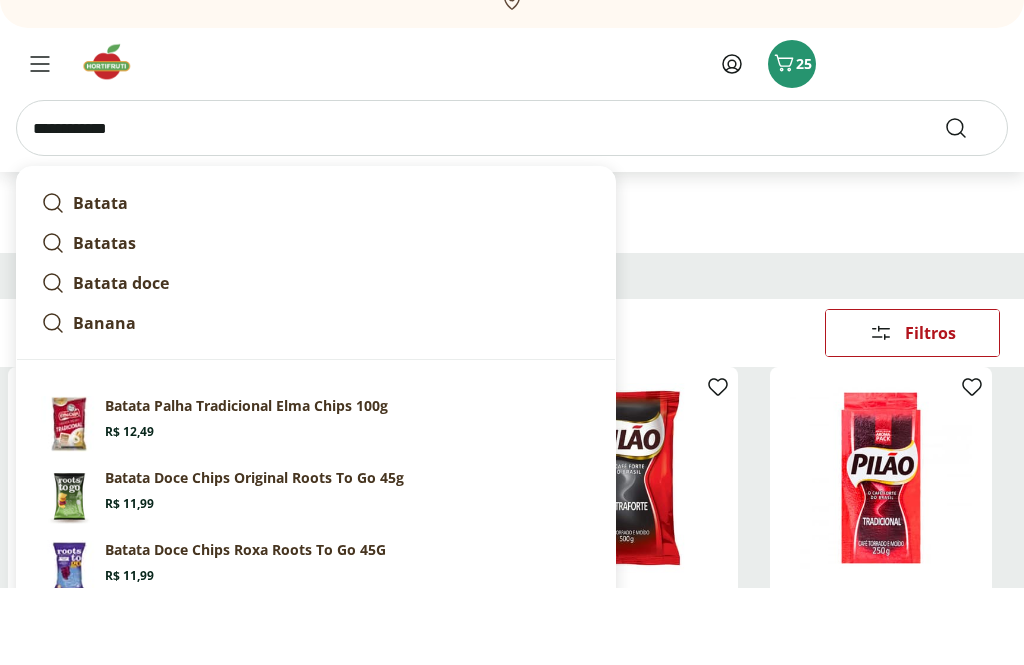 type on "**********" 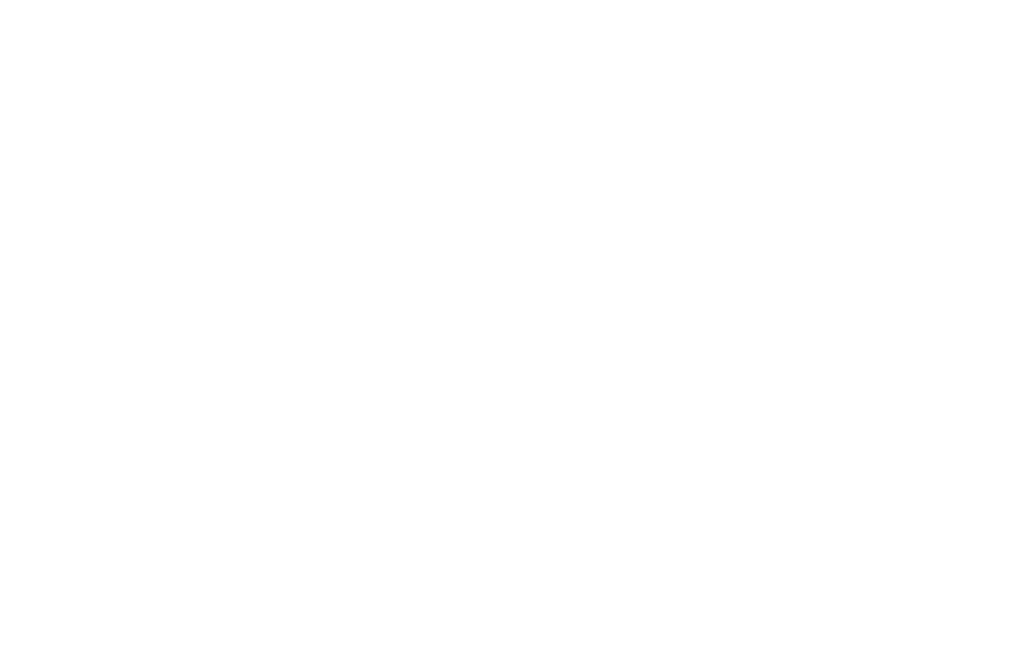 scroll, scrollTop: 78, scrollLeft: 0, axis: vertical 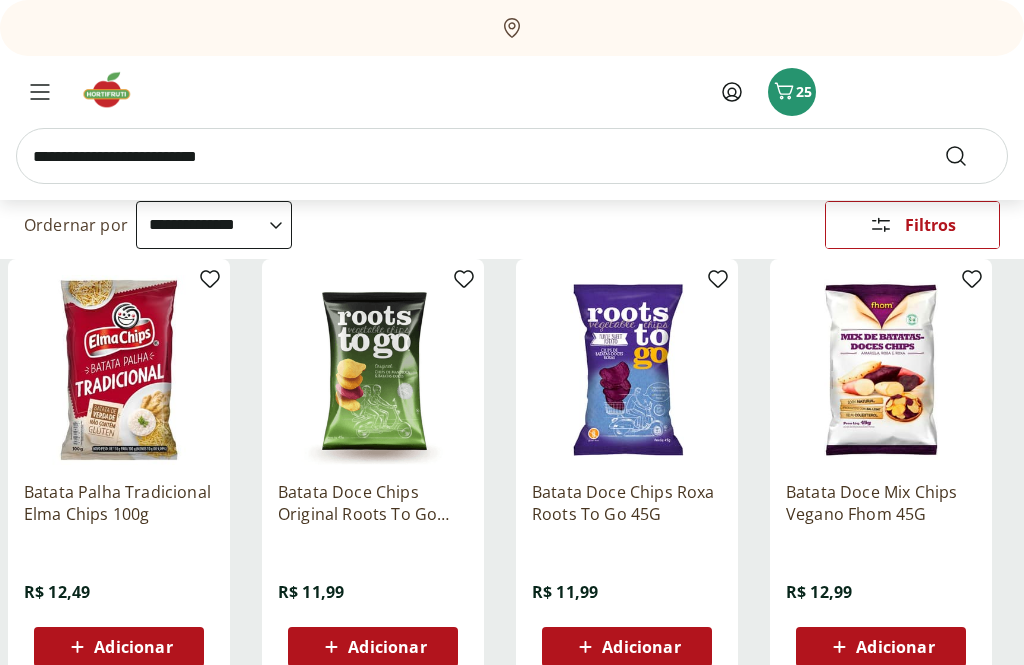 click at bounding box center (119, 370) 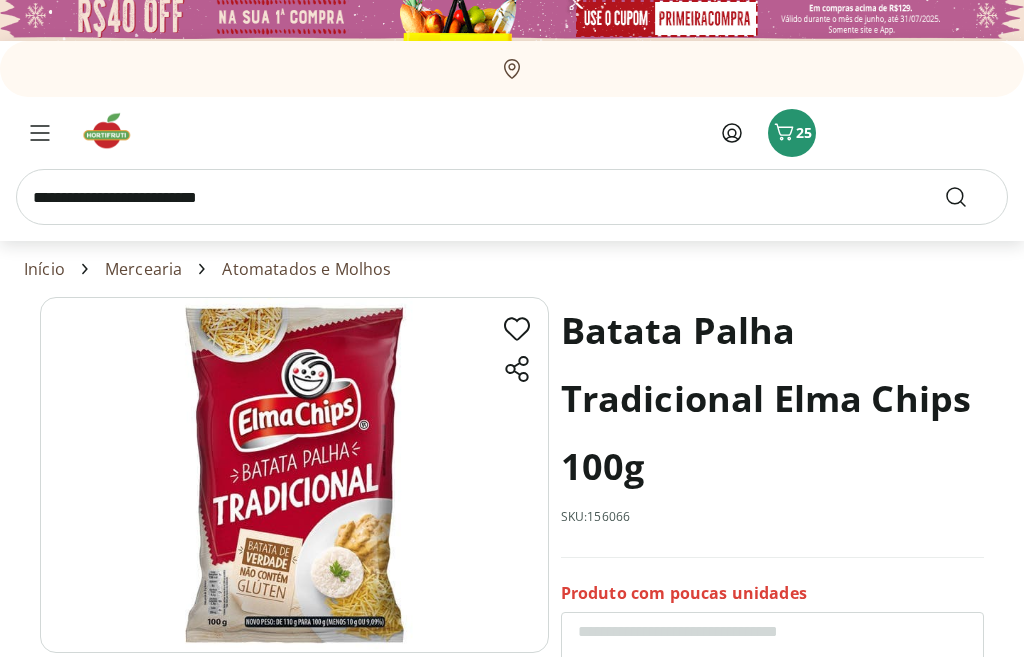 scroll, scrollTop: 0, scrollLeft: 0, axis: both 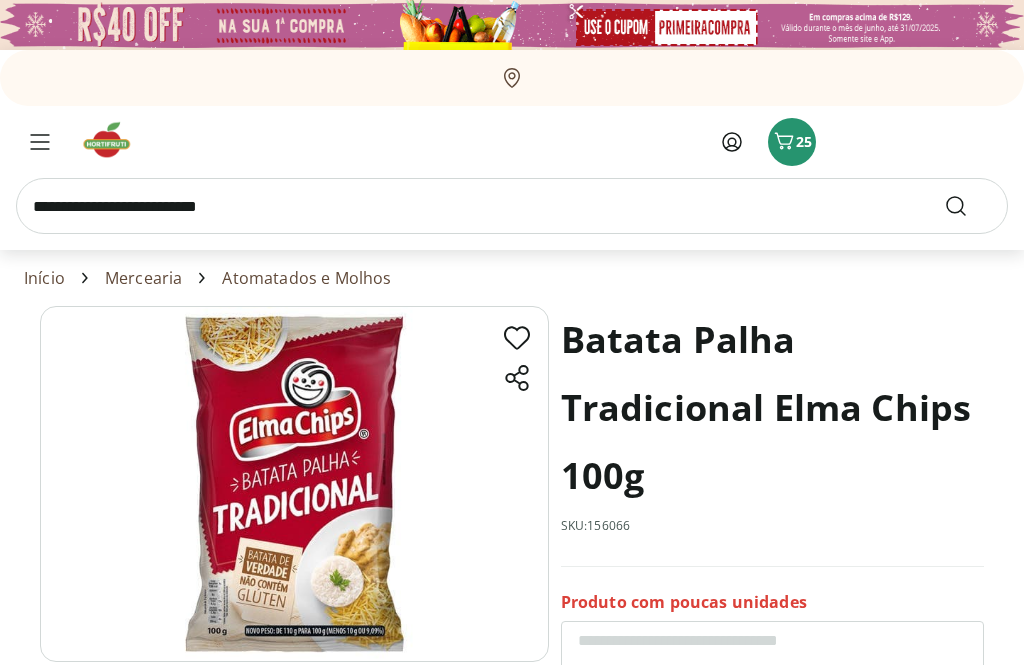 click at bounding box center [512, 206] 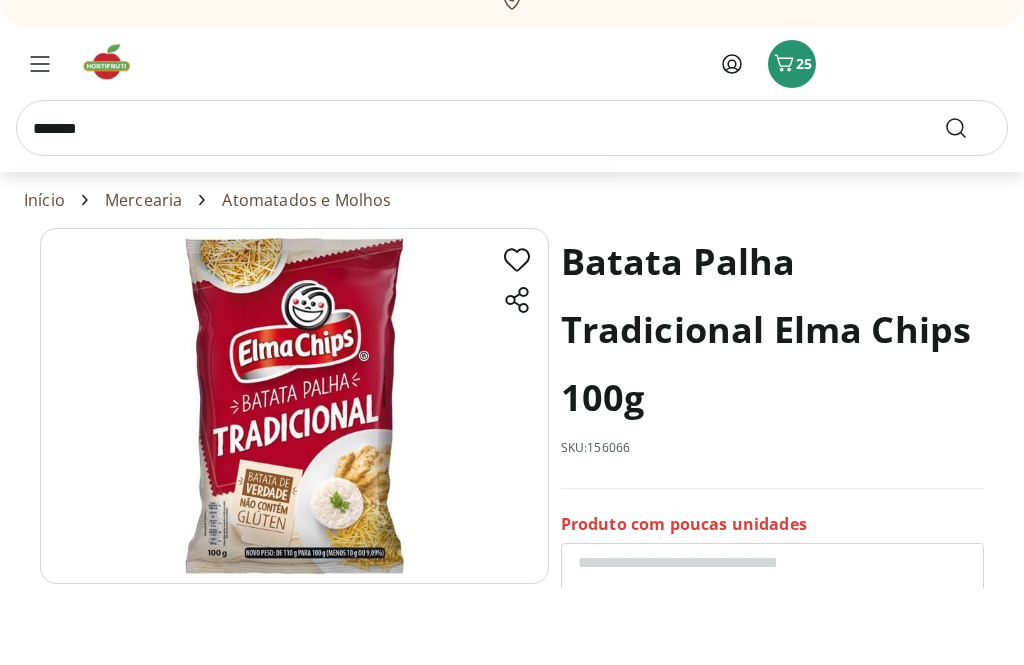type on "********" 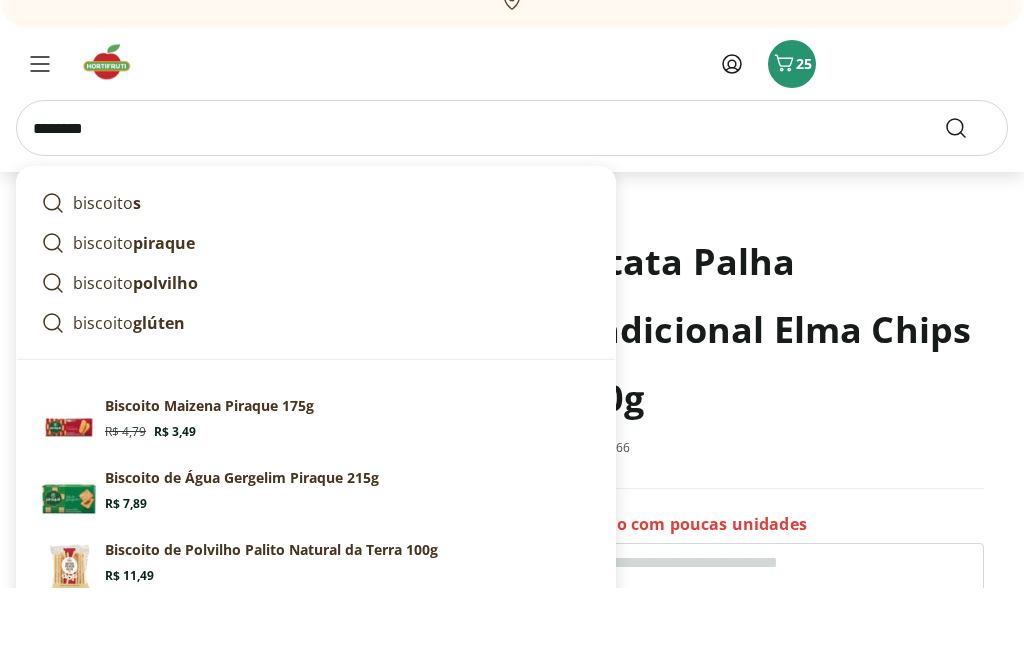 click at bounding box center [968, 206] 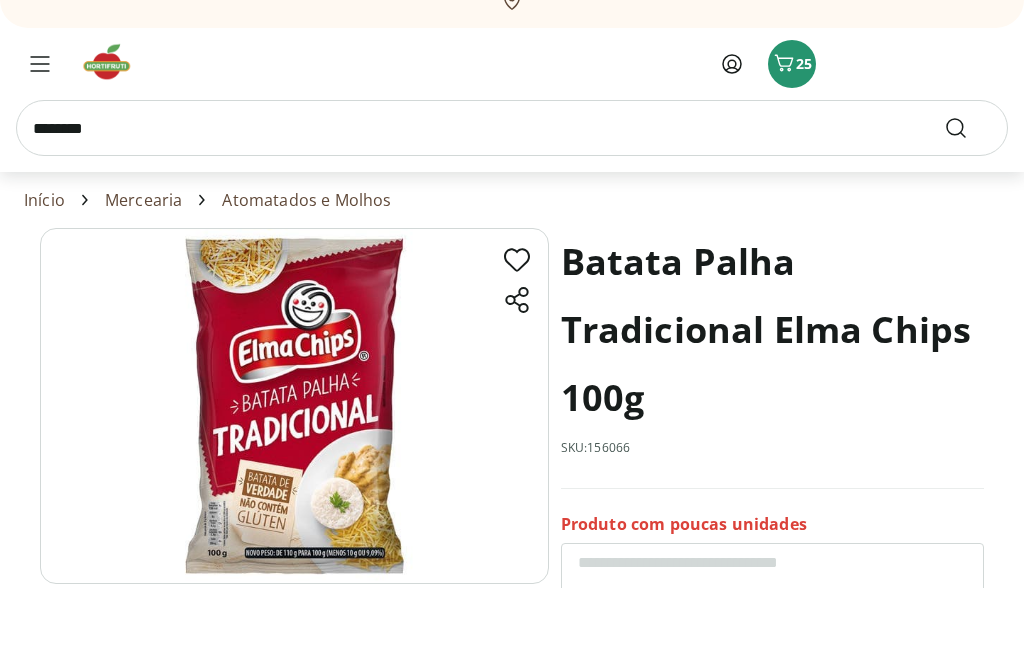 scroll, scrollTop: 78, scrollLeft: 0, axis: vertical 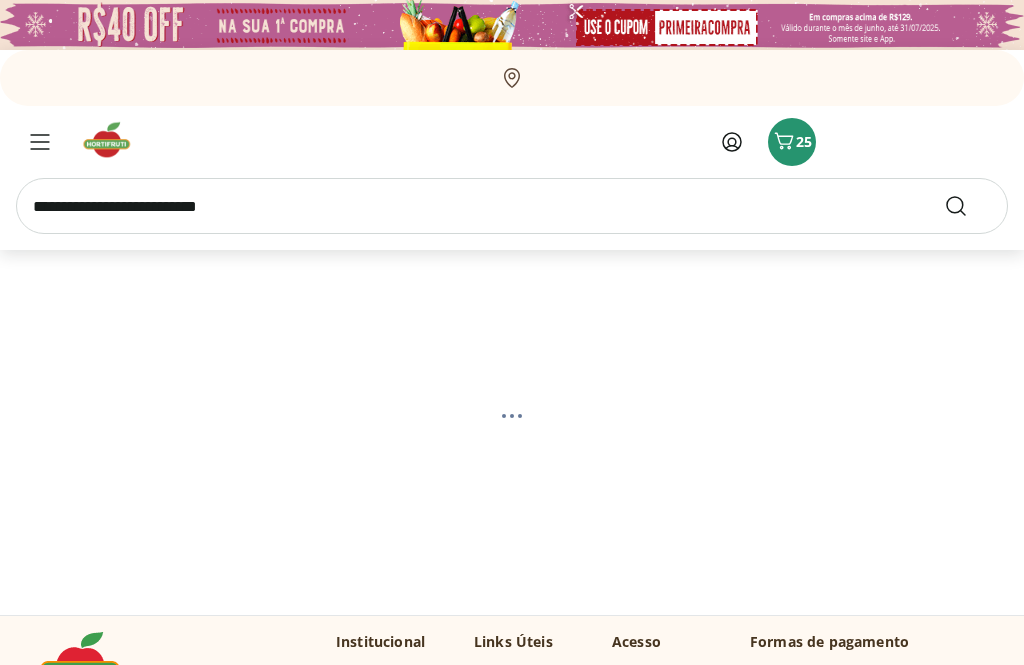 select on "**********" 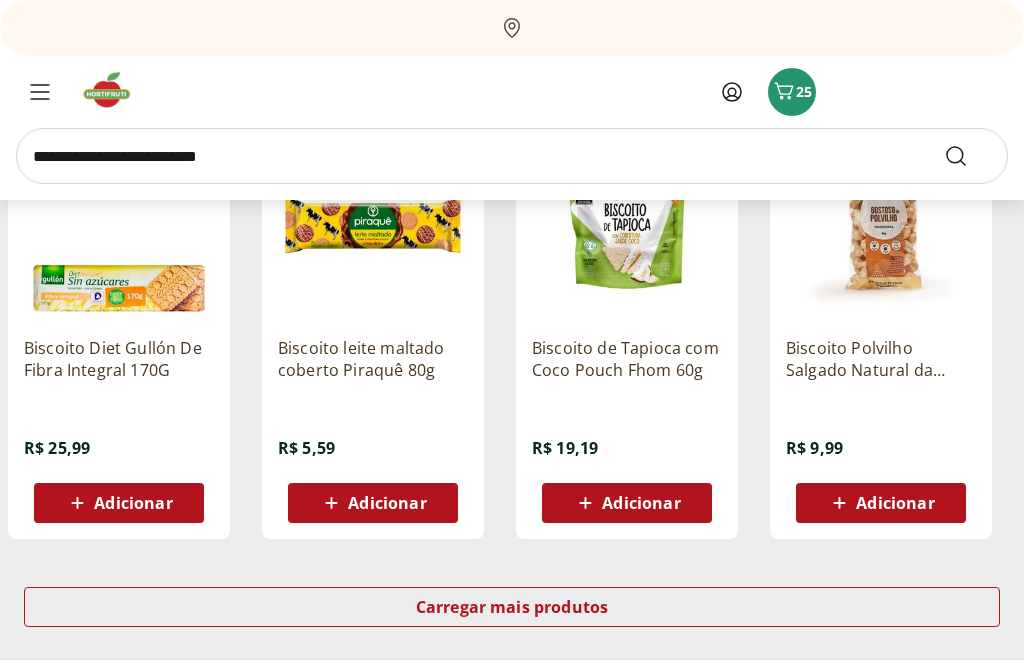 scroll, scrollTop: 1194, scrollLeft: 0, axis: vertical 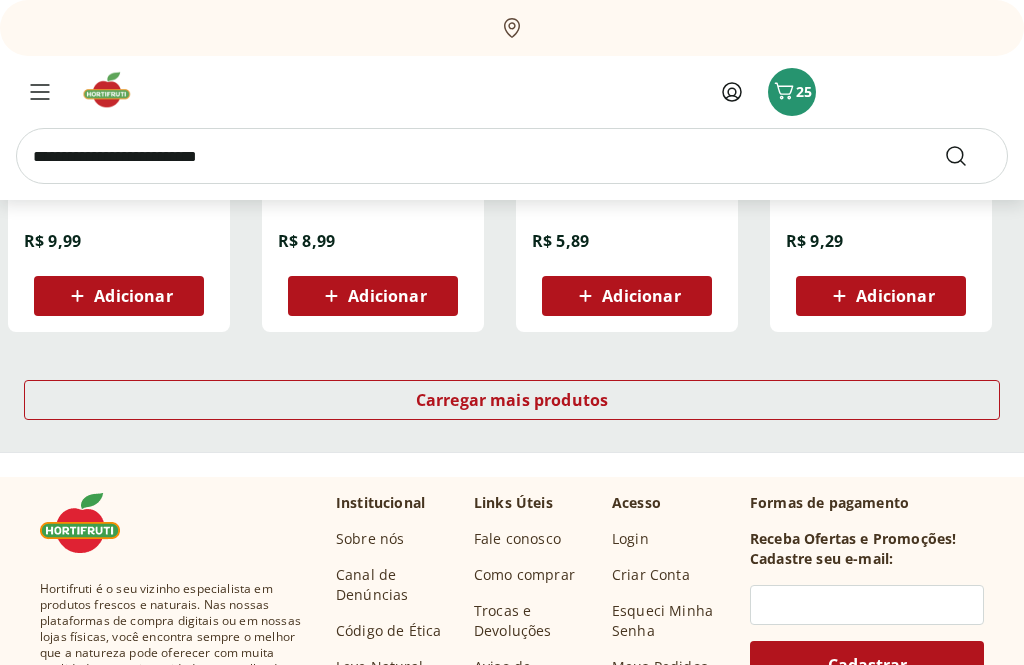 click on "Carregar mais produtos" at bounding box center [512, 400] 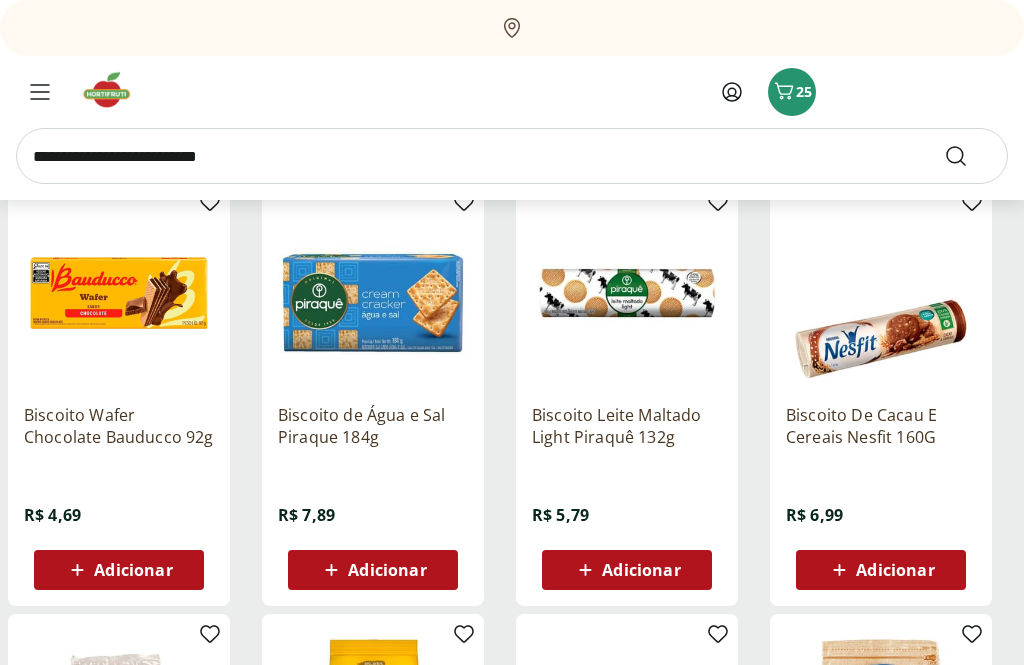 scroll, scrollTop: 2892, scrollLeft: 0, axis: vertical 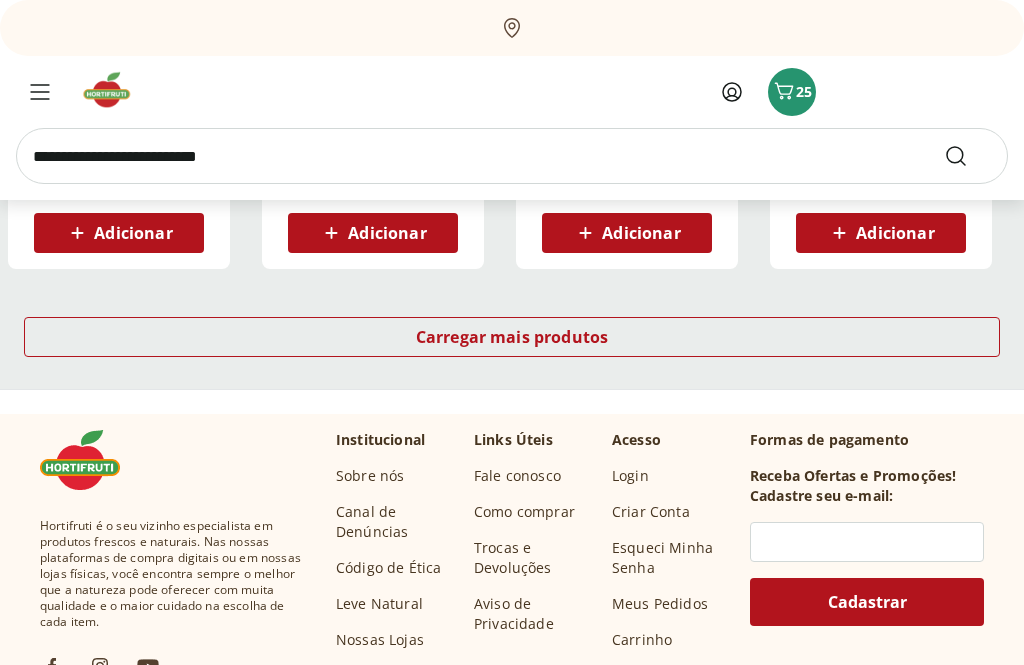 click on "Carregar mais produtos" at bounding box center [512, 338] 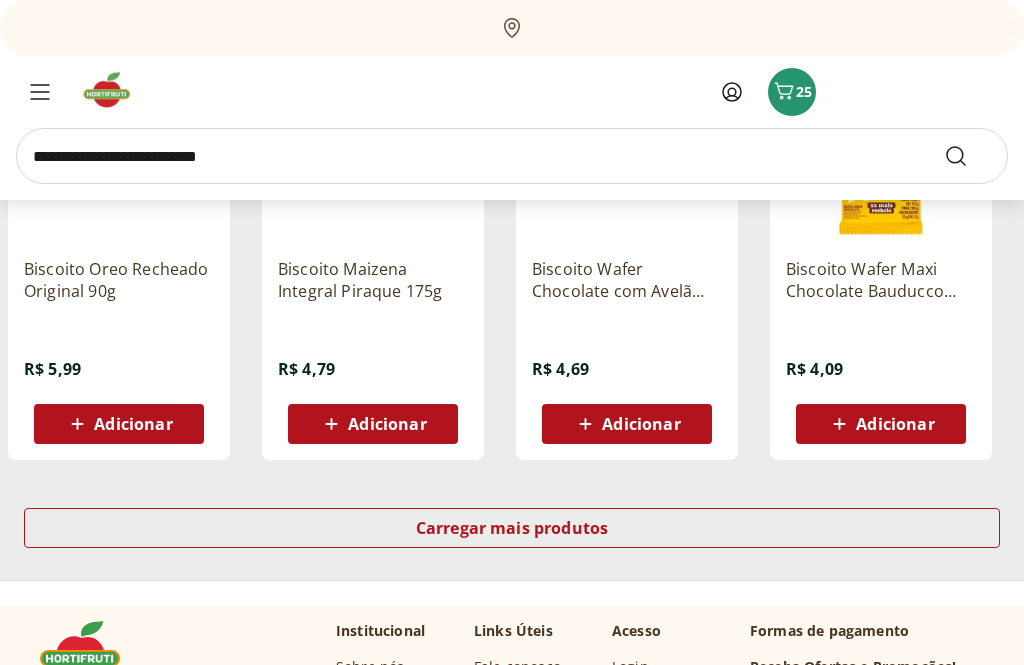 scroll, scrollTop: 5199, scrollLeft: 0, axis: vertical 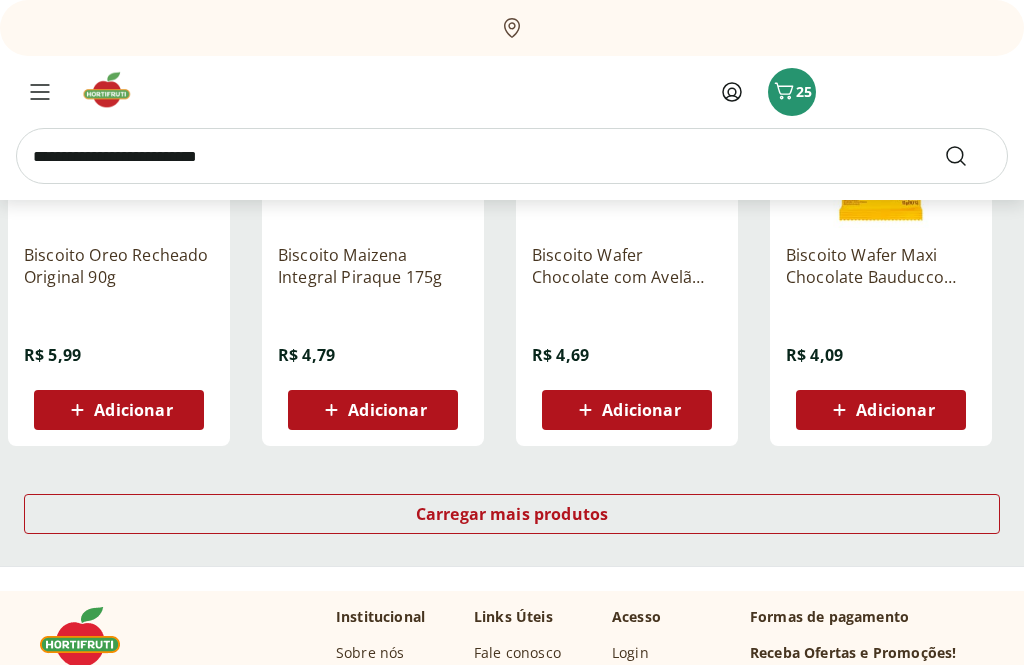 click on "Carregar mais produtos" at bounding box center [512, 514] 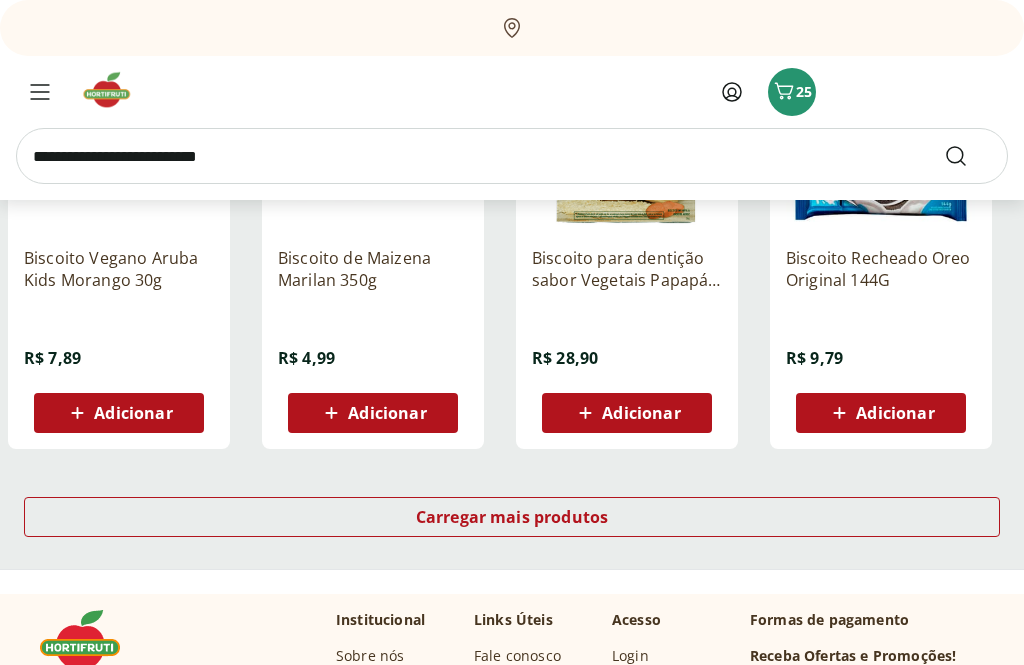 scroll, scrollTop: 6512, scrollLeft: 0, axis: vertical 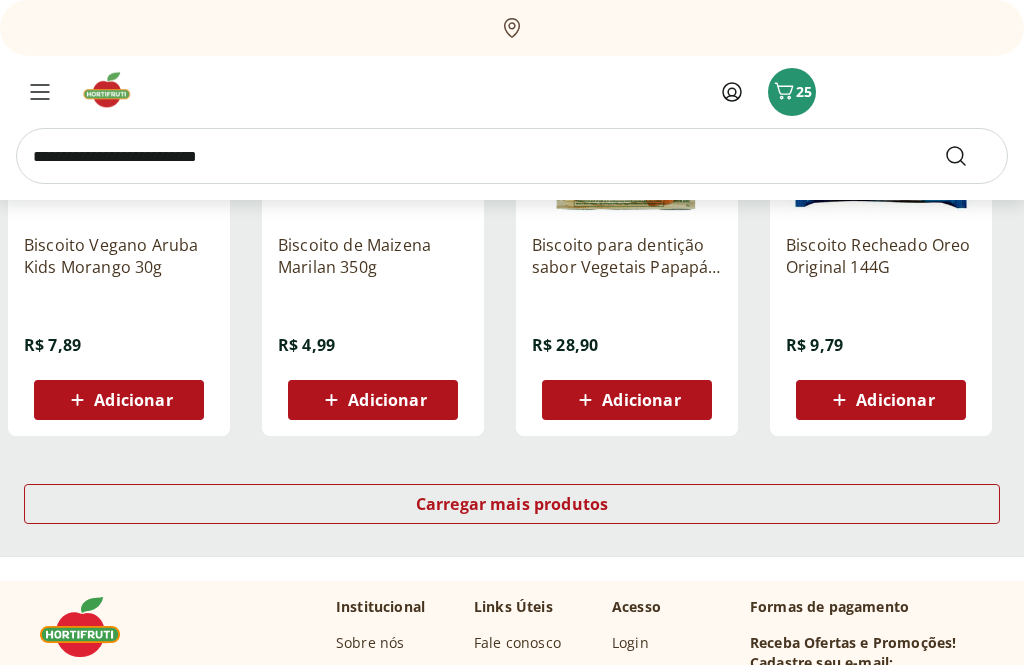 click on "Carregar mais produtos" at bounding box center (512, 505) 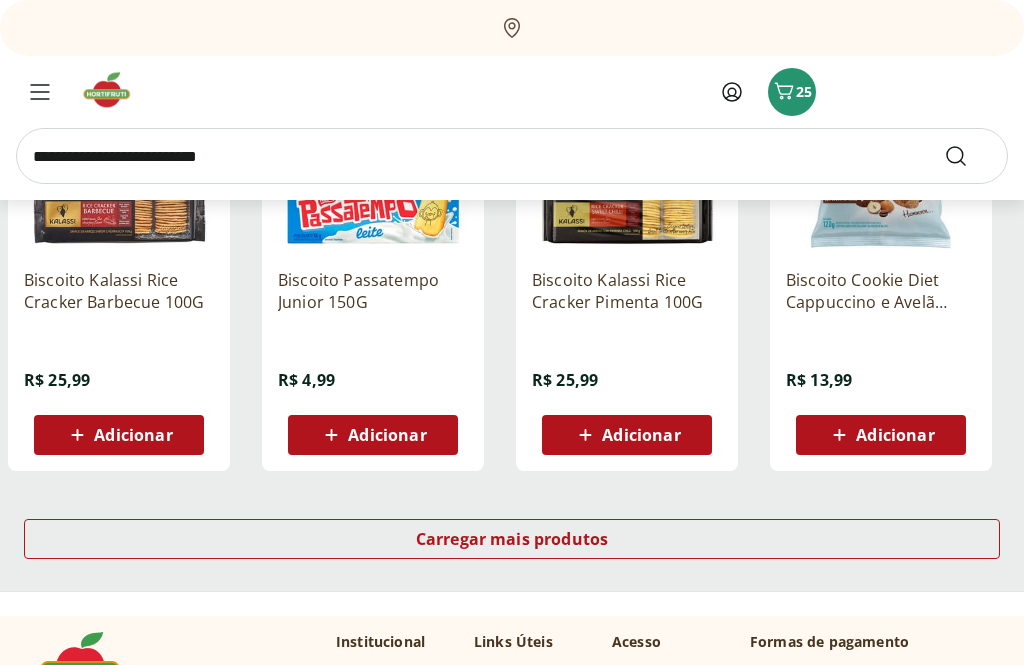 scroll, scrollTop: 7803, scrollLeft: 0, axis: vertical 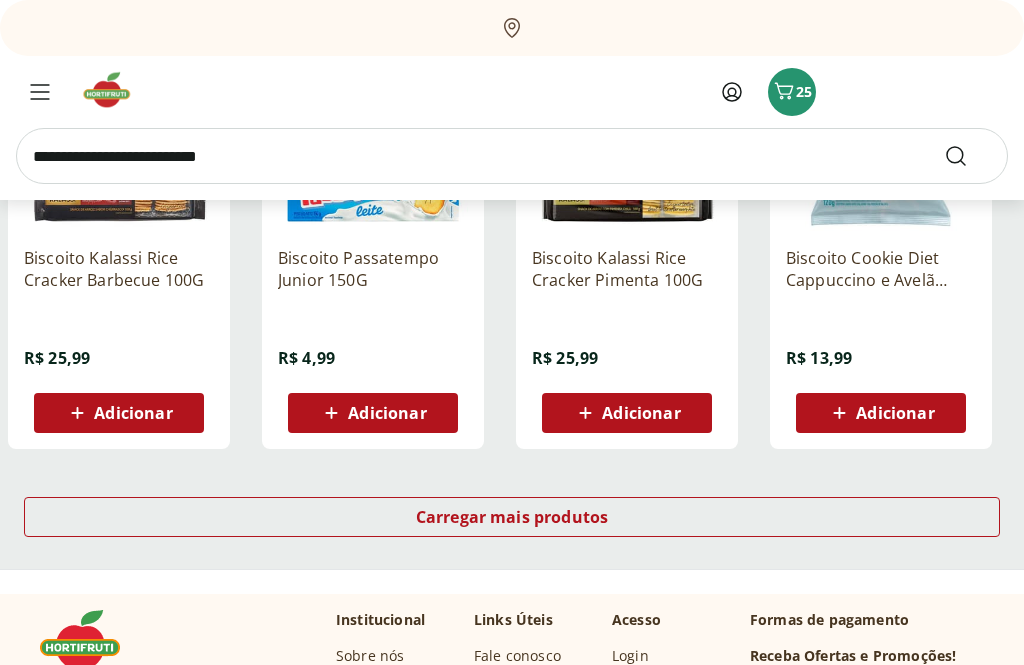 click on "Carregar mais produtos" at bounding box center (512, 518) 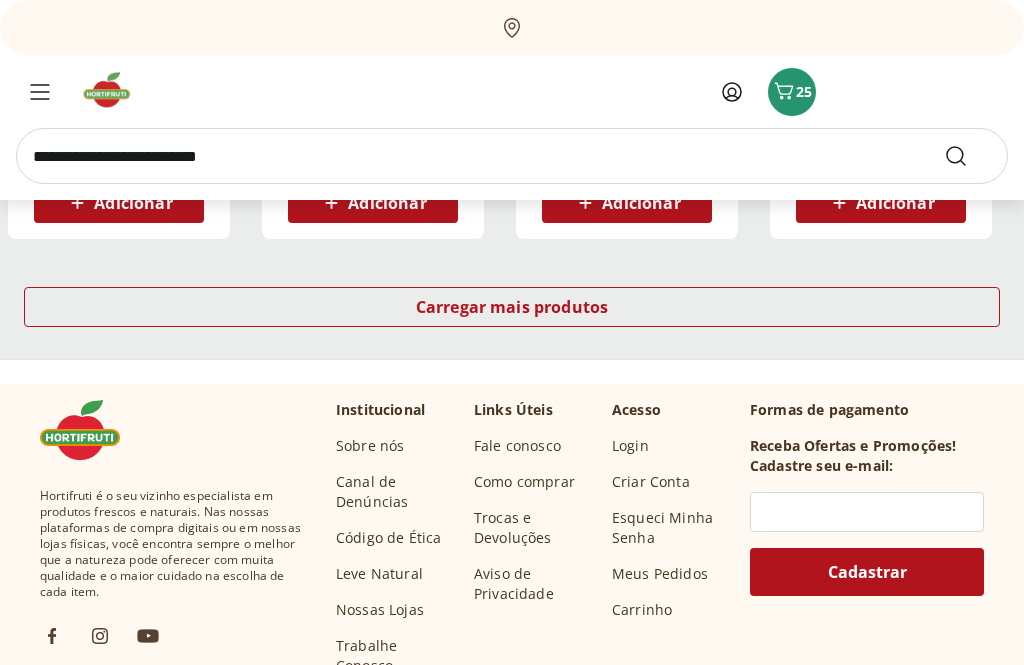 scroll, scrollTop: 9318, scrollLeft: 0, axis: vertical 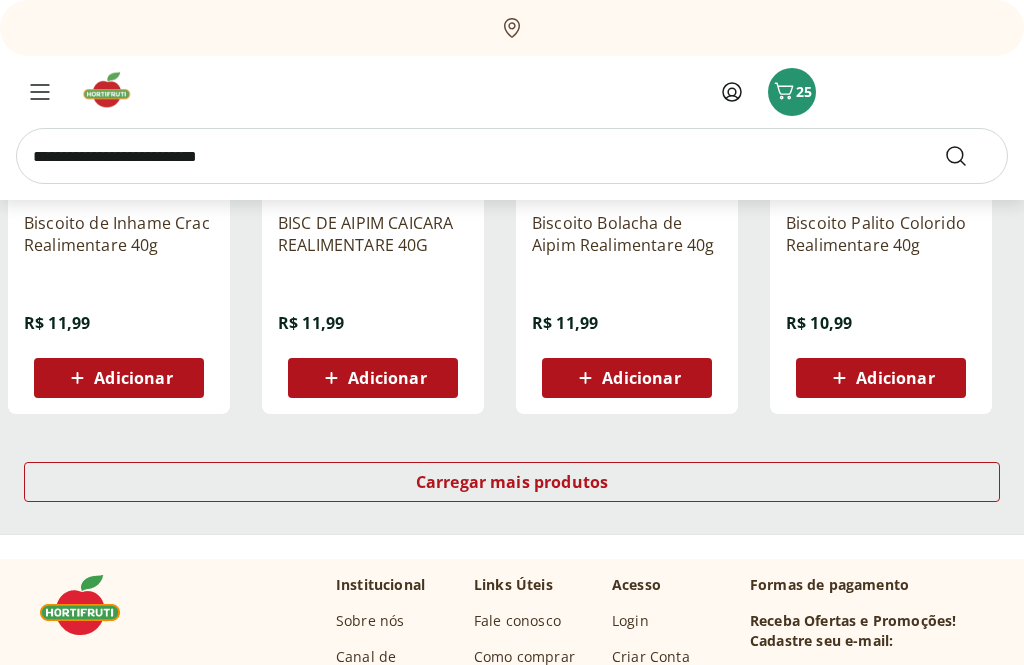 click on "Carregar mais produtos" at bounding box center (512, 482) 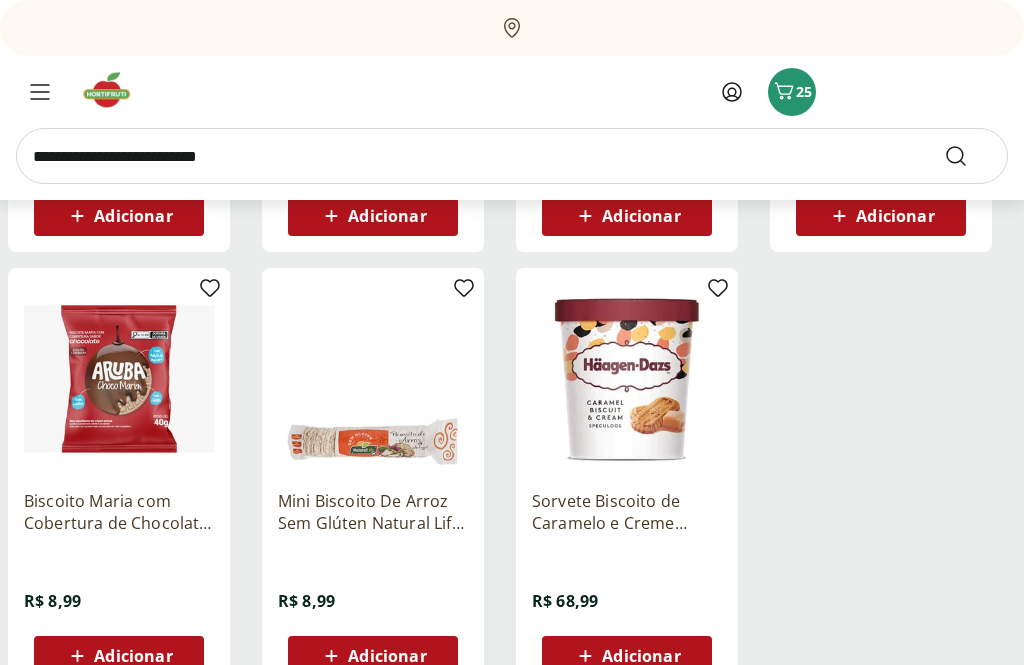 scroll, scrollTop: 10609, scrollLeft: 0, axis: vertical 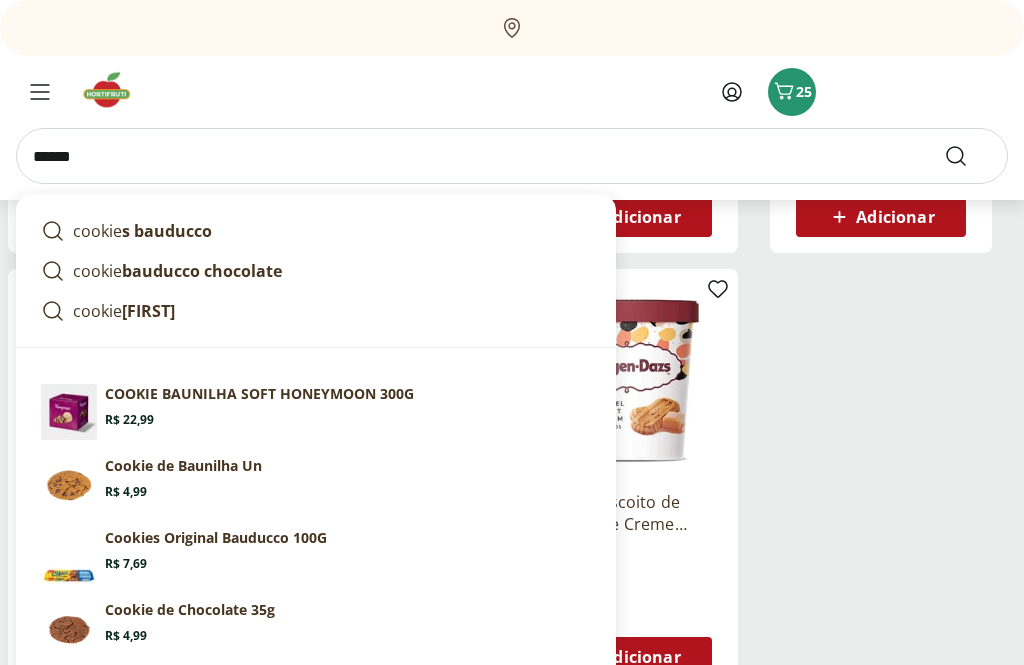 type on "******" 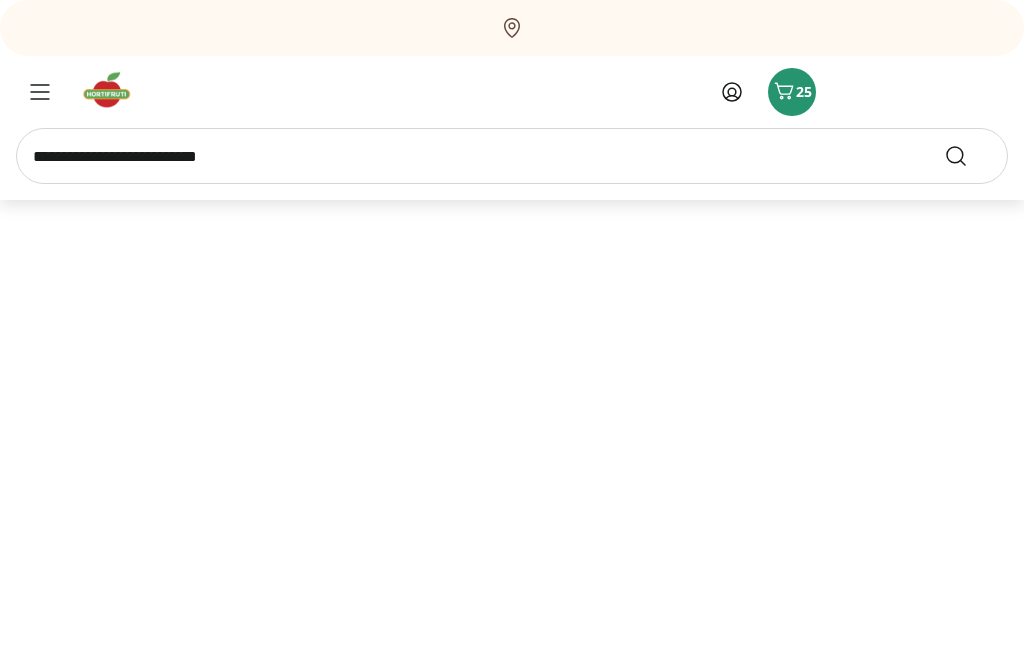 scroll, scrollTop: 0, scrollLeft: 0, axis: both 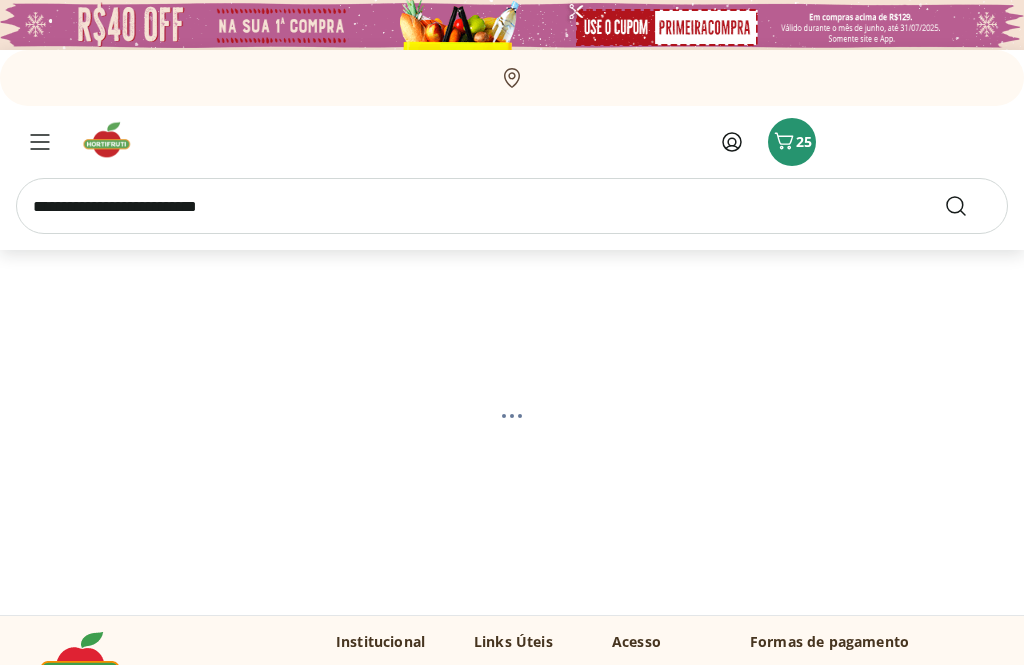 select on "**********" 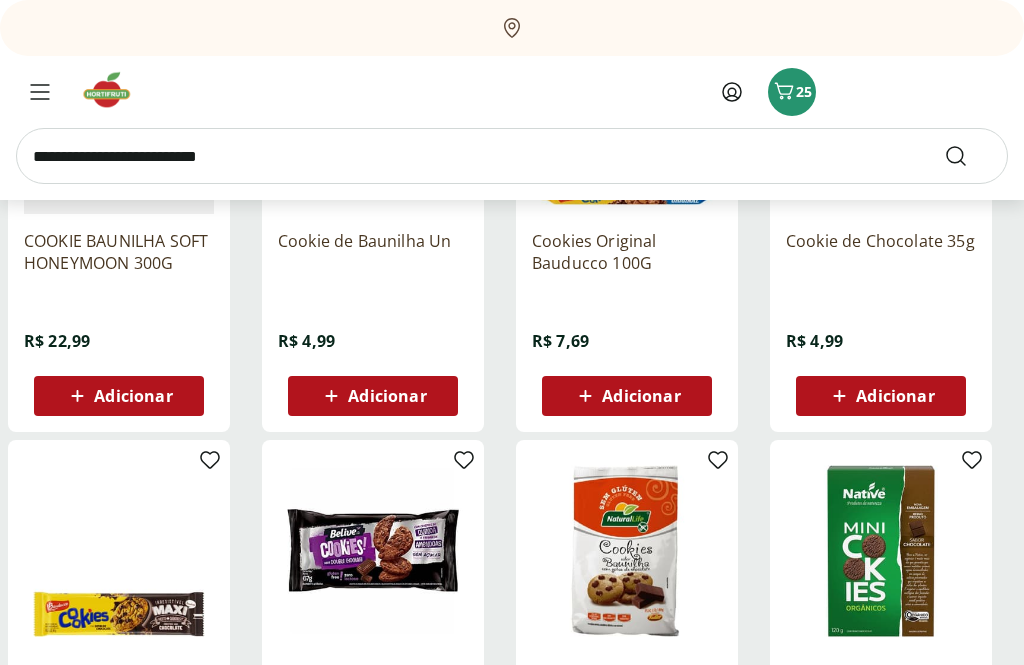 scroll, scrollTop: 466, scrollLeft: 0, axis: vertical 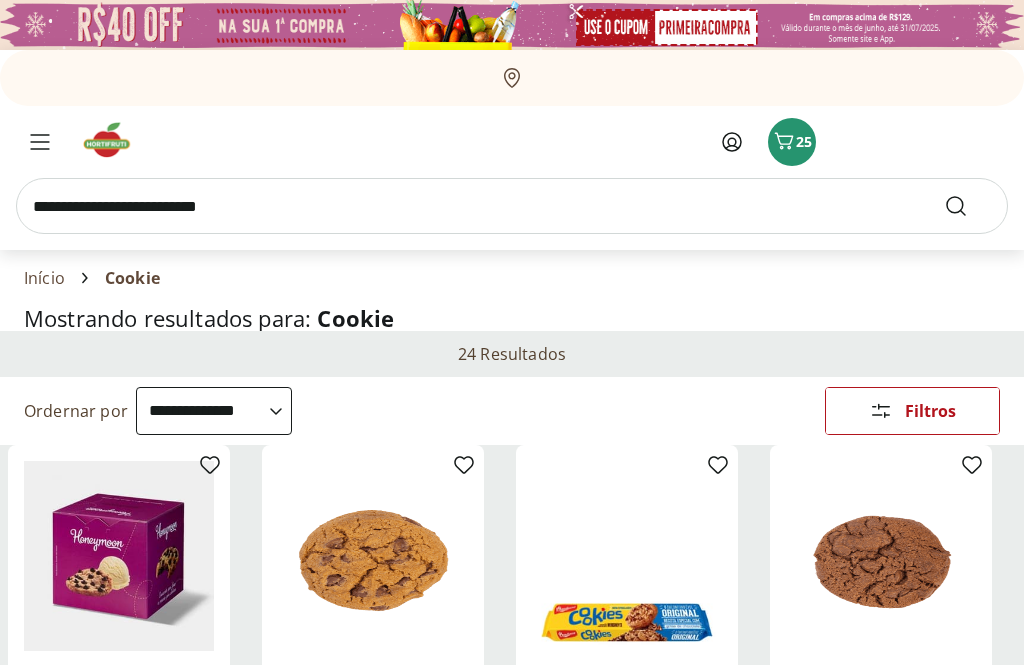 select on "**********" 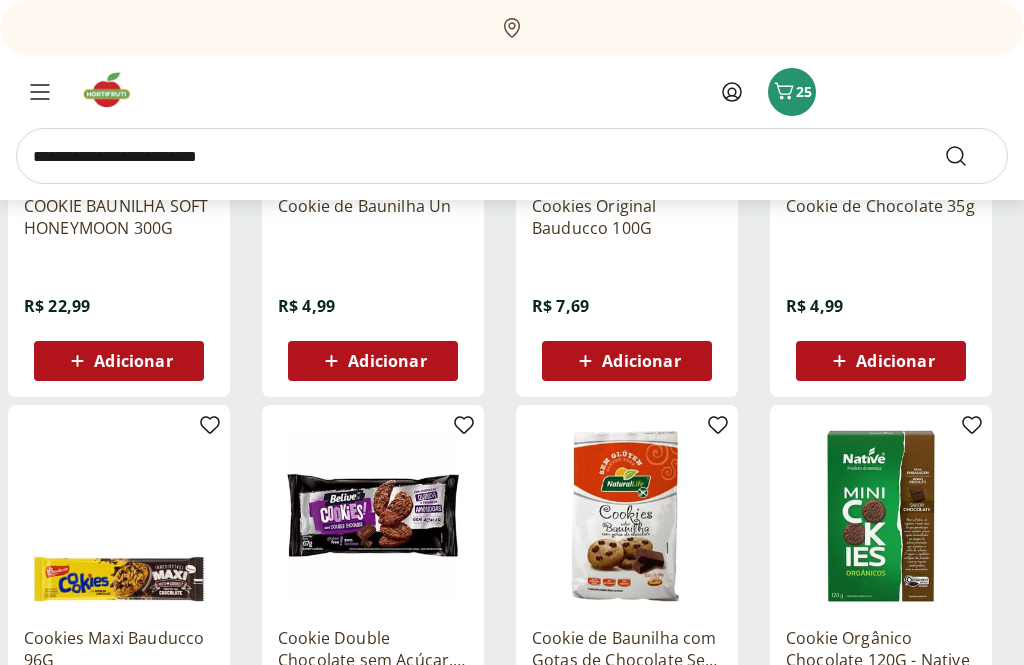 scroll, scrollTop: 0, scrollLeft: 0, axis: both 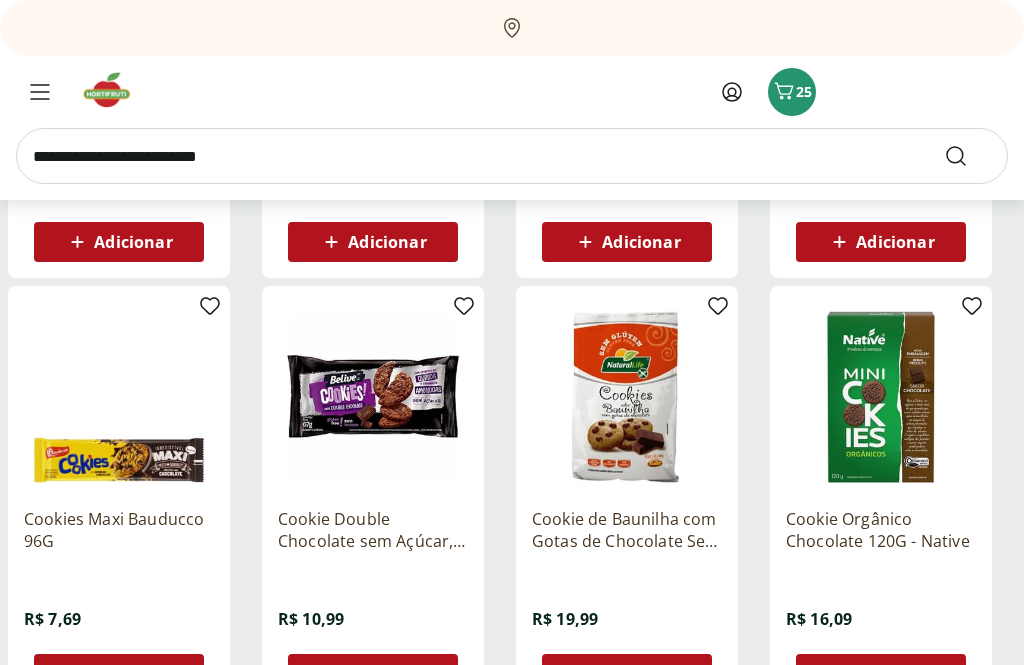 click at bounding box center (119, 397) 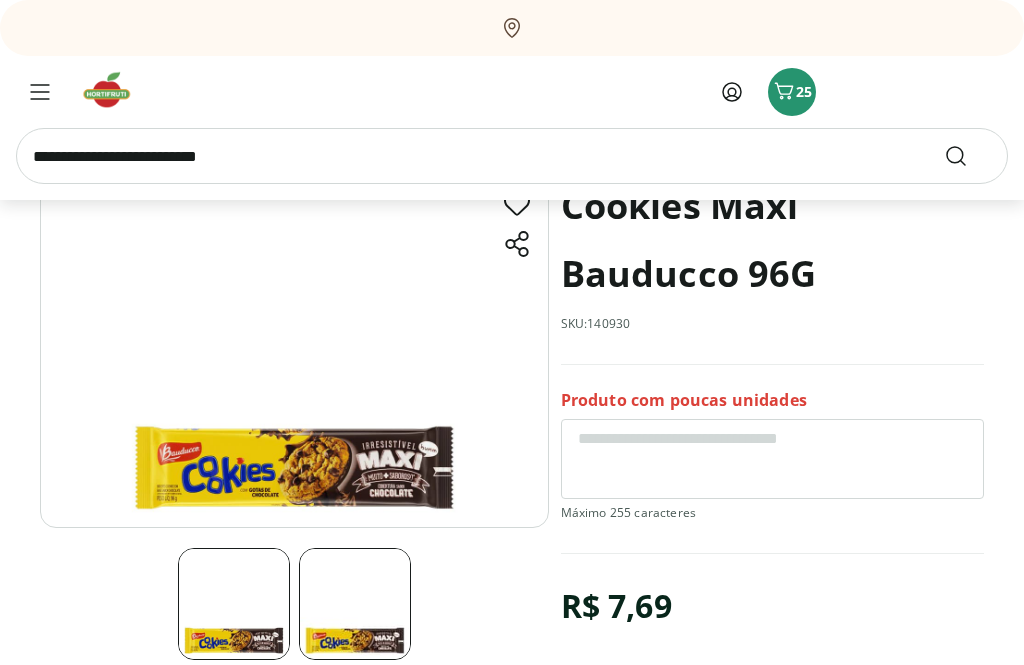 scroll, scrollTop: 135, scrollLeft: 0, axis: vertical 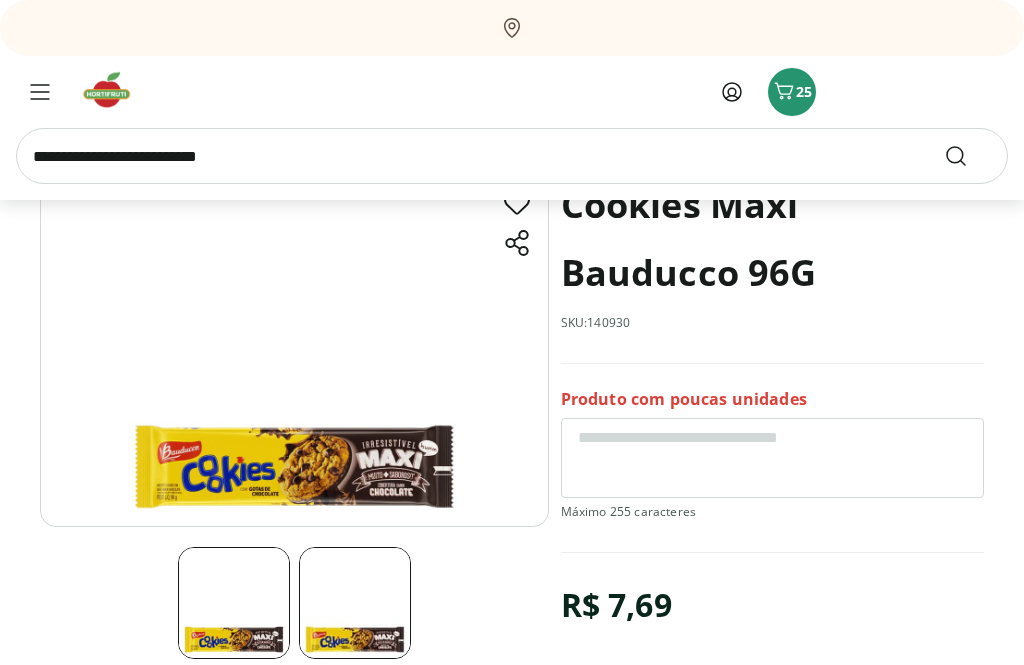click at bounding box center [294, 349] 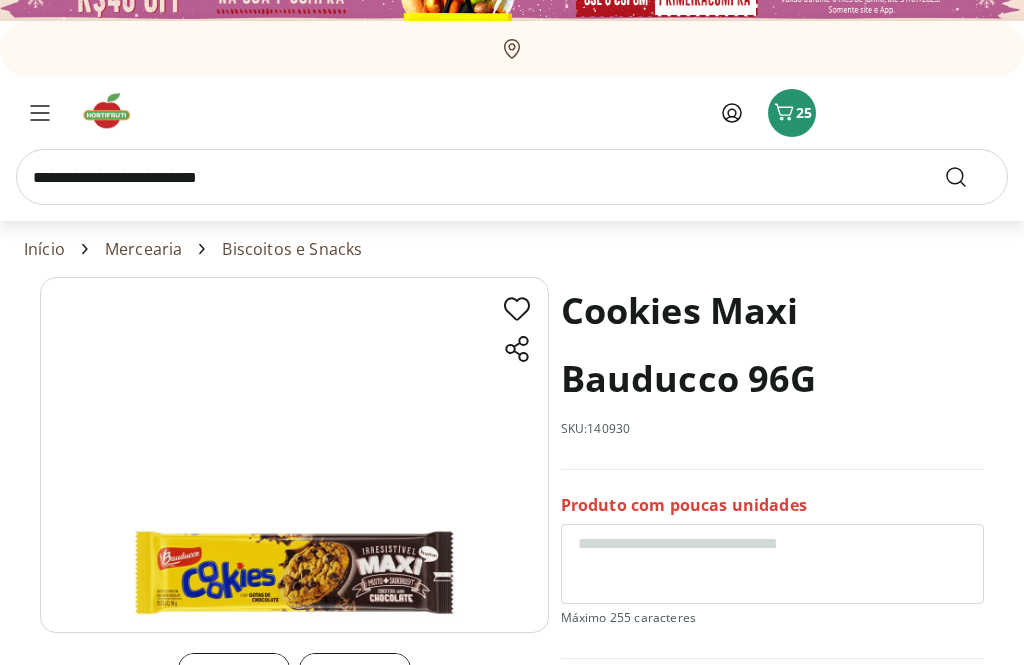 scroll, scrollTop: 0, scrollLeft: 0, axis: both 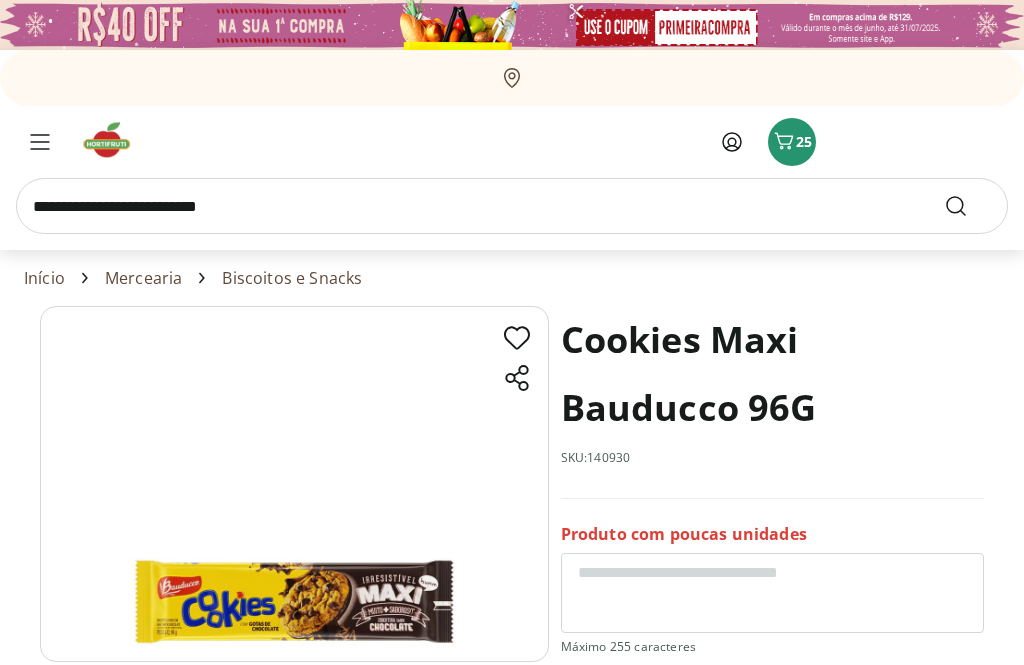 select on "**********" 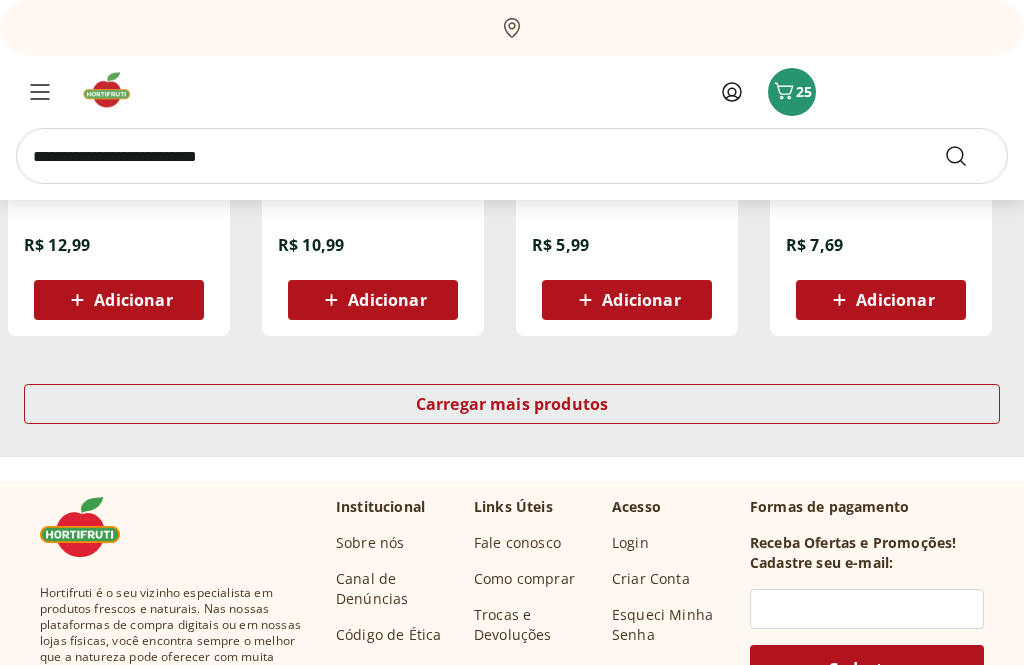 scroll, scrollTop: 1375, scrollLeft: 0, axis: vertical 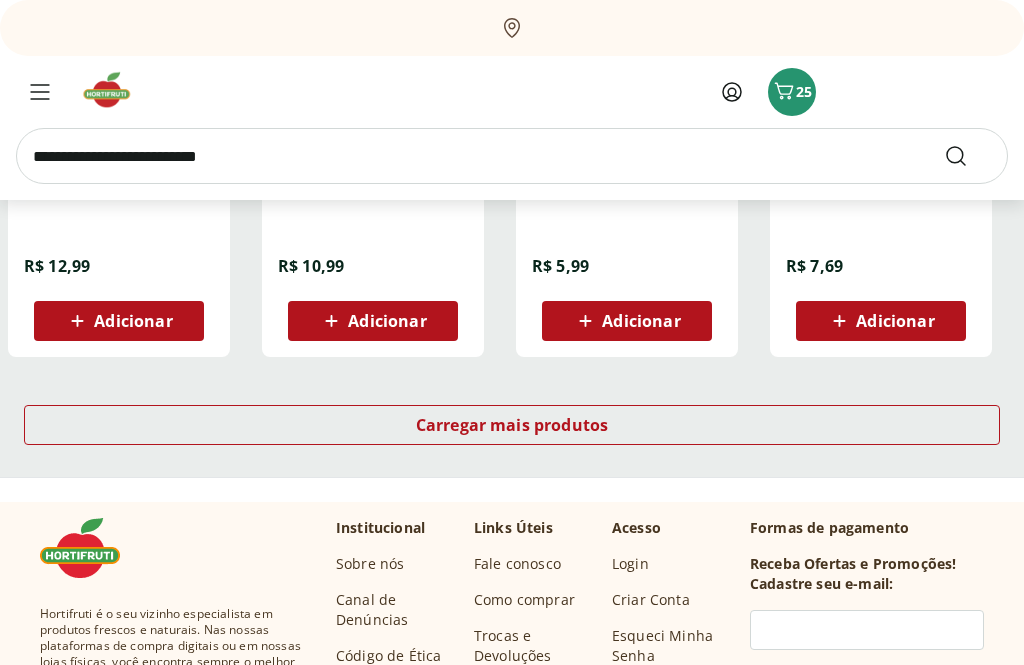 click on "Carregar mais produtos" at bounding box center (512, 426) 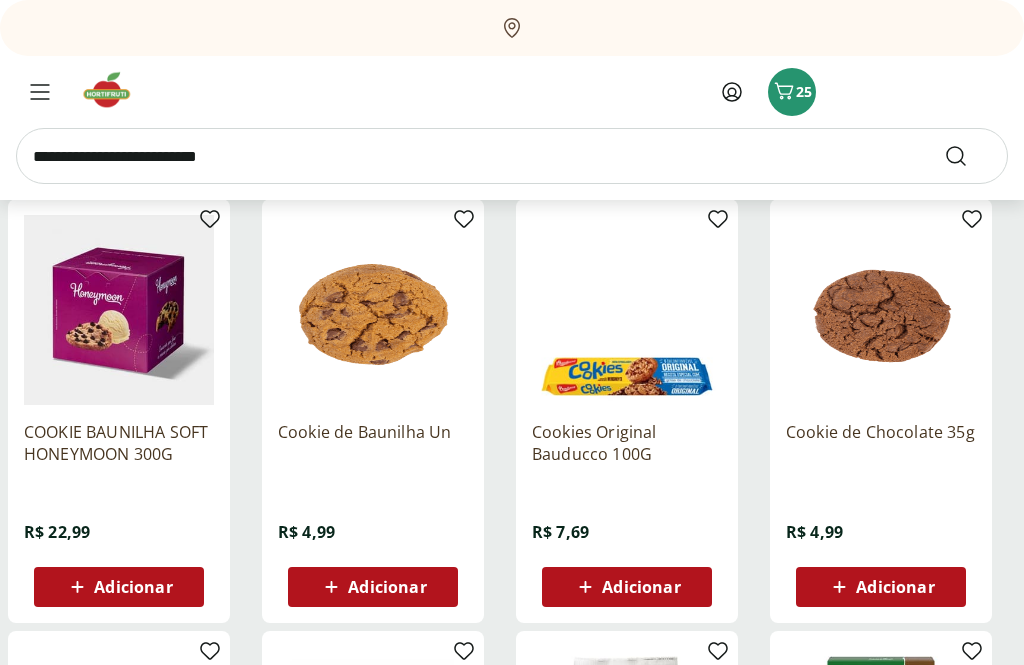 scroll, scrollTop: 237, scrollLeft: 0, axis: vertical 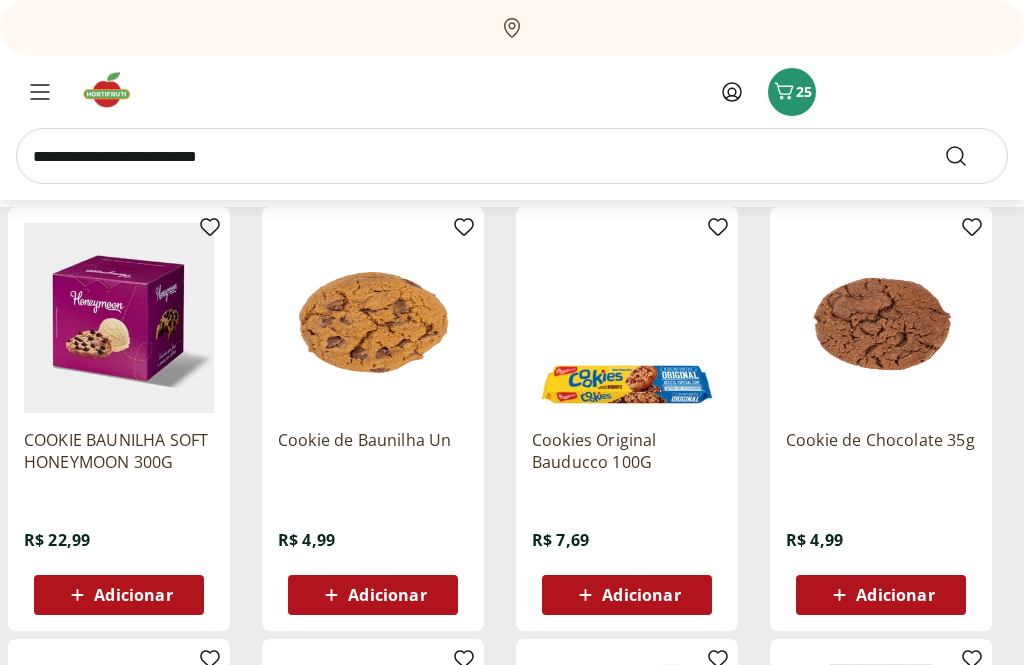 click at bounding box center (627, 319) 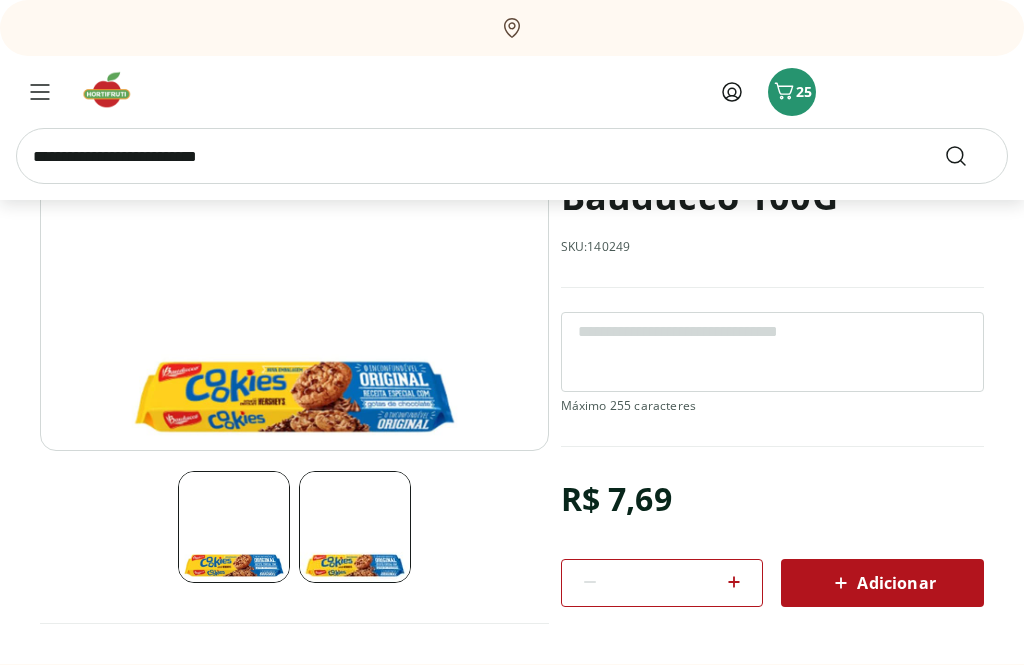 scroll, scrollTop: 215, scrollLeft: 0, axis: vertical 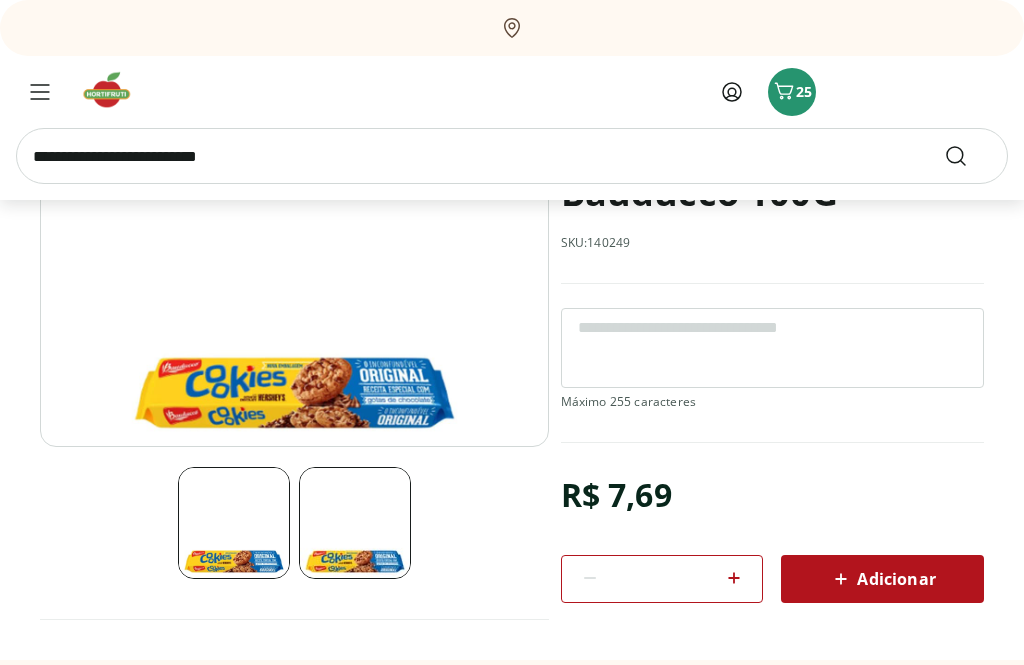 click 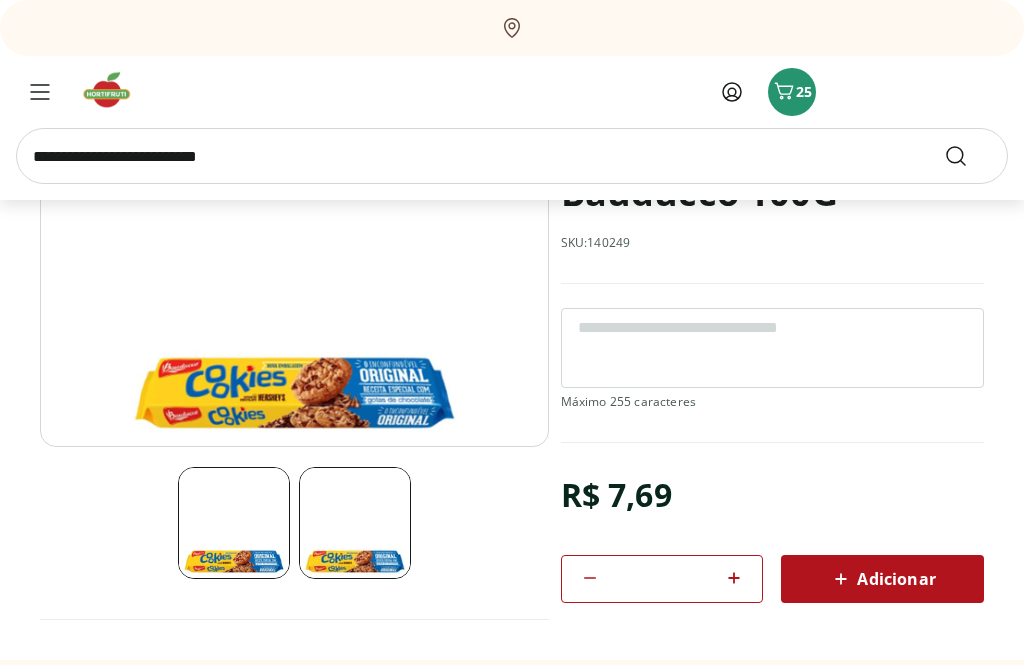 click 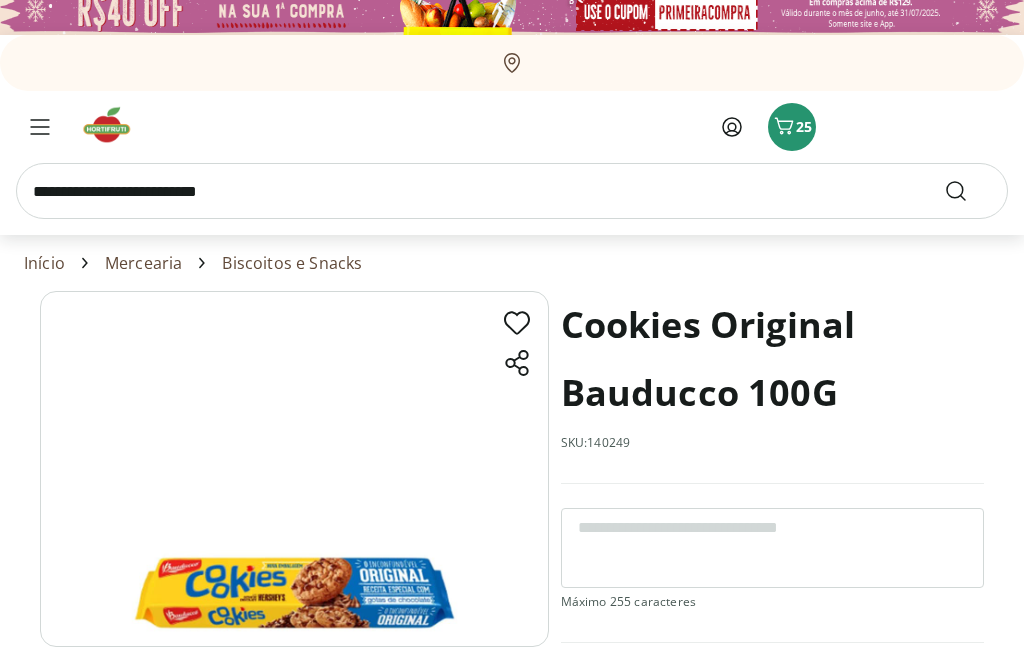 scroll, scrollTop: 0, scrollLeft: 0, axis: both 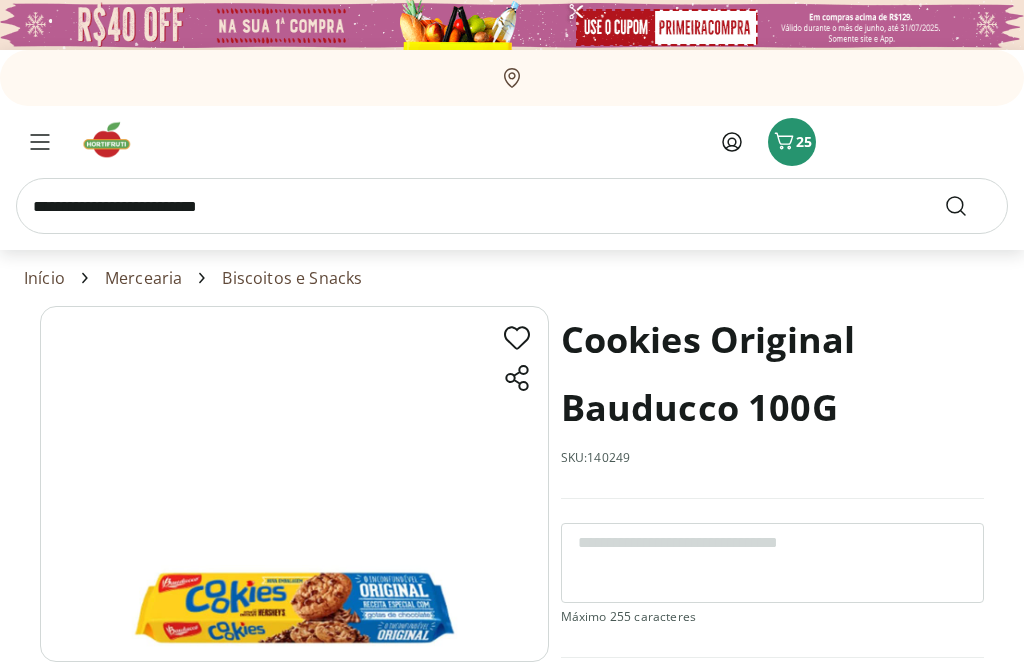 click at bounding box center (784, 142) 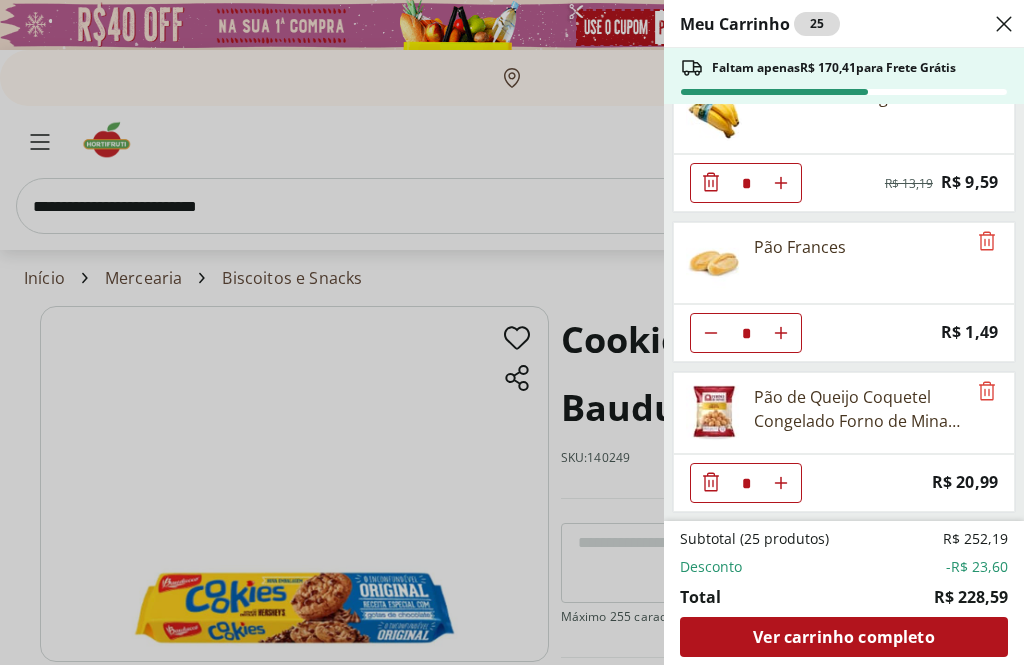 scroll, scrollTop: 941, scrollLeft: 0, axis: vertical 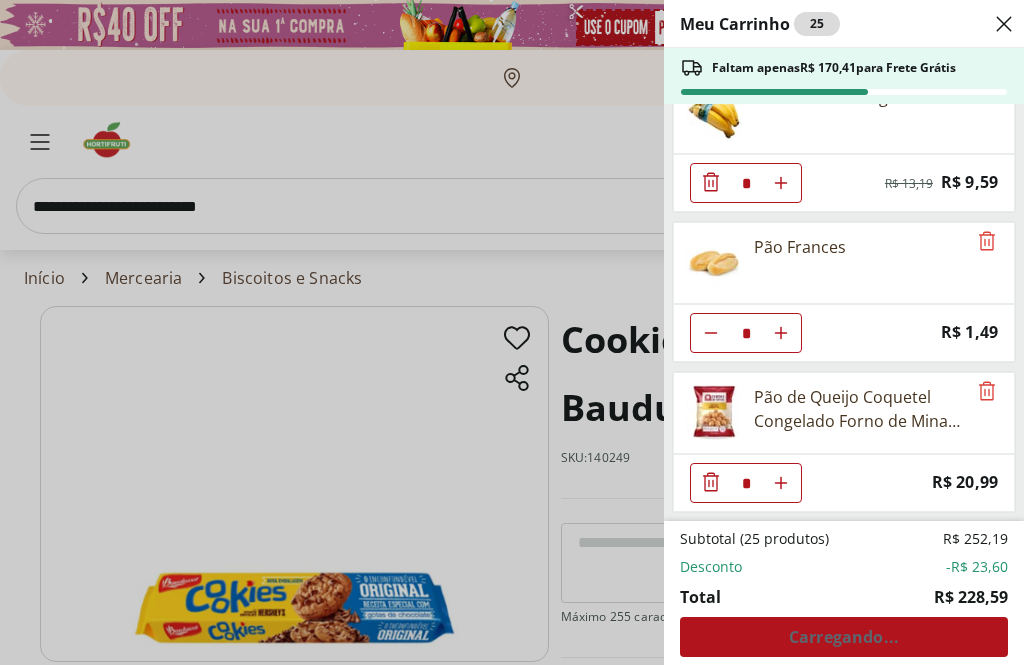 click on "Meu Carrinho 25 Faltam apenas  R$ 170,41  para Frete Grátis Coco Seco sem Pele Unidade * Price: R$ 7,00 Suco de Uva Integral Natural da Terra 1,5l * Original price: R$ 26,99 Price: R$ 22,99 Mexerica Importada Unidade * Price: R$ 2,70 Melancia Pedaço * Price: R$ 20,97 Mamão Papaia Unidade * Price: R$ 9,74 Banana da Terra Unidade * Price: R$ 4,02 Banana Prata Orgânica * Original price: R$ 13,19 Price: R$ 9,59 Pão Frances * Price: R$ 1,49 Pão de Queijo Coquetel Congelado Forno de Minas 400g * Price: R$ 20,99 Subtotal (25 produtos) R$ 252,19 Desconto -R$ 23,60 Total R$ 228,59 Carregando..." at bounding box center [512, 332] 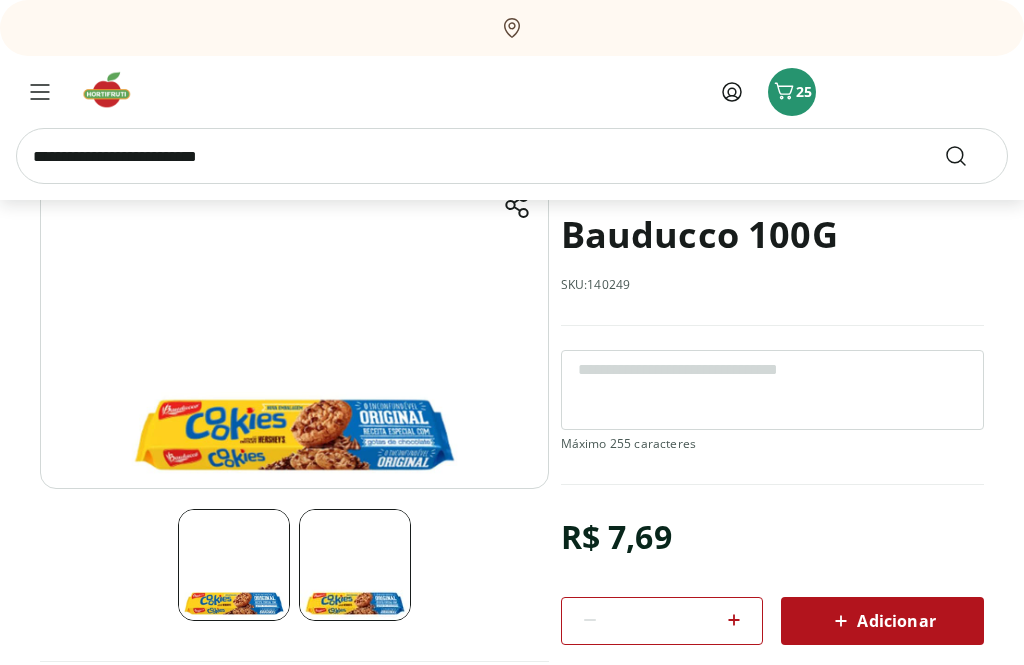 scroll, scrollTop: 173, scrollLeft: 0, axis: vertical 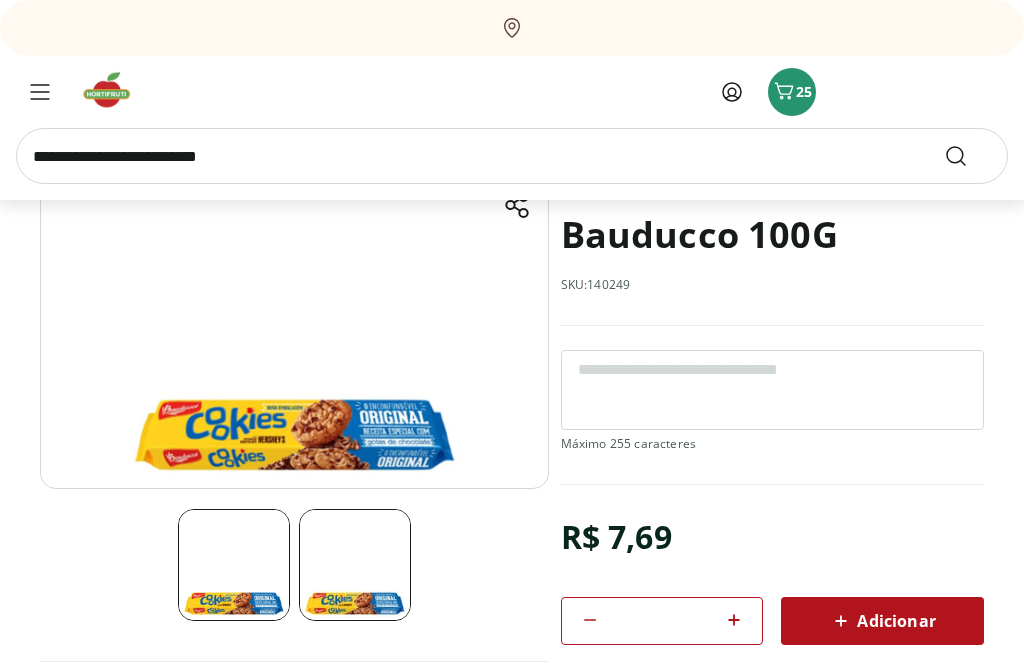 click 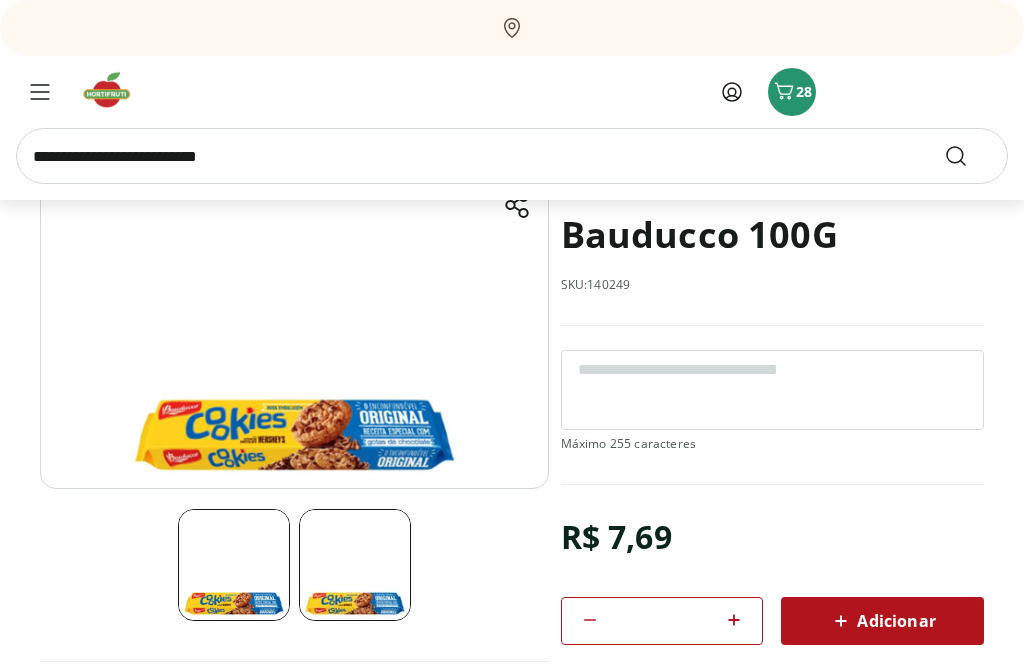 click 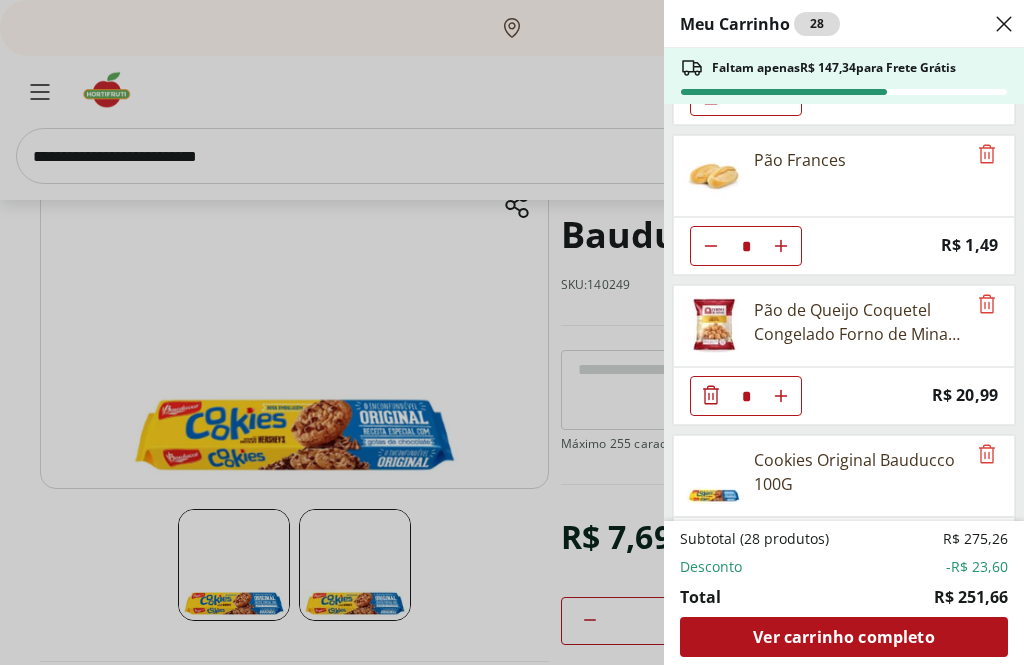 scroll, scrollTop: 1027, scrollLeft: 0, axis: vertical 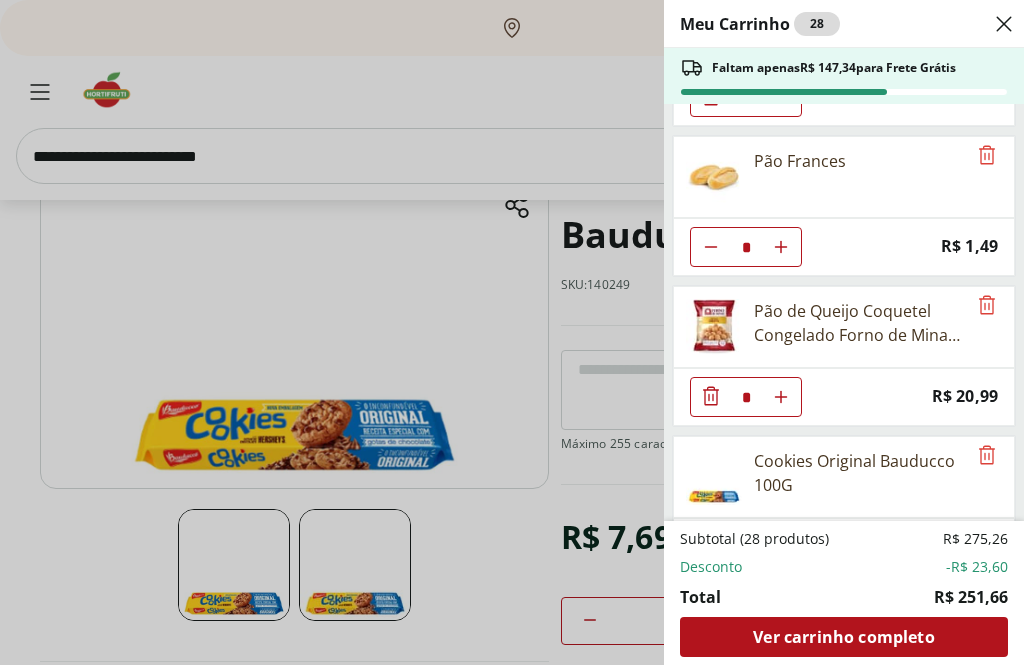 click on "Ver carrinho completo" at bounding box center [843, 637] 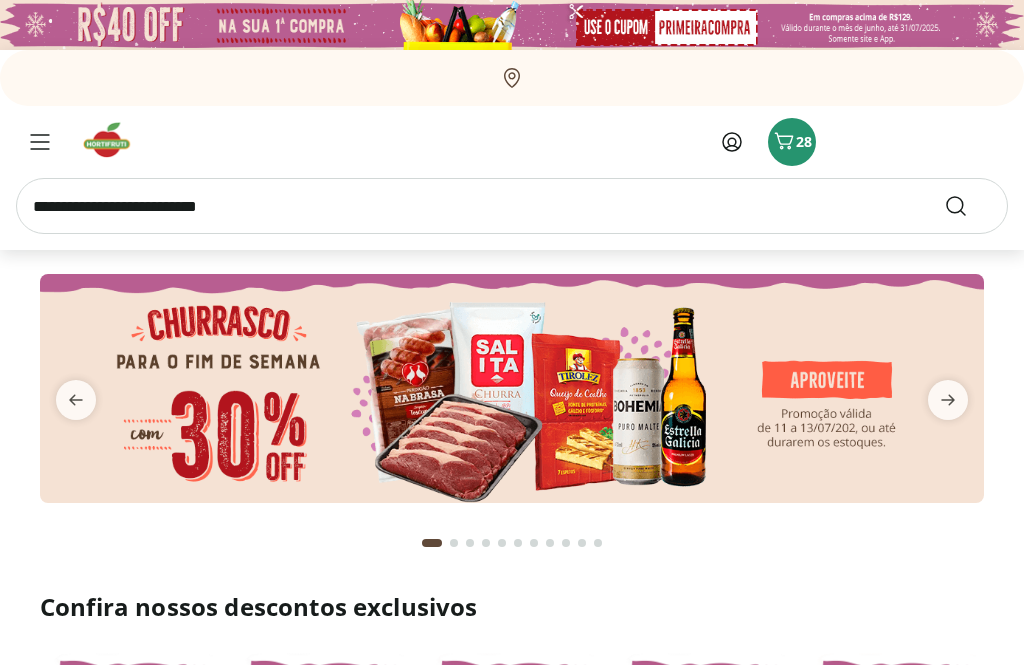scroll, scrollTop: 0, scrollLeft: 0, axis: both 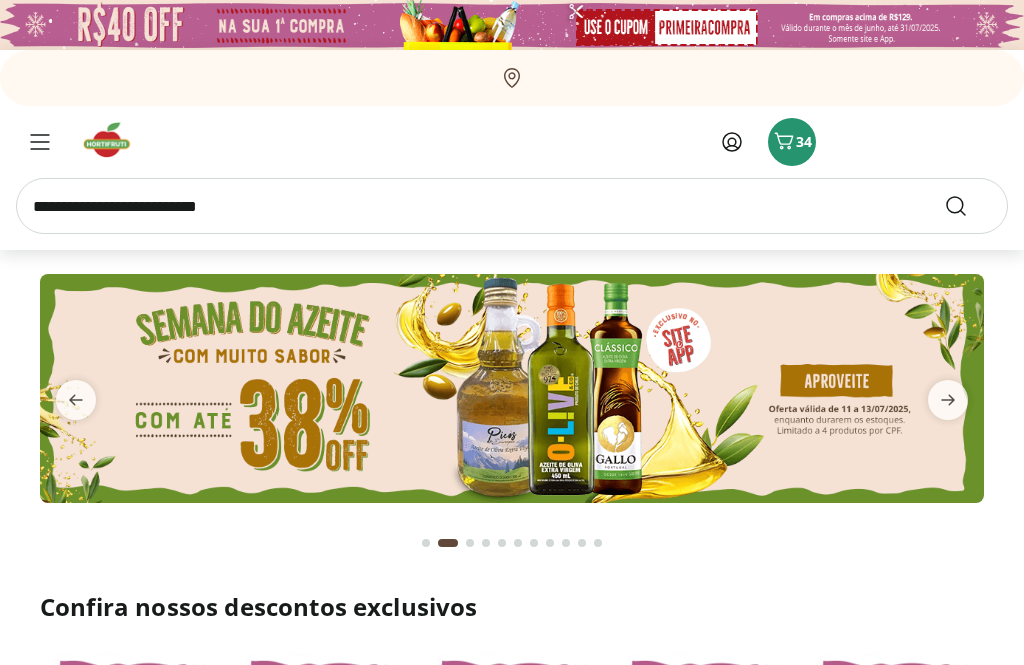 click 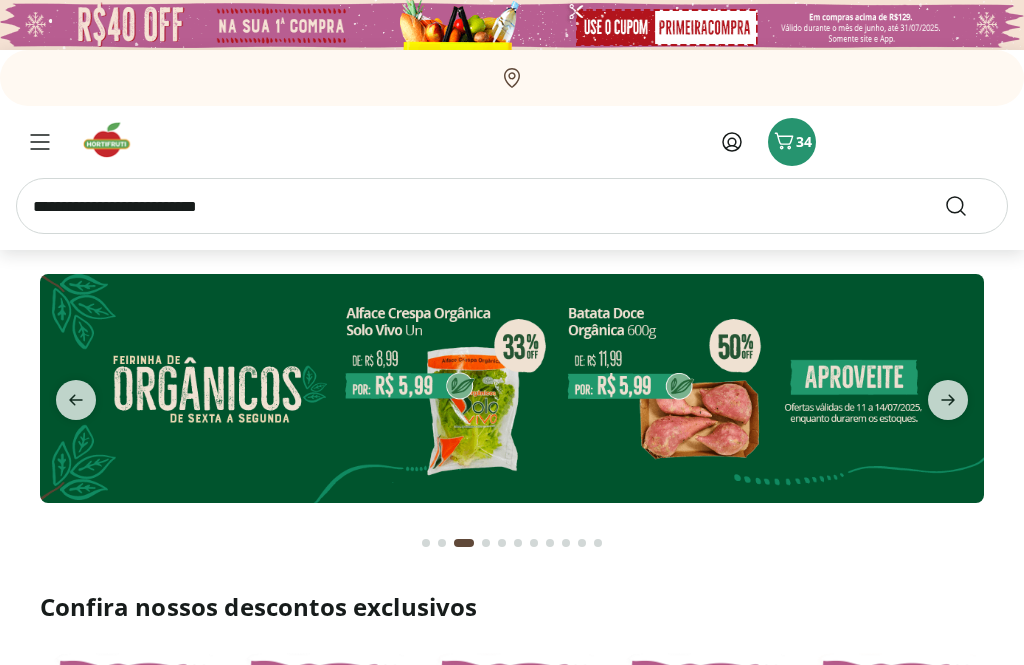 click at bounding box center [948, 400] 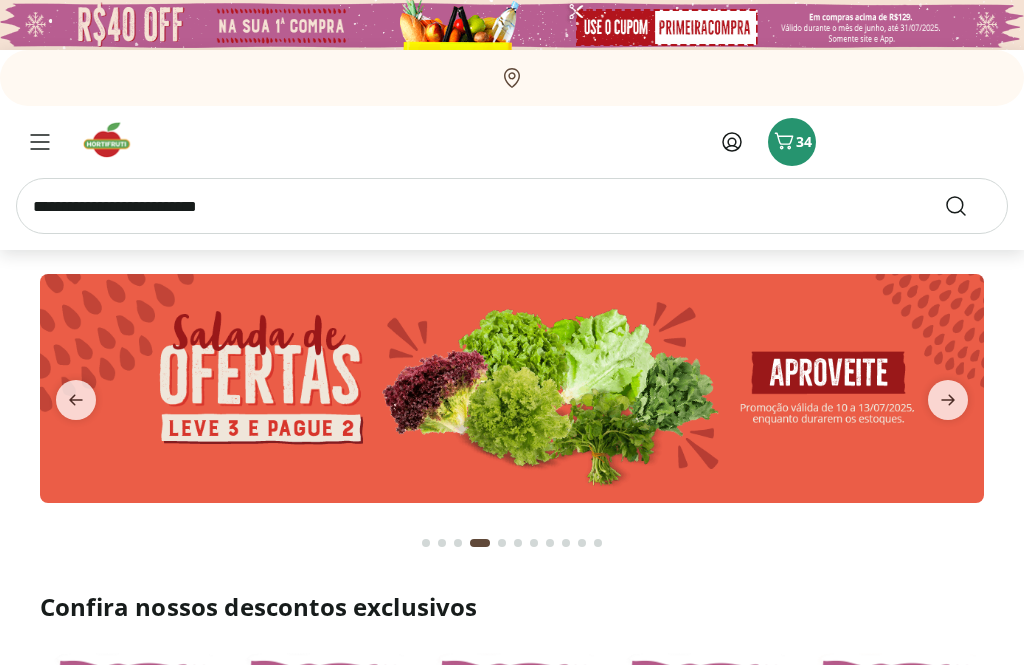 click at bounding box center (948, 400) 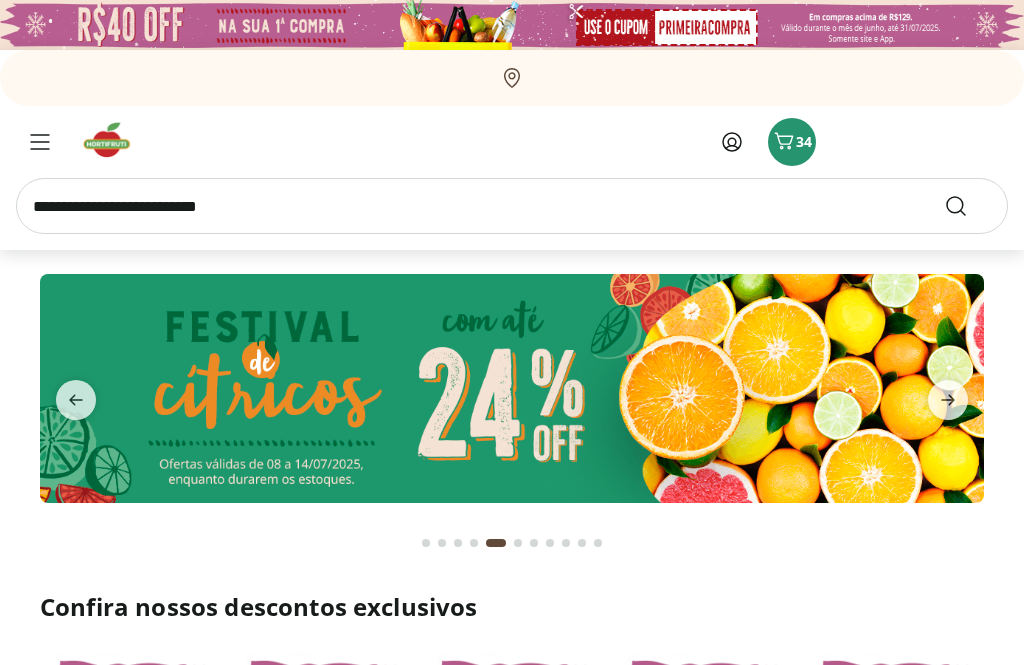 click 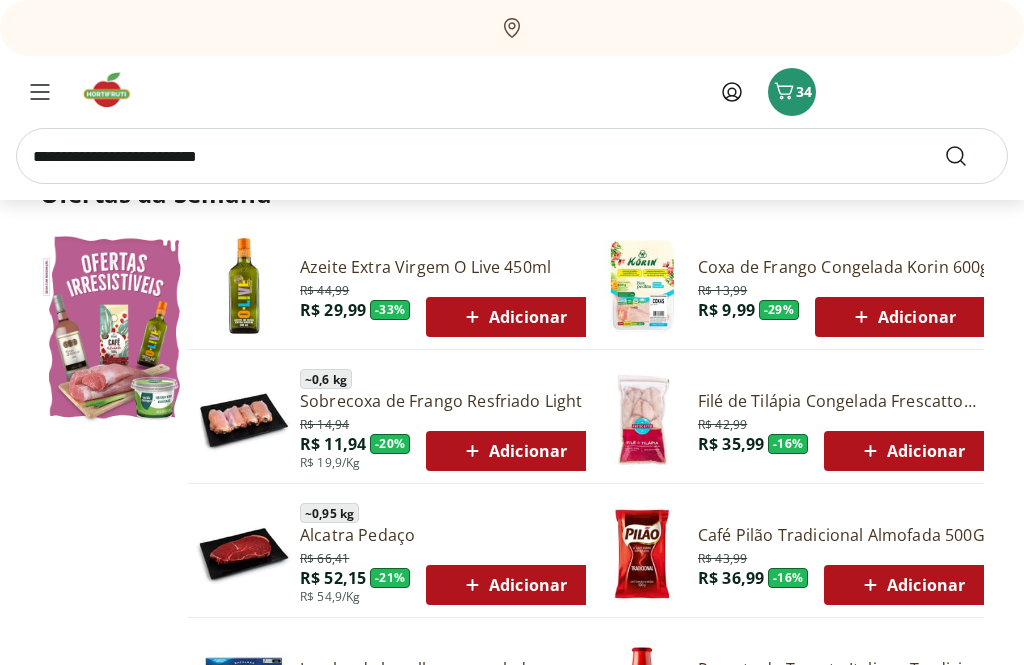 scroll, scrollTop: 1051, scrollLeft: 0, axis: vertical 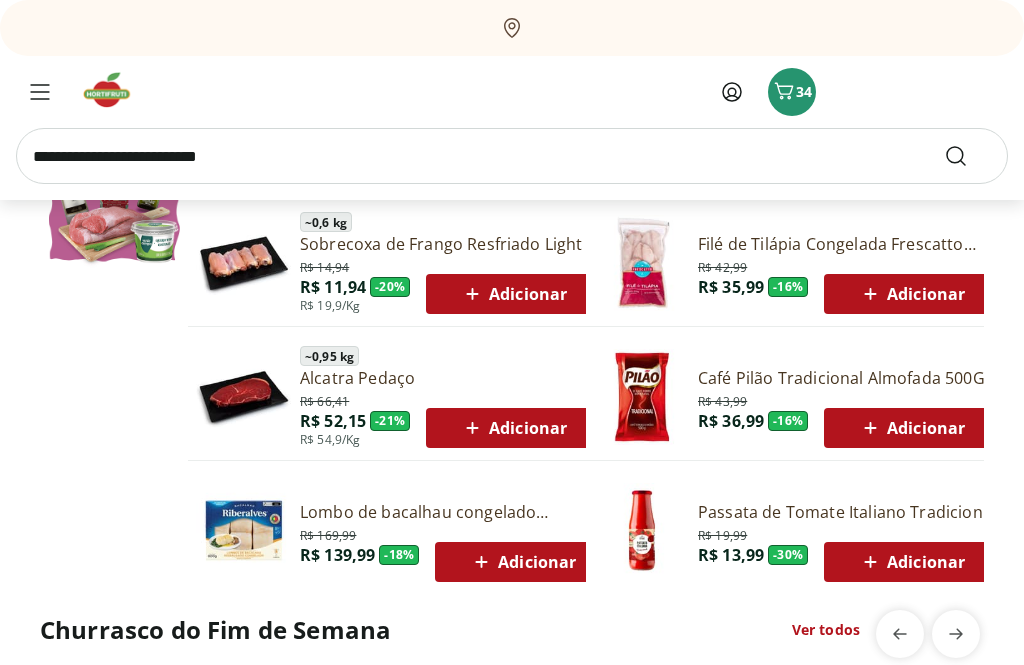 click on "Adicionar" at bounding box center (911, 428) 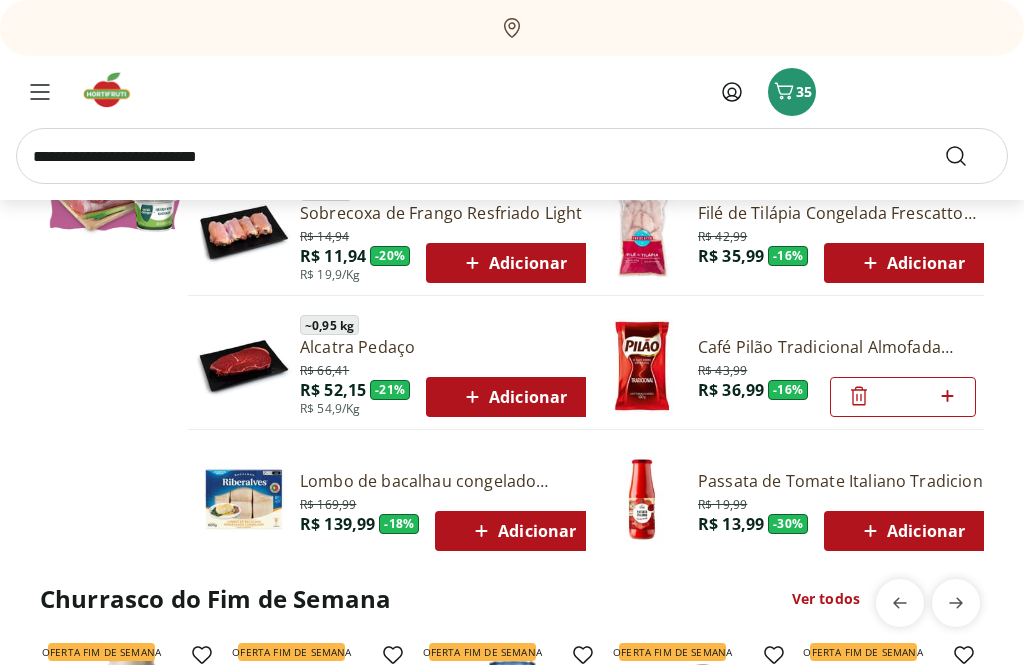 scroll, scrollTop: 1084, scrollLeft: 0, axis: vertical 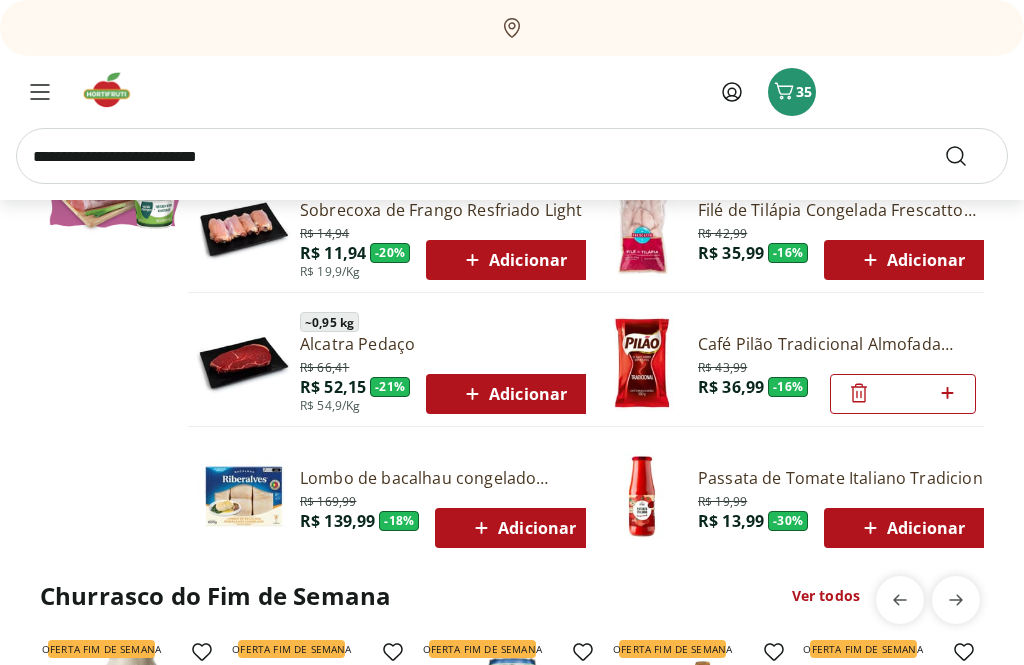 click 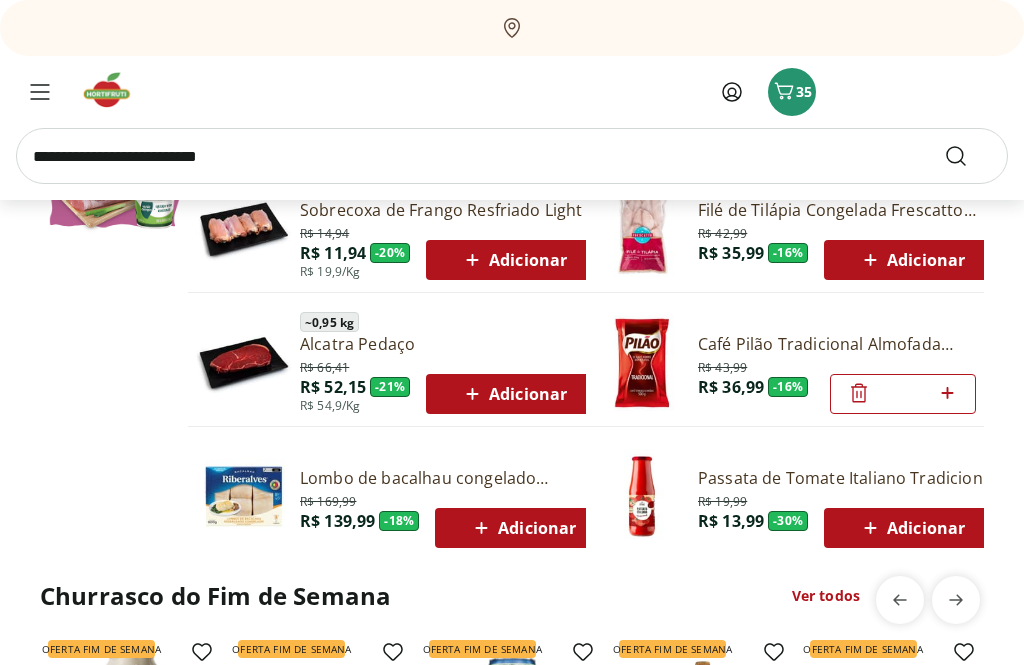 scroll, scrollTop: 1085, scrollLeft: 0, axis: vertical 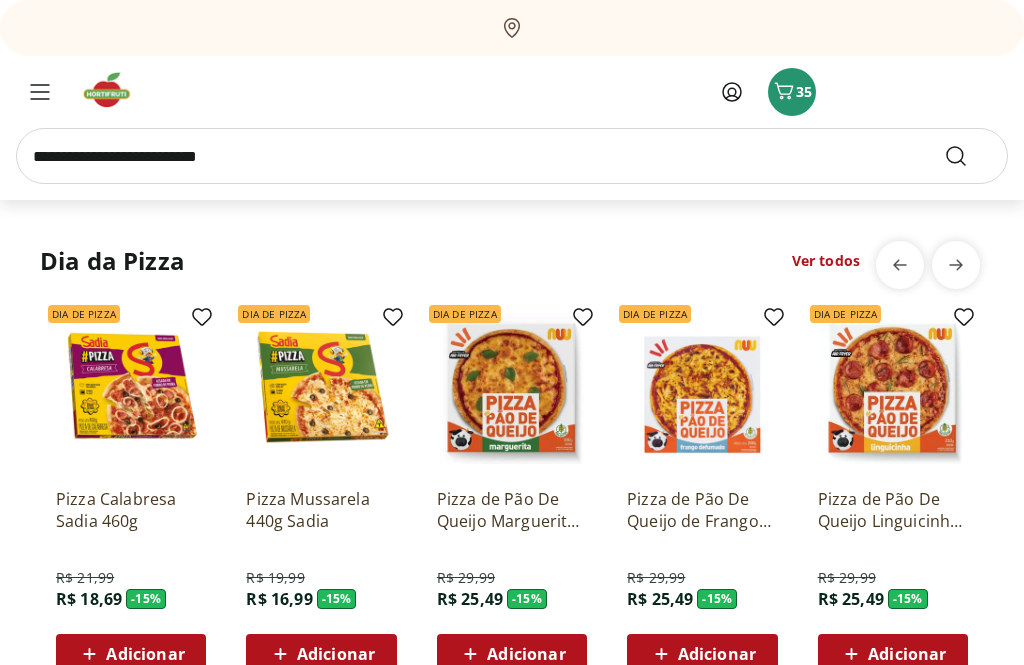click 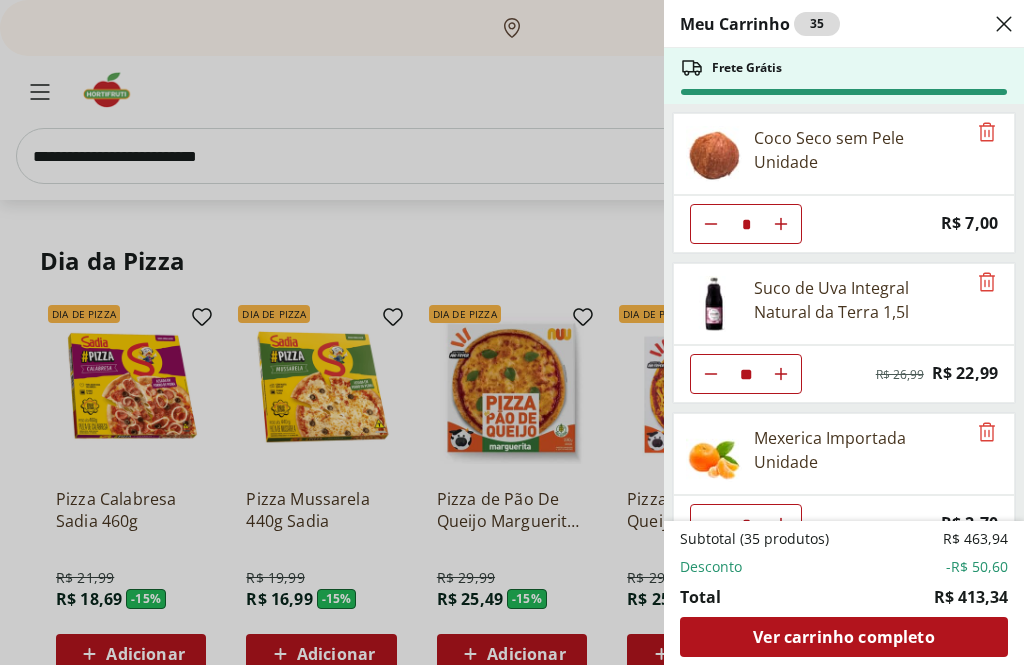 click on "Ver carrinho completo" at bounding box center (843, 637) 